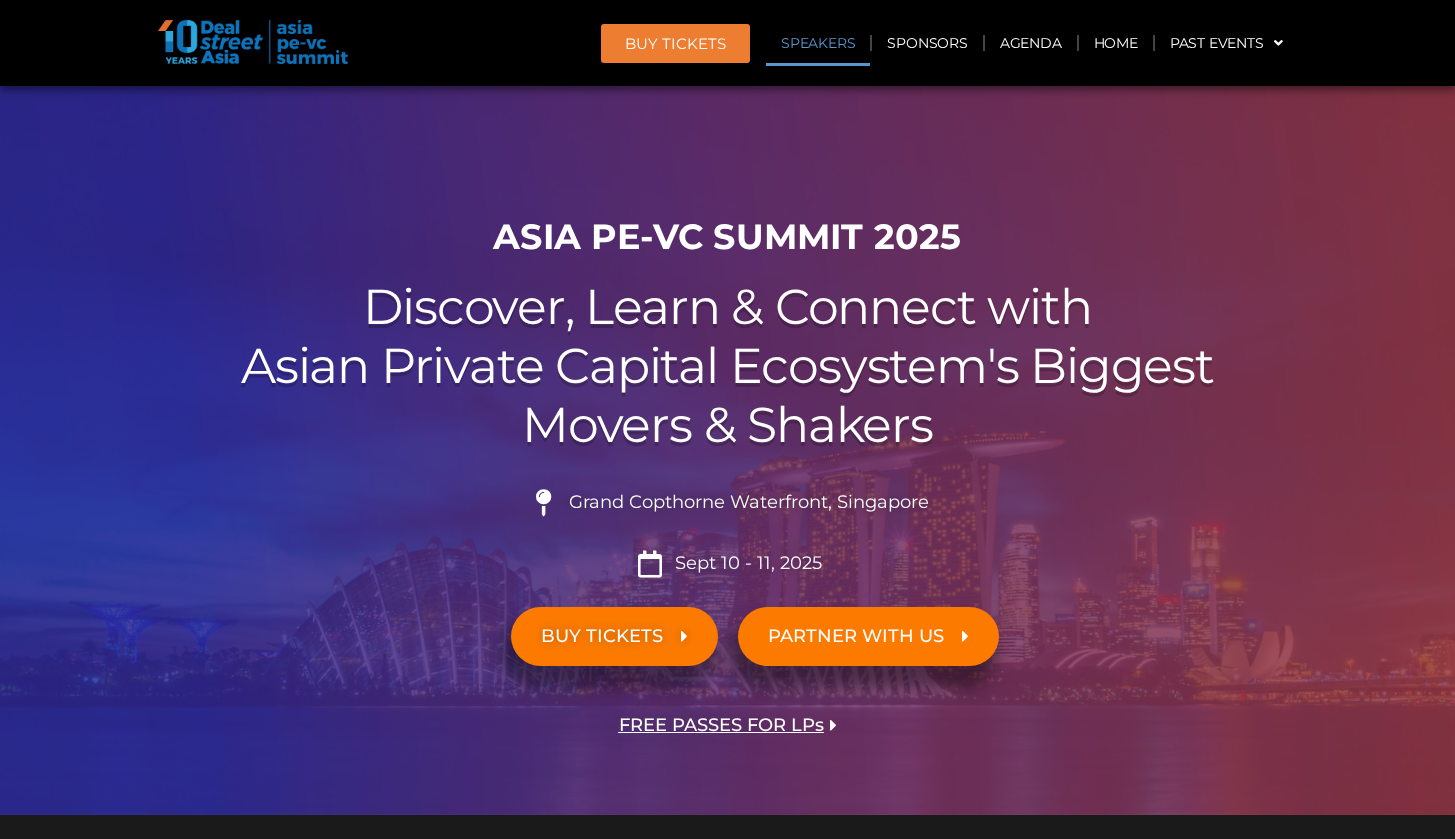 scroll, scrollTop: 2077, scrollLeft: 0, axis: vertical 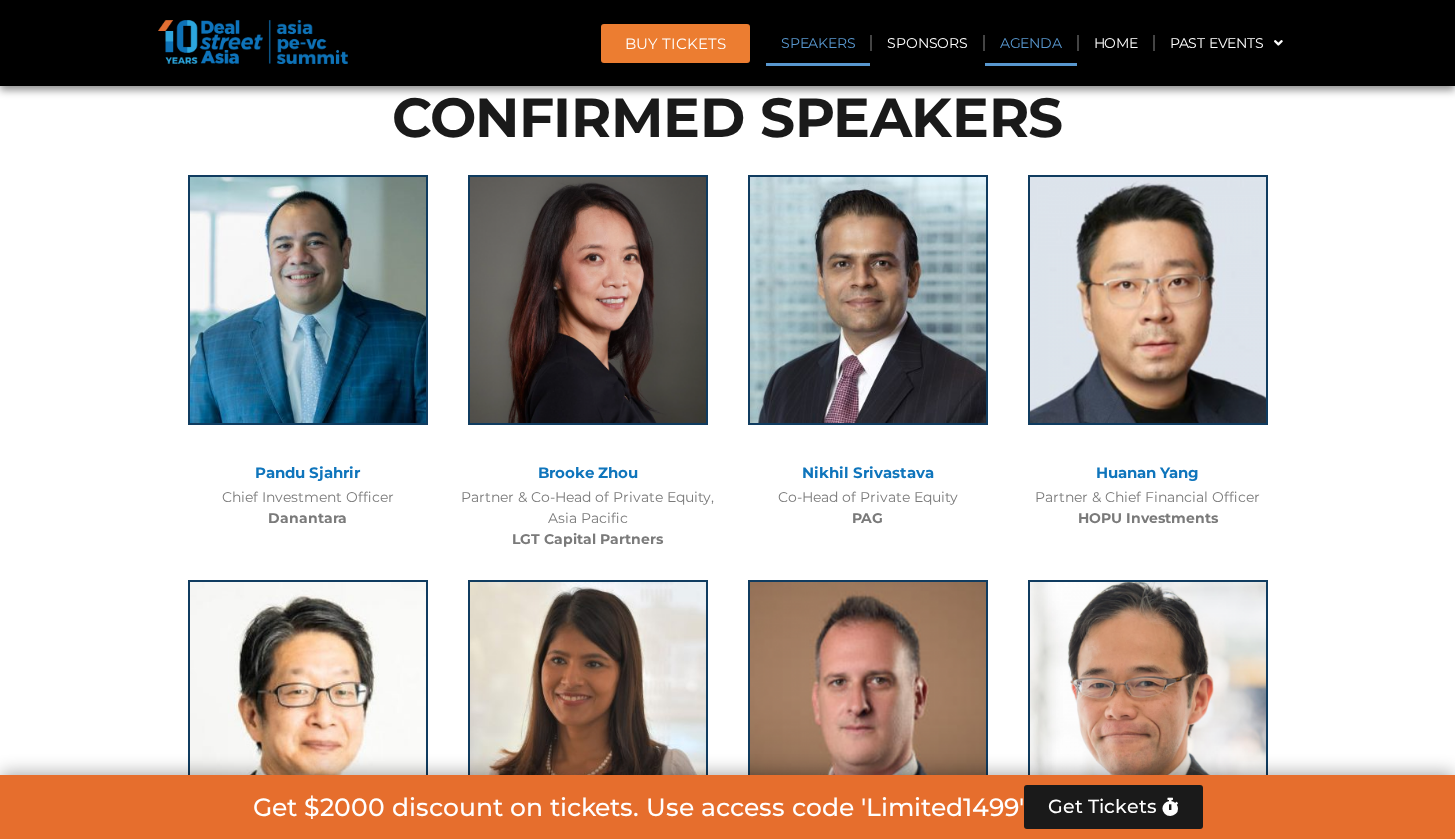 click on "Agenda" 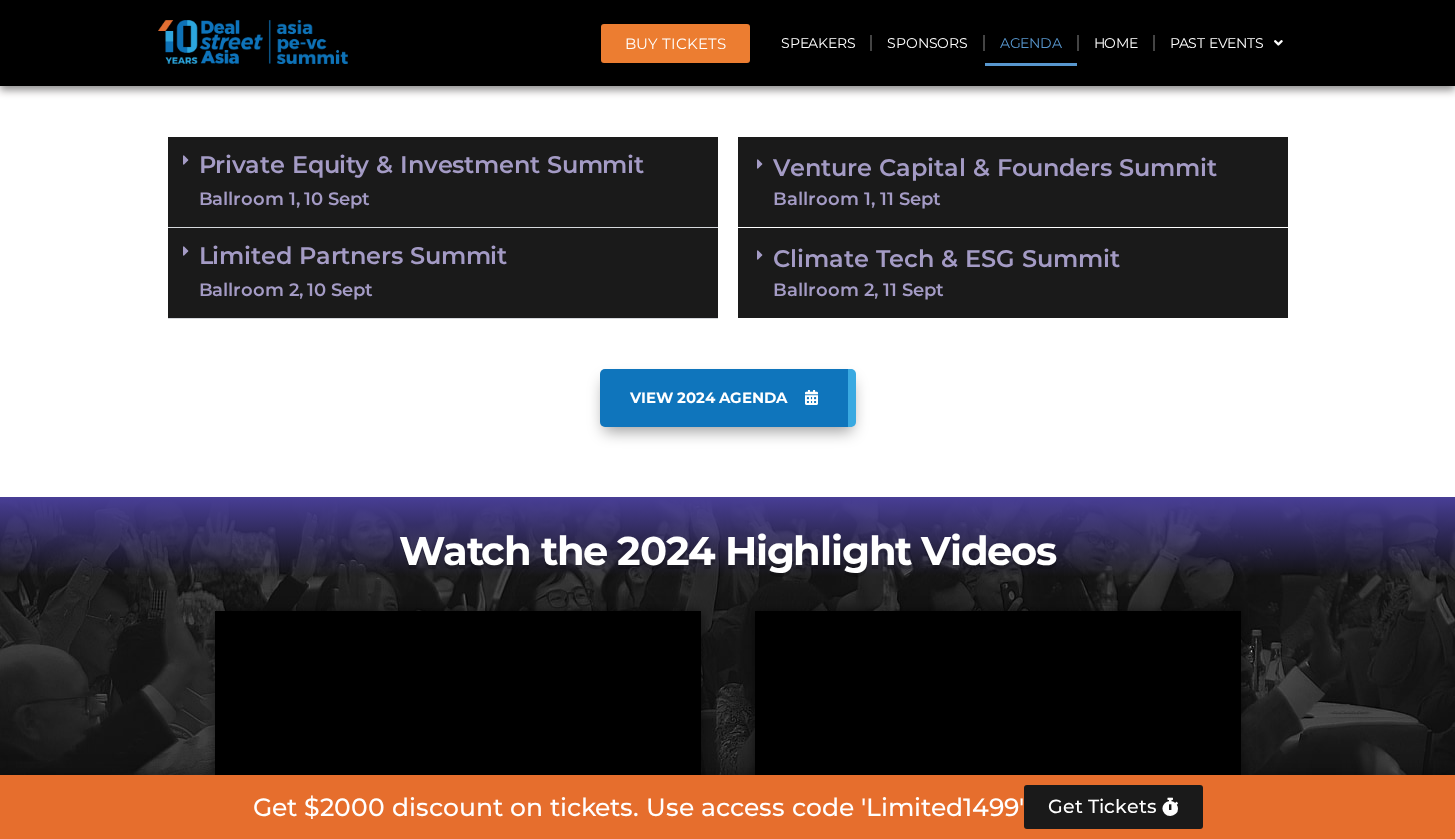 scroll, scrollTop: 1043, scrollLeft: 0, axis: vertical 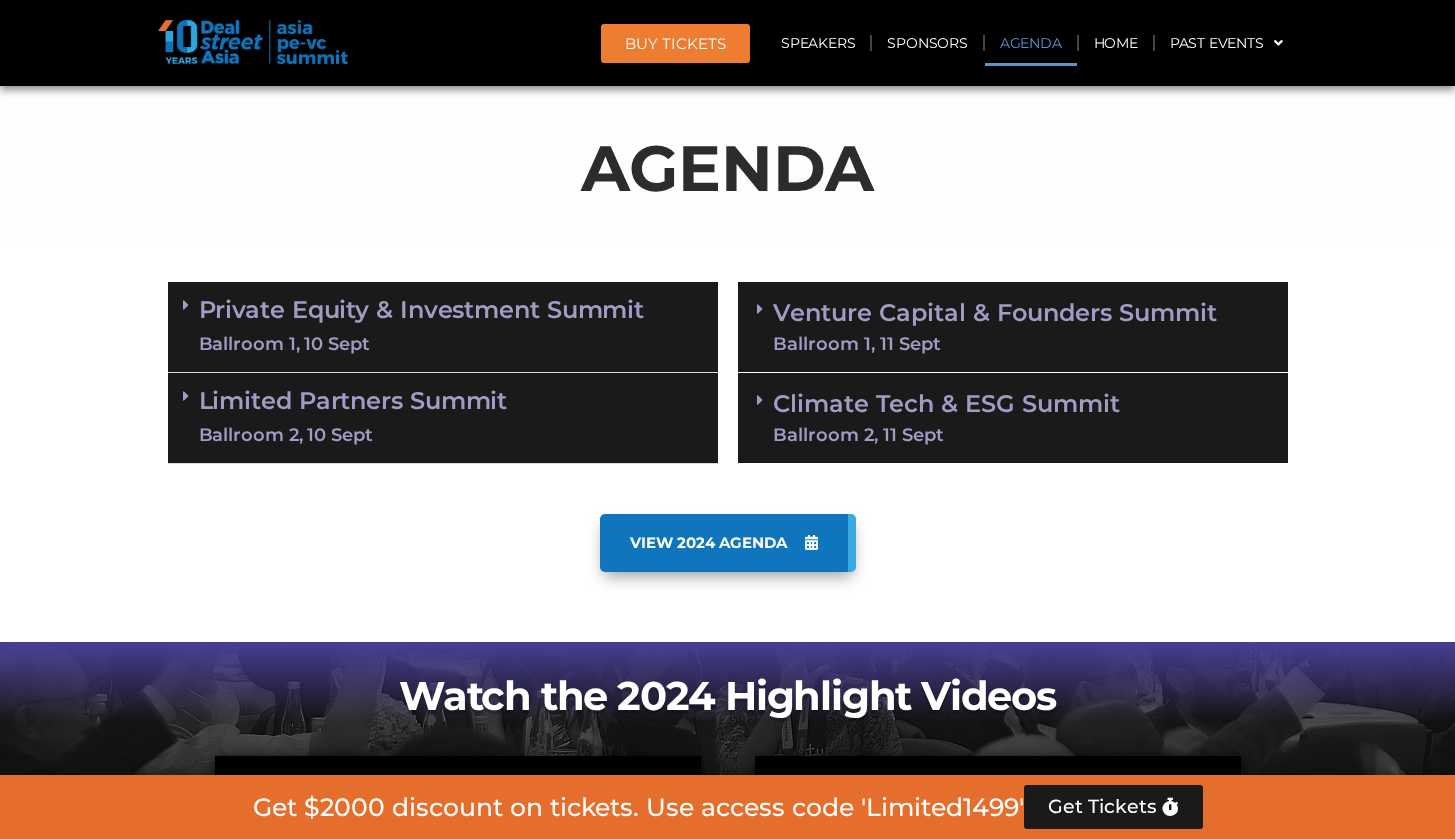 click on "Private Equity & Investment Summit  Ballroom 1, 10 Sept" at bounding box center [443, 327] 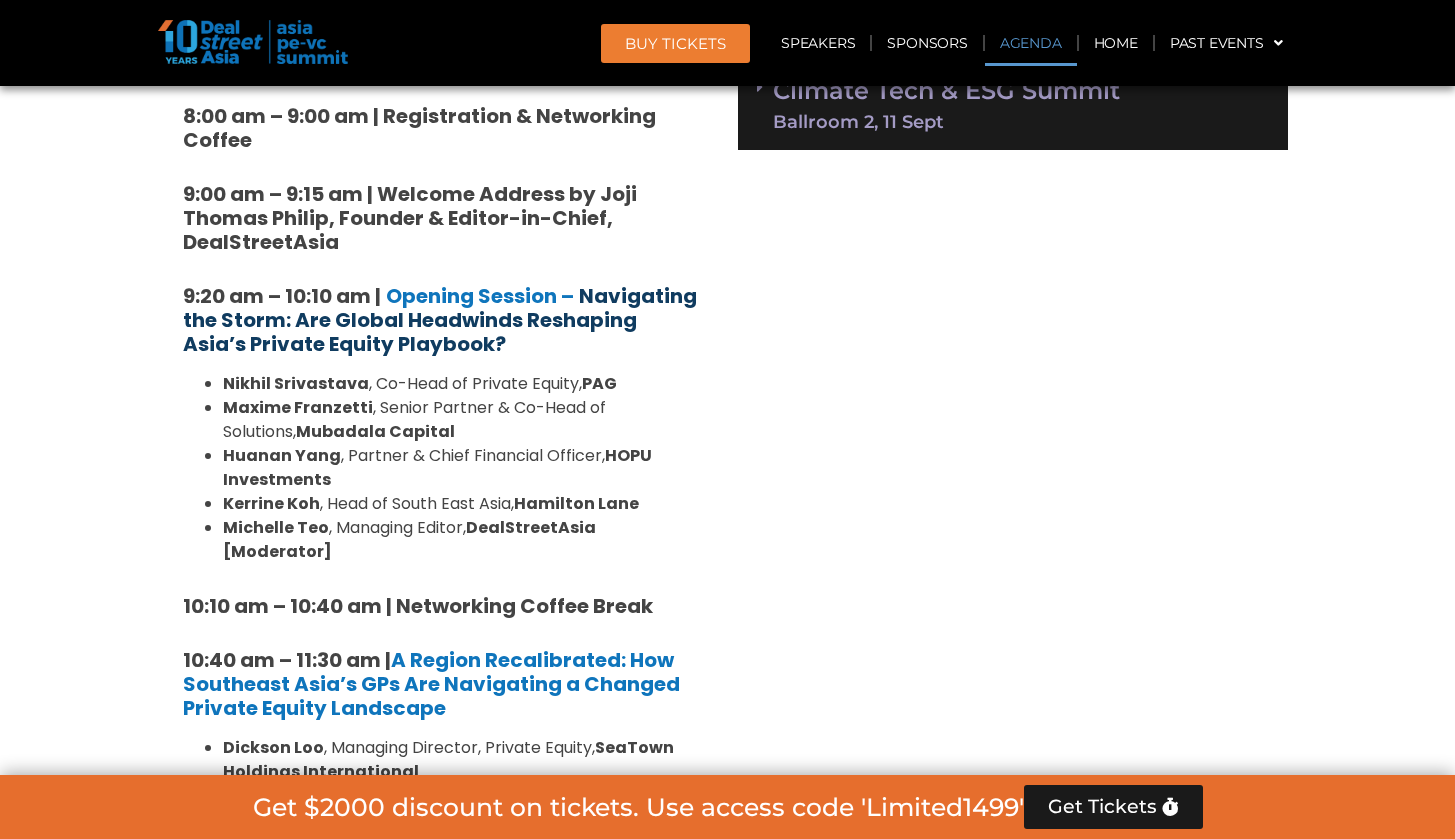 scroll, scrollTop: 1360, scrollLeft: 0, axis: vertical 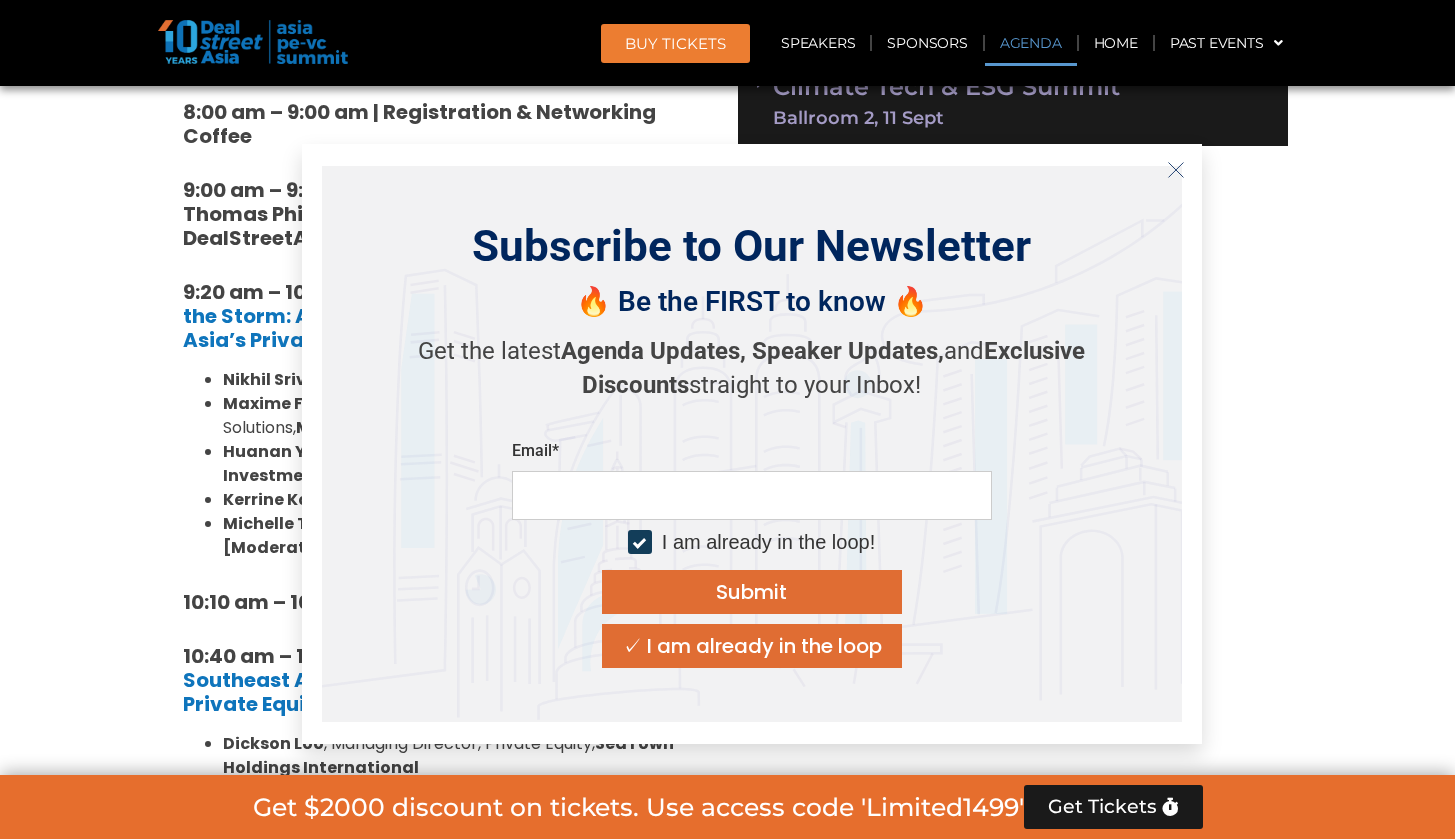 click 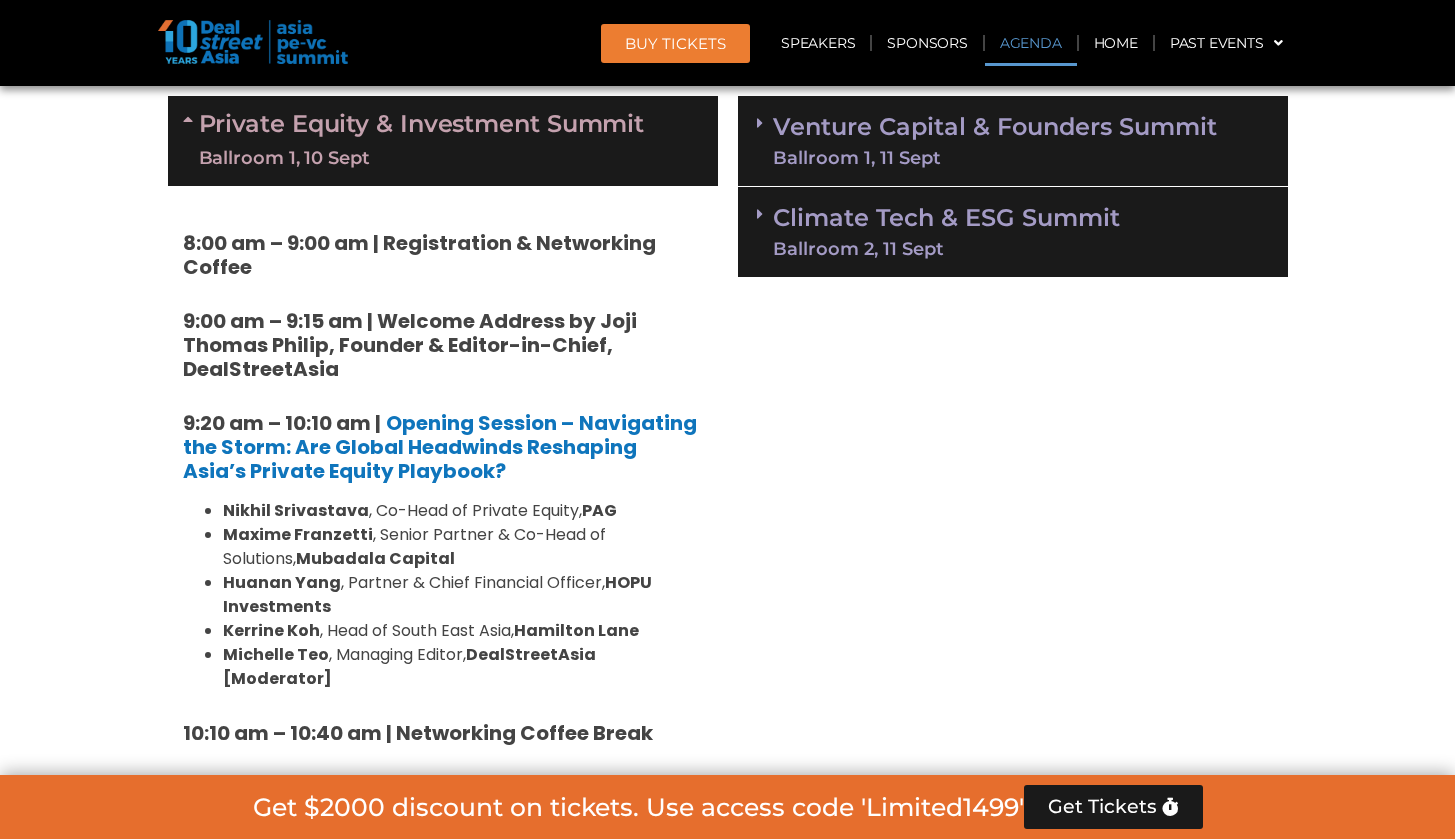 scroll, scrollTop: 1243, scrollLeft: 0, axis: vertical 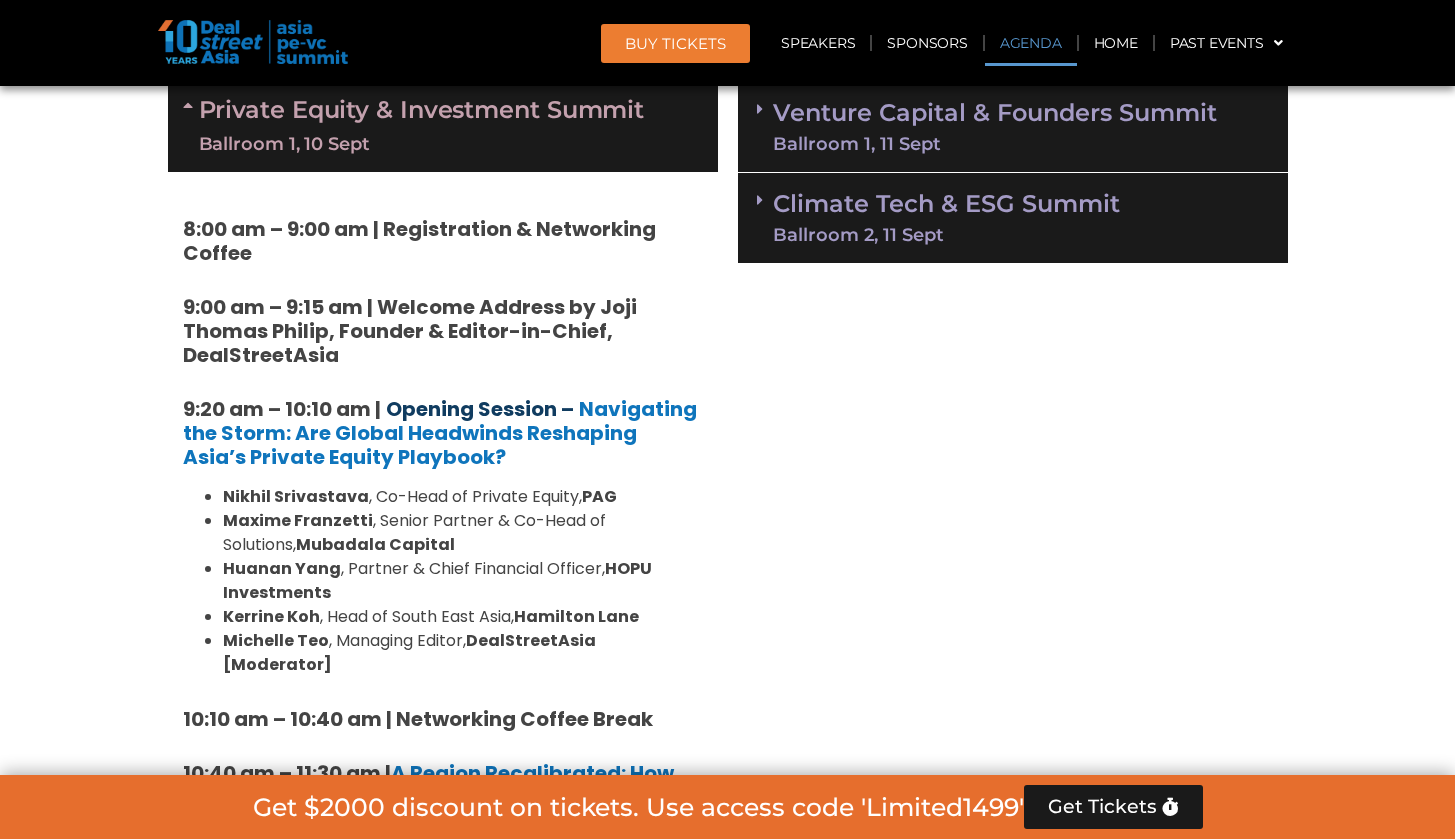 click on "Opening Session –" at bounding box center [480, 409] 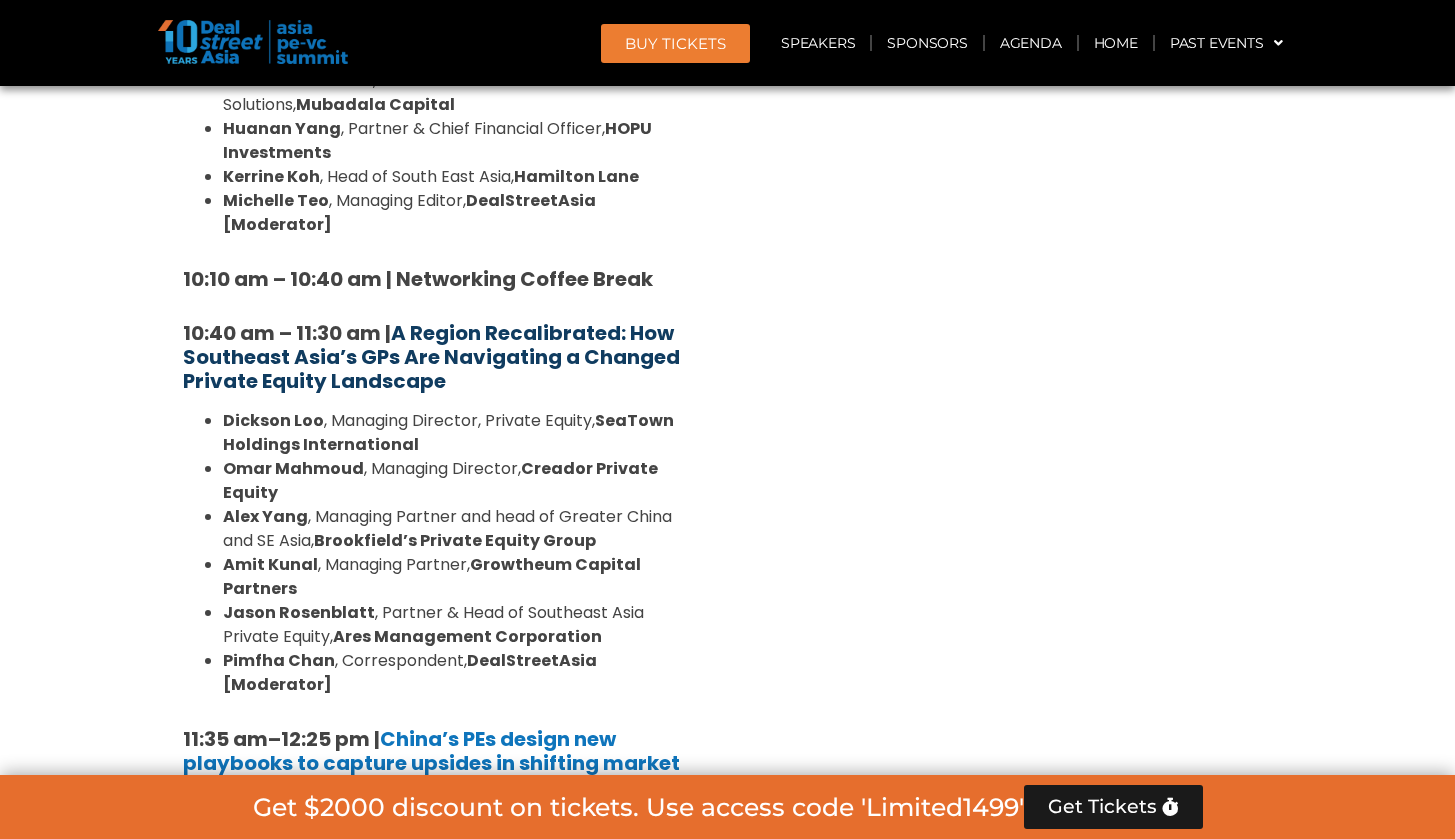 scroll, scrollTop: 1684, scrollLeft: 0, axis: vertical 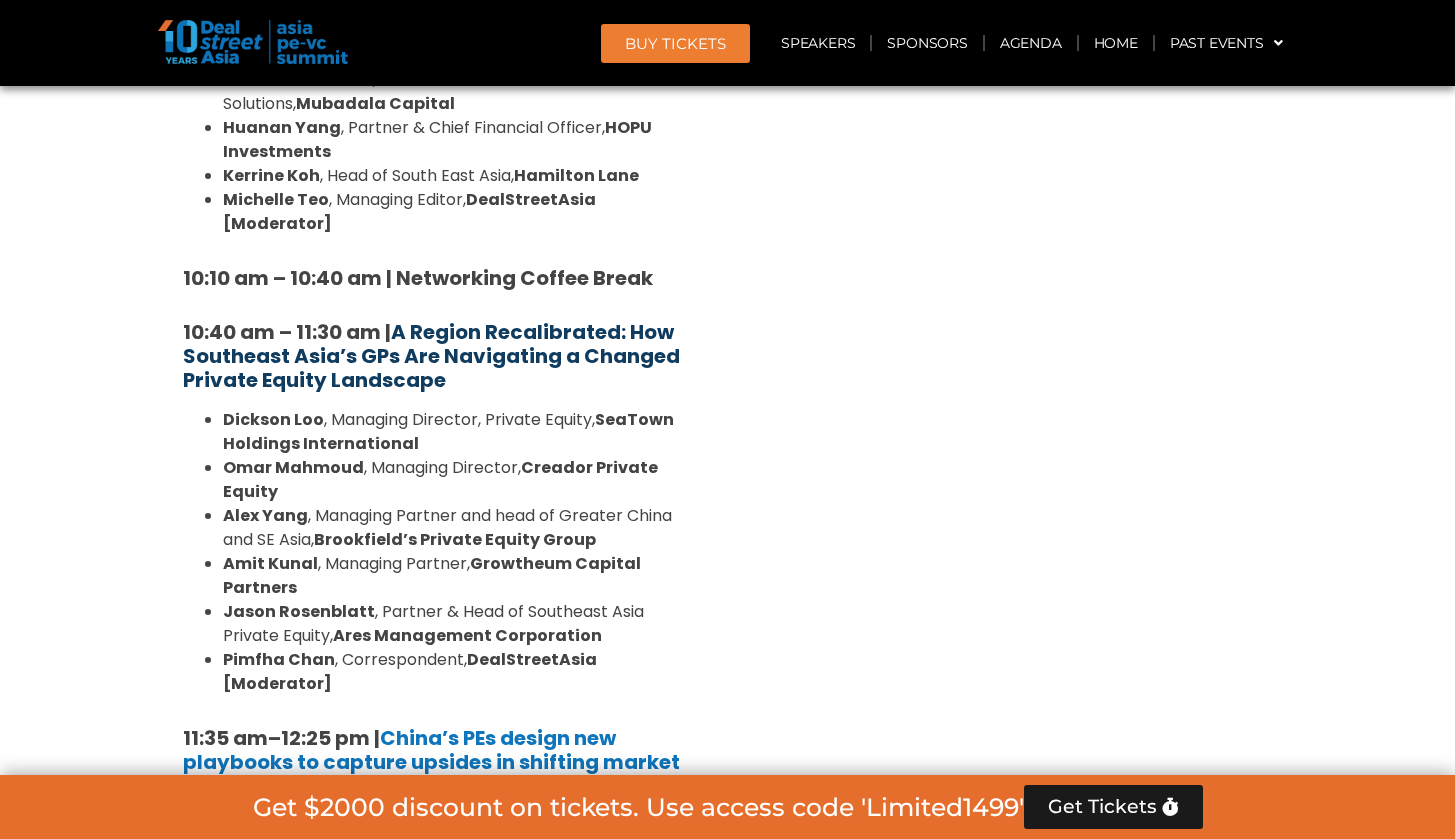 click on "A Region Recalibrated: How Southeast Asia’s GPs Are Navigating a Changed Private Equity Landscape" at bounding box center (431, 356) 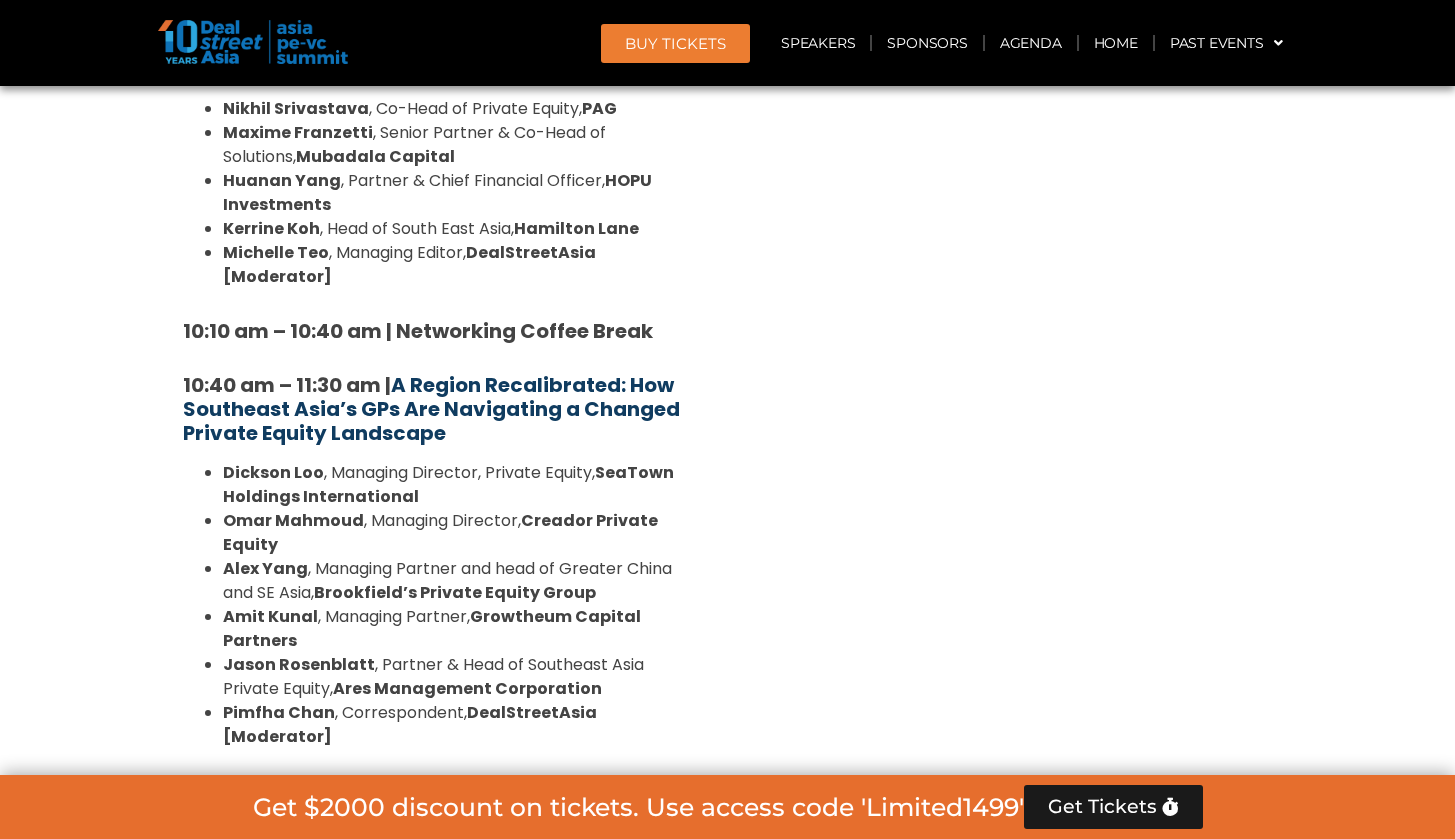 click on "A Region Recalibrated: How Southeast Asia’s GPs Are Navigating a Changed Private Equity Landscape" at bounding box center [431, 409] 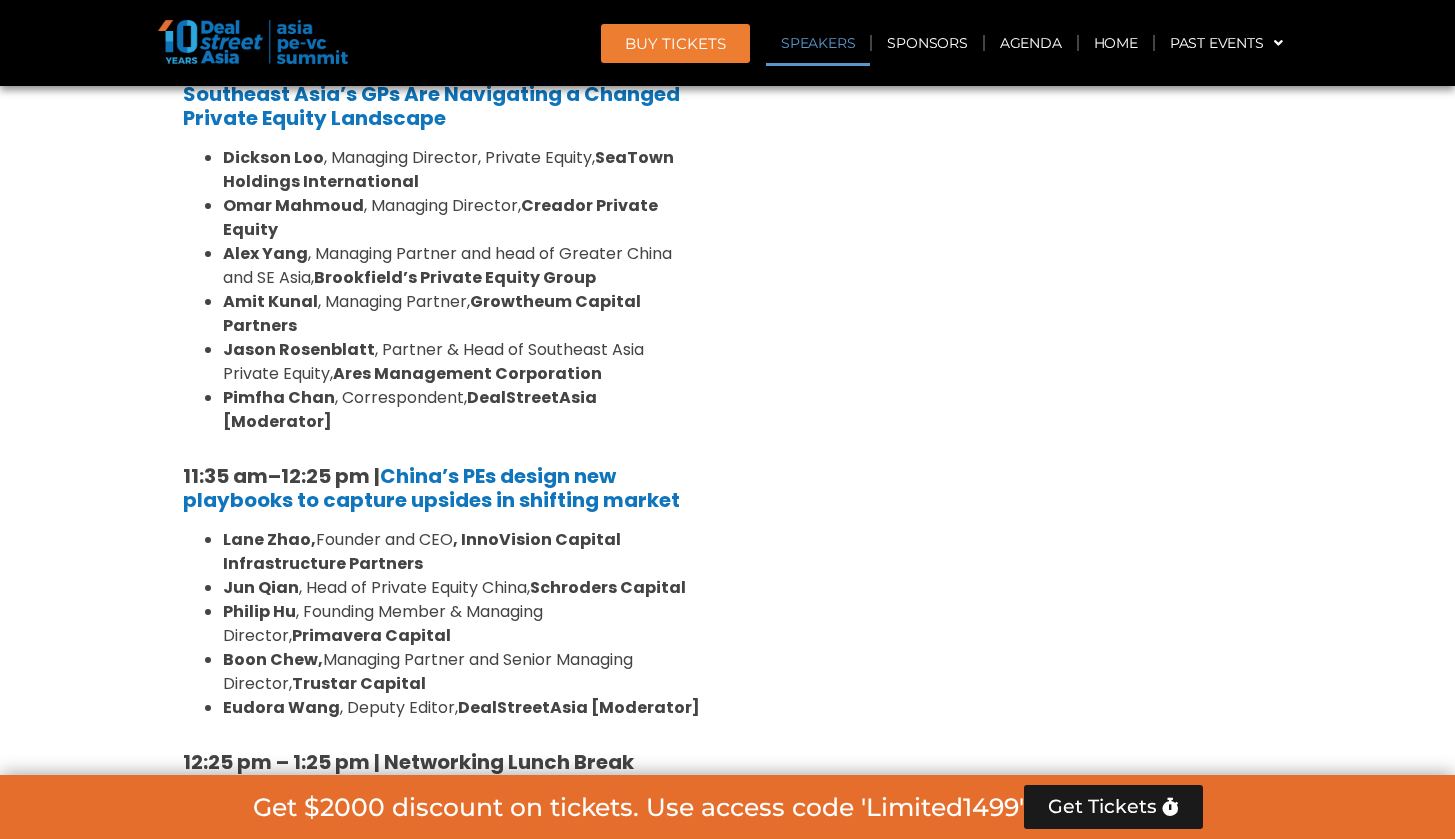 scroll, scrollTop: 1947, scrollLeft: 0, axis: vertical 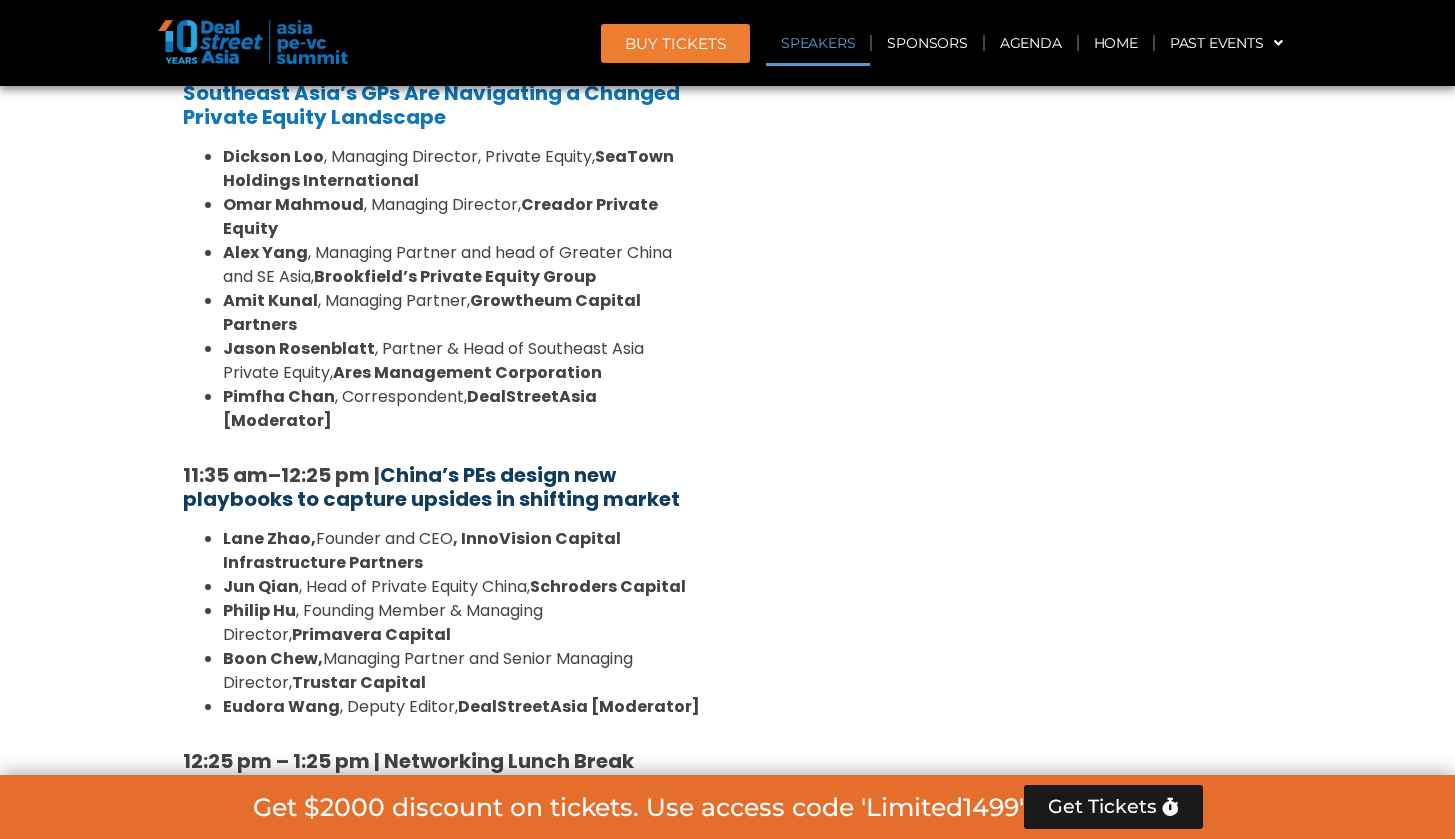 click on "China’s PEs design new playbooks to capture upsides in shifting market" at bounding box center (431, 487) 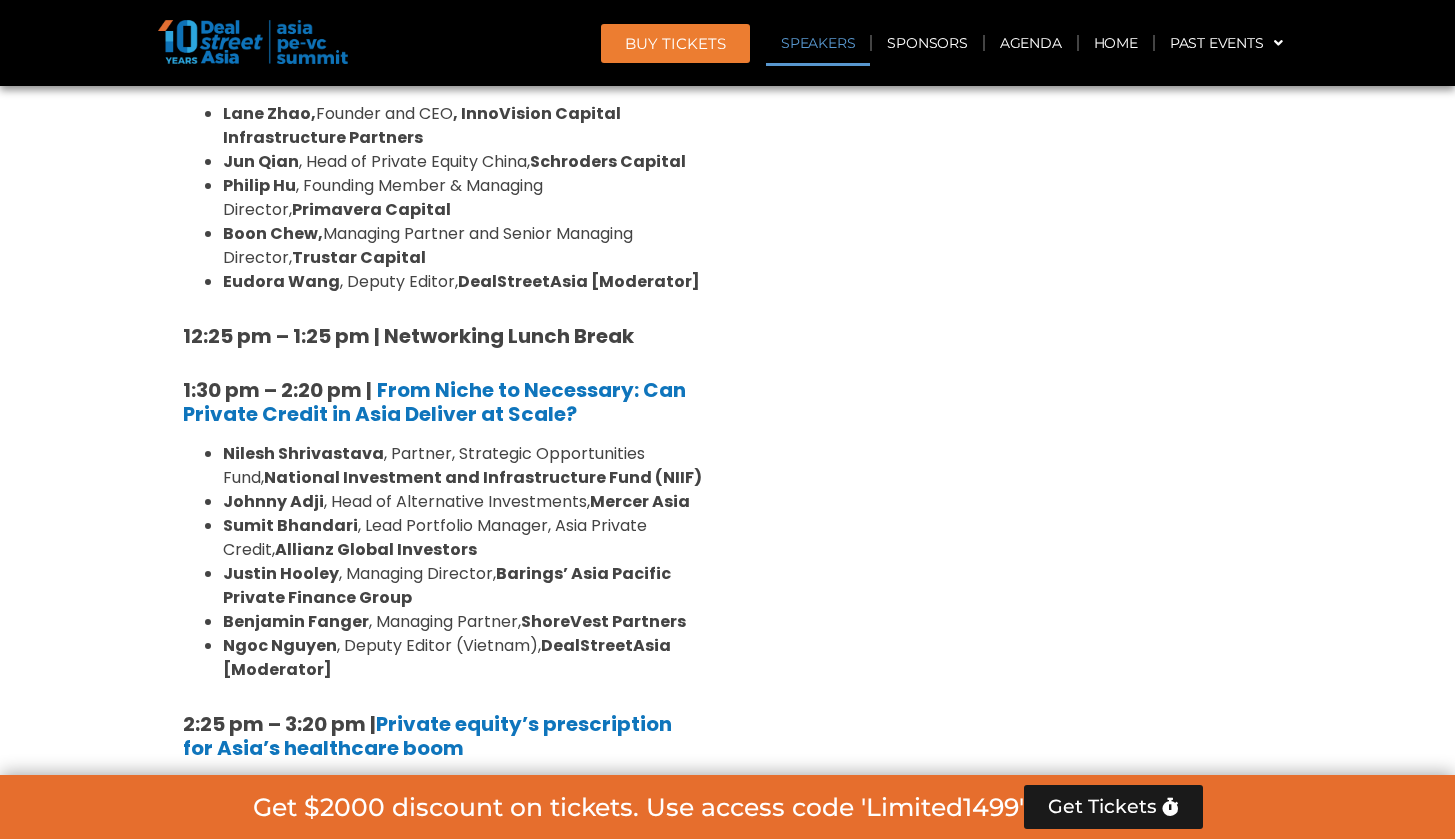 scroll, scrollTop: 2379, scrollLeft: 0, axis: vertical 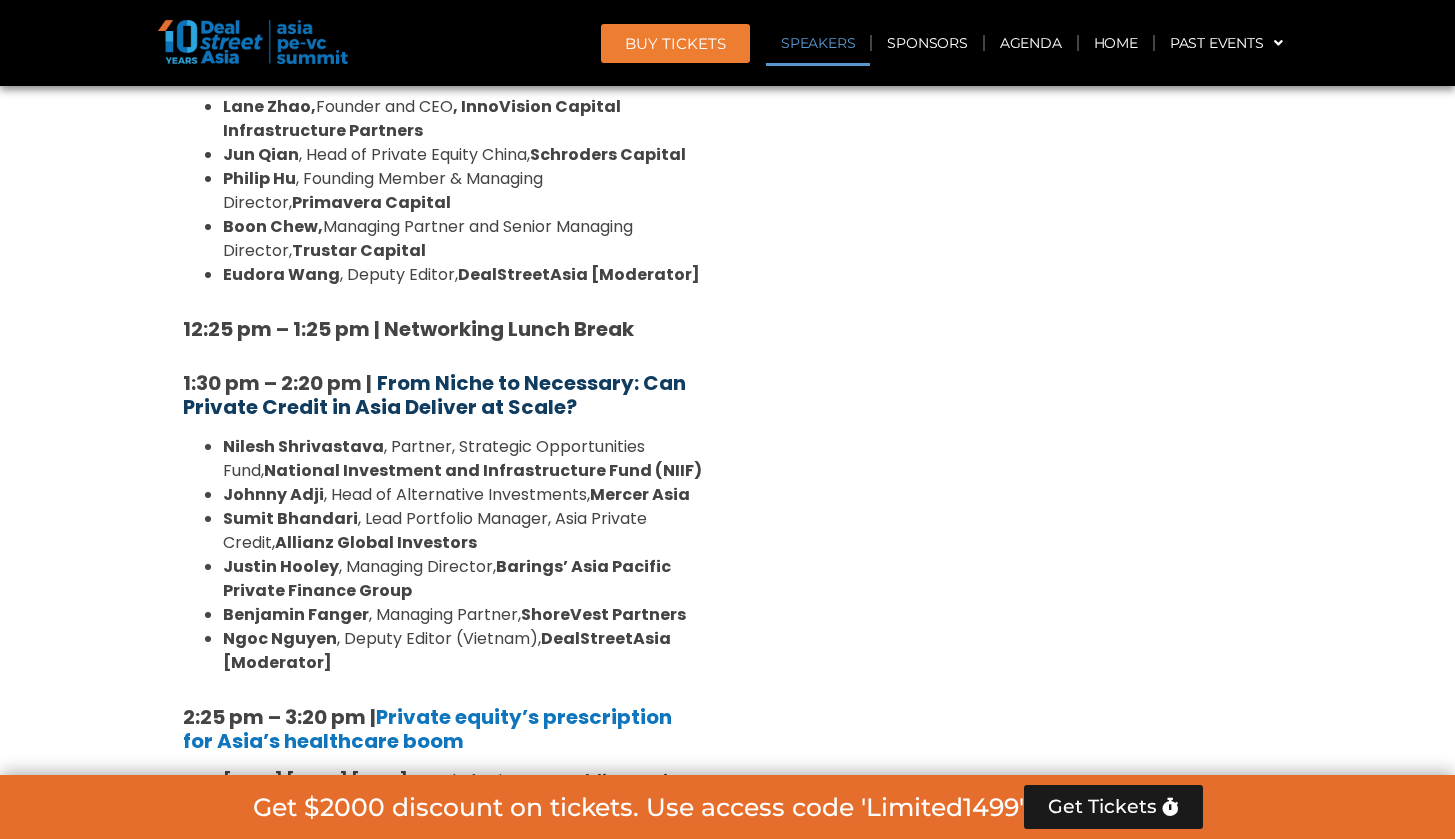 click on "From Niche to Necessary: Can Private Credit in Asia Deliver at Scale?" at bounding box center [434, 395] 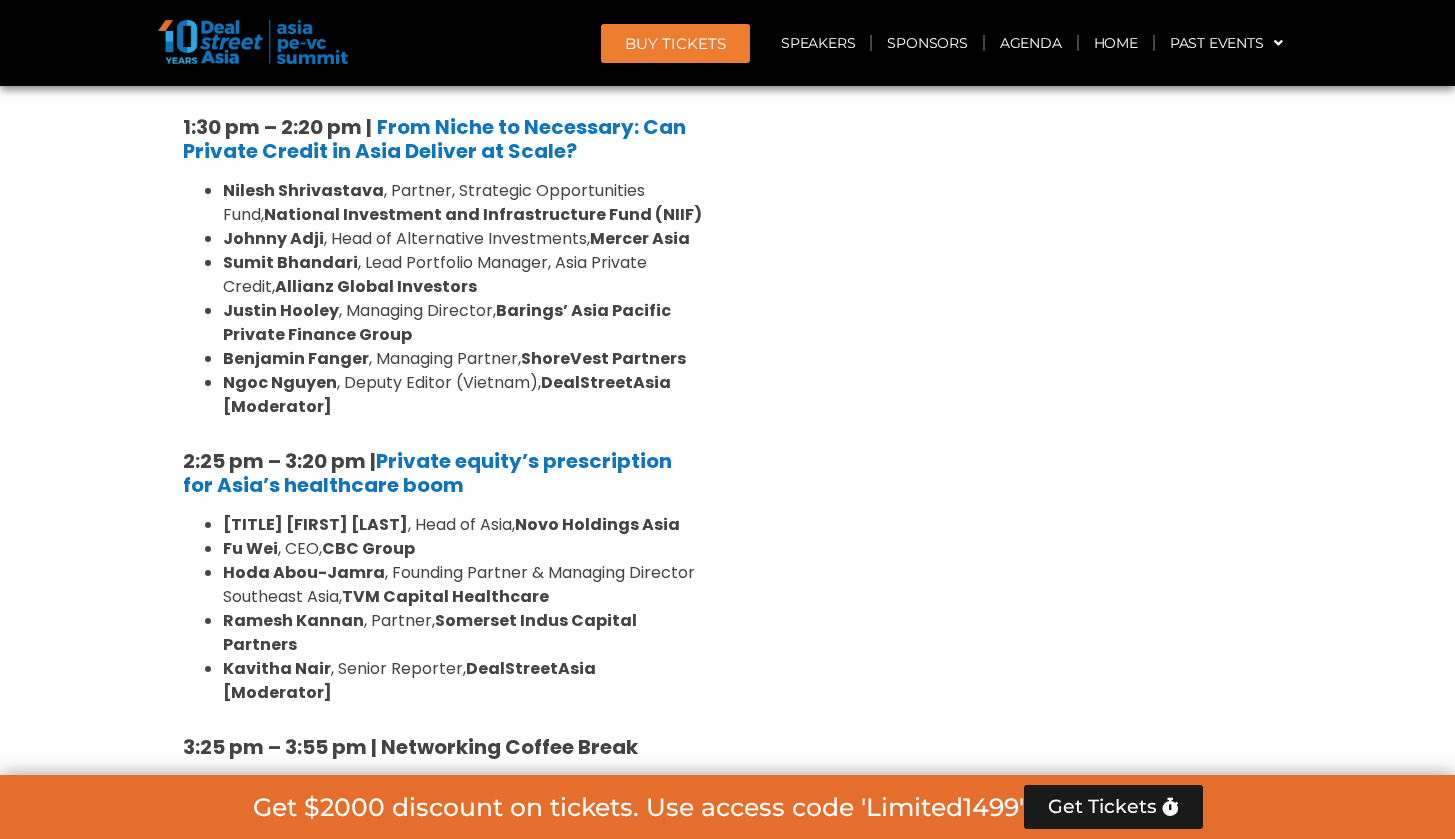 scroll, scrollTop: 2636, scrollLeft: 0, axis: vertical 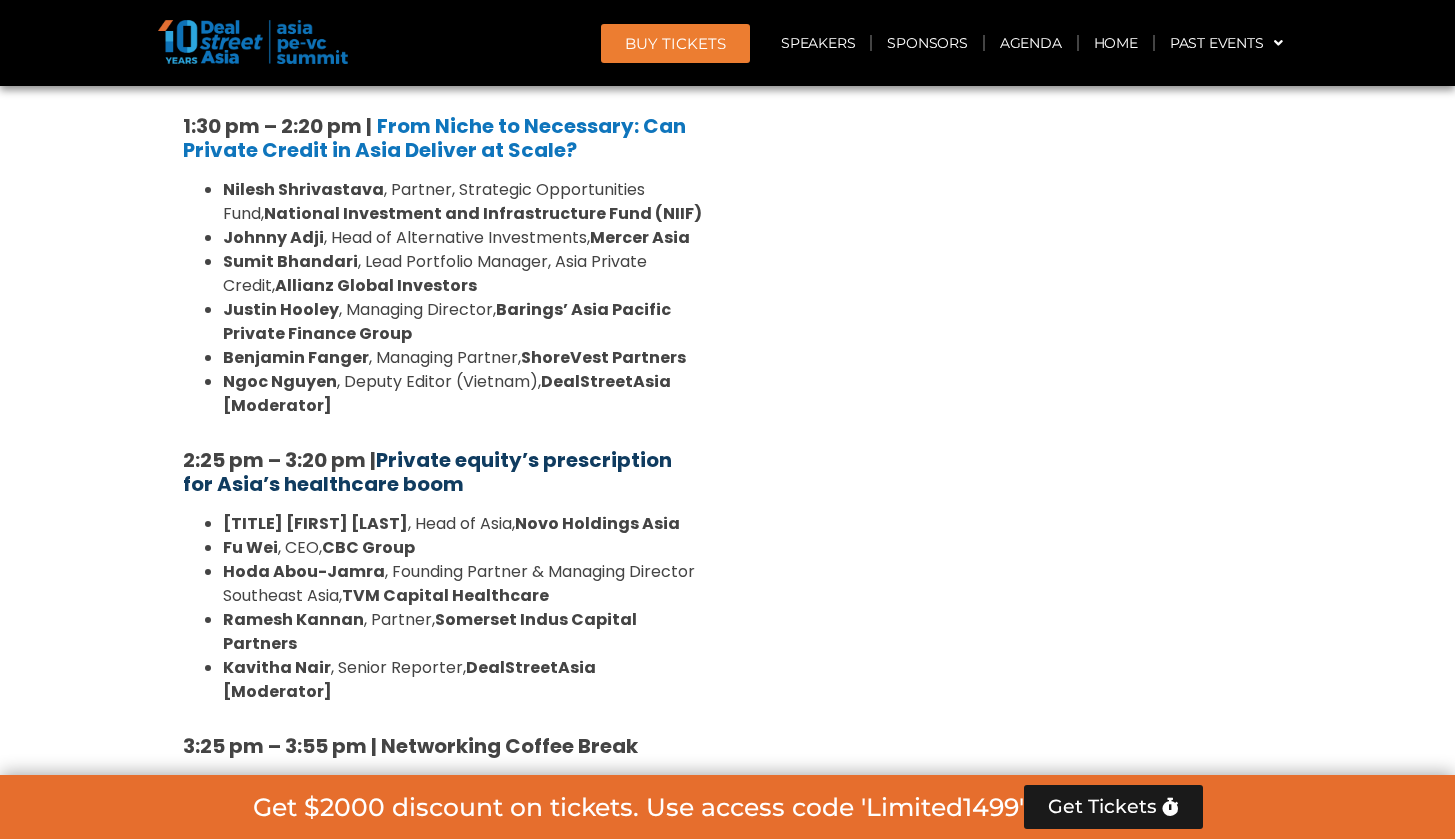 click on "Private equity’s prescription for Asia’s healthcare boom" at bounding box center (427, 472) 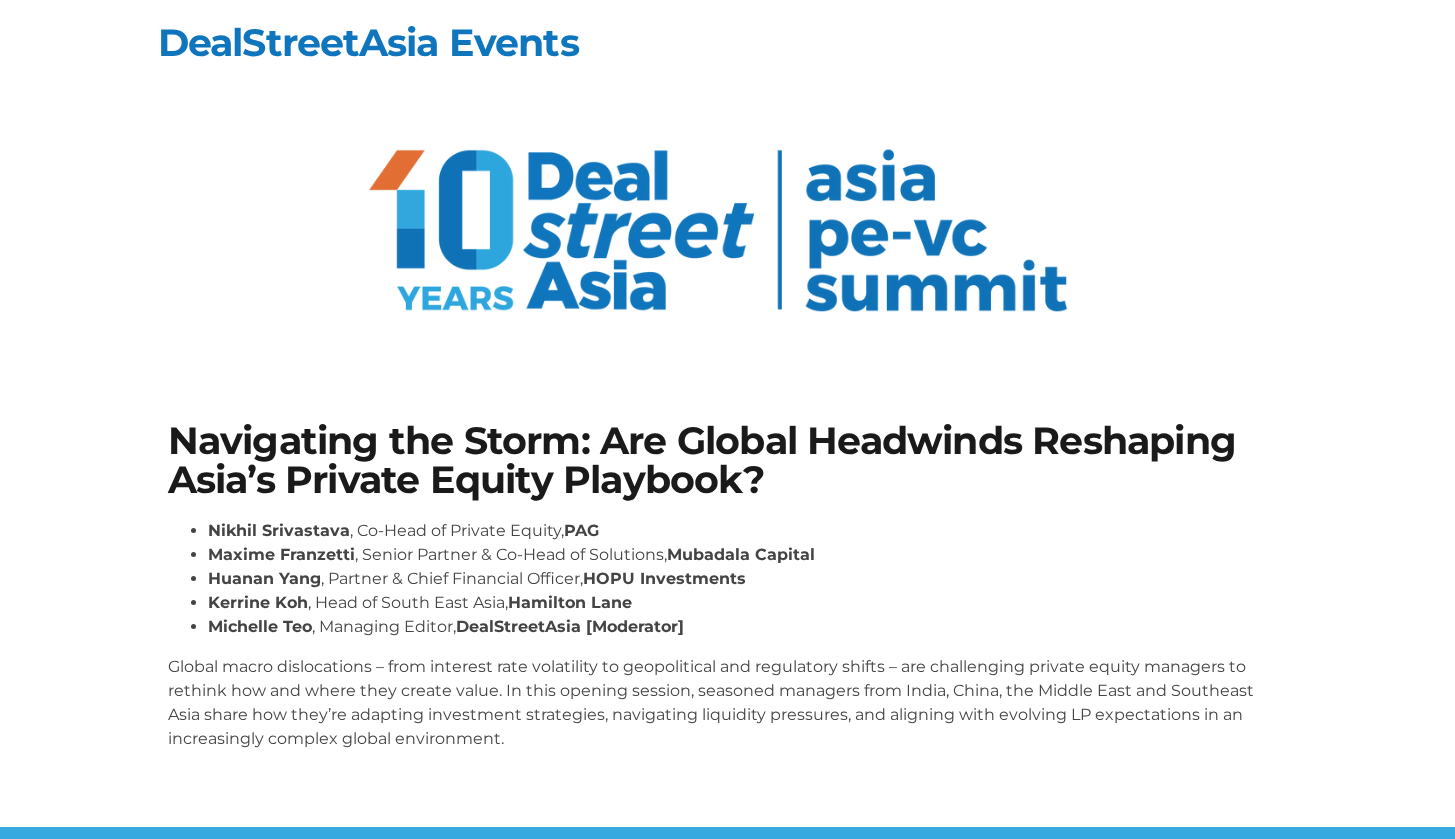 scroll, scrollTop: 0, scrollLeft: 0, axis: both 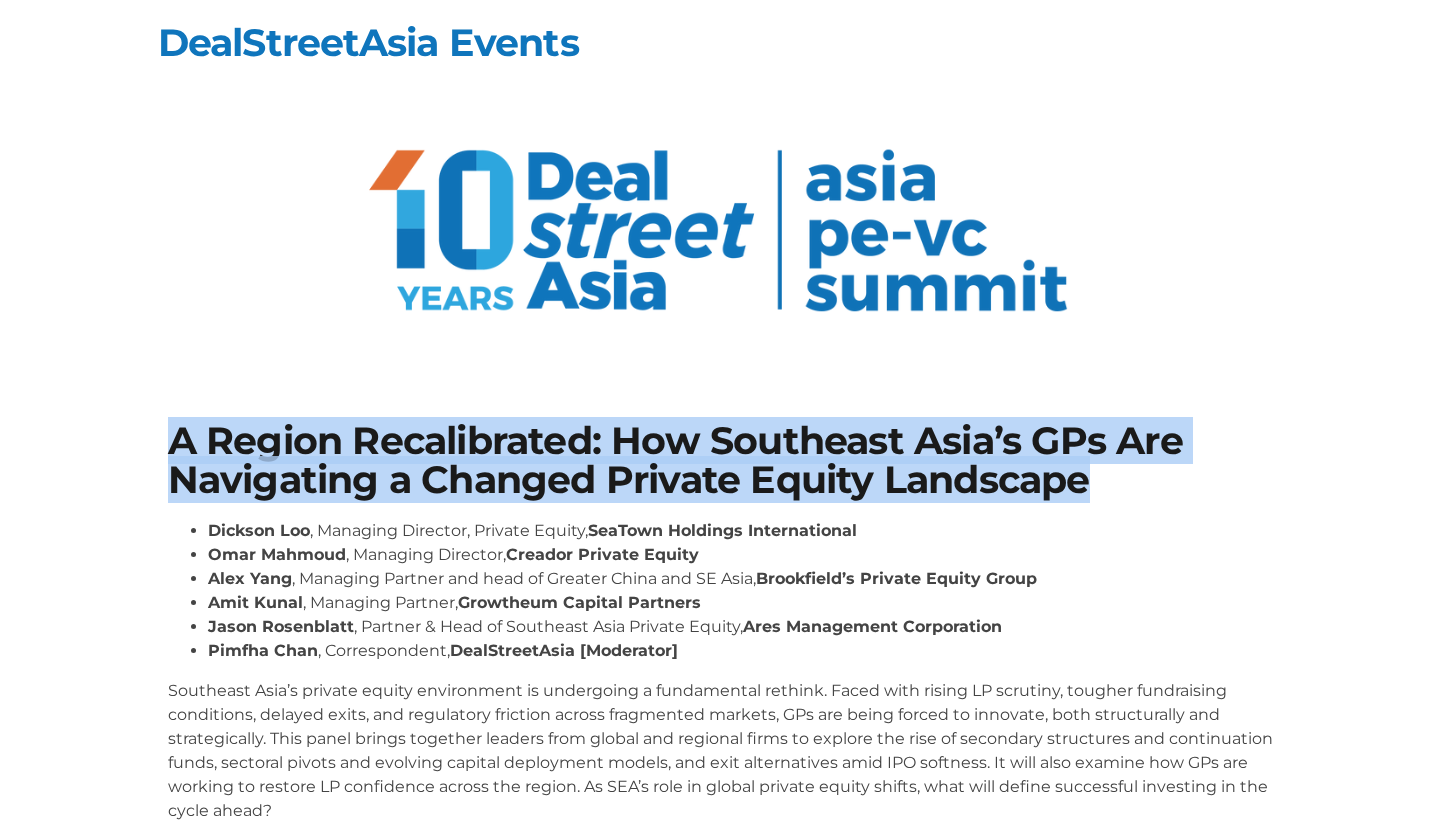 drag, startPoint x: 168, startPoint y: 433, endPoint x: 1133, endPoint y: 458, distance: 965.3238 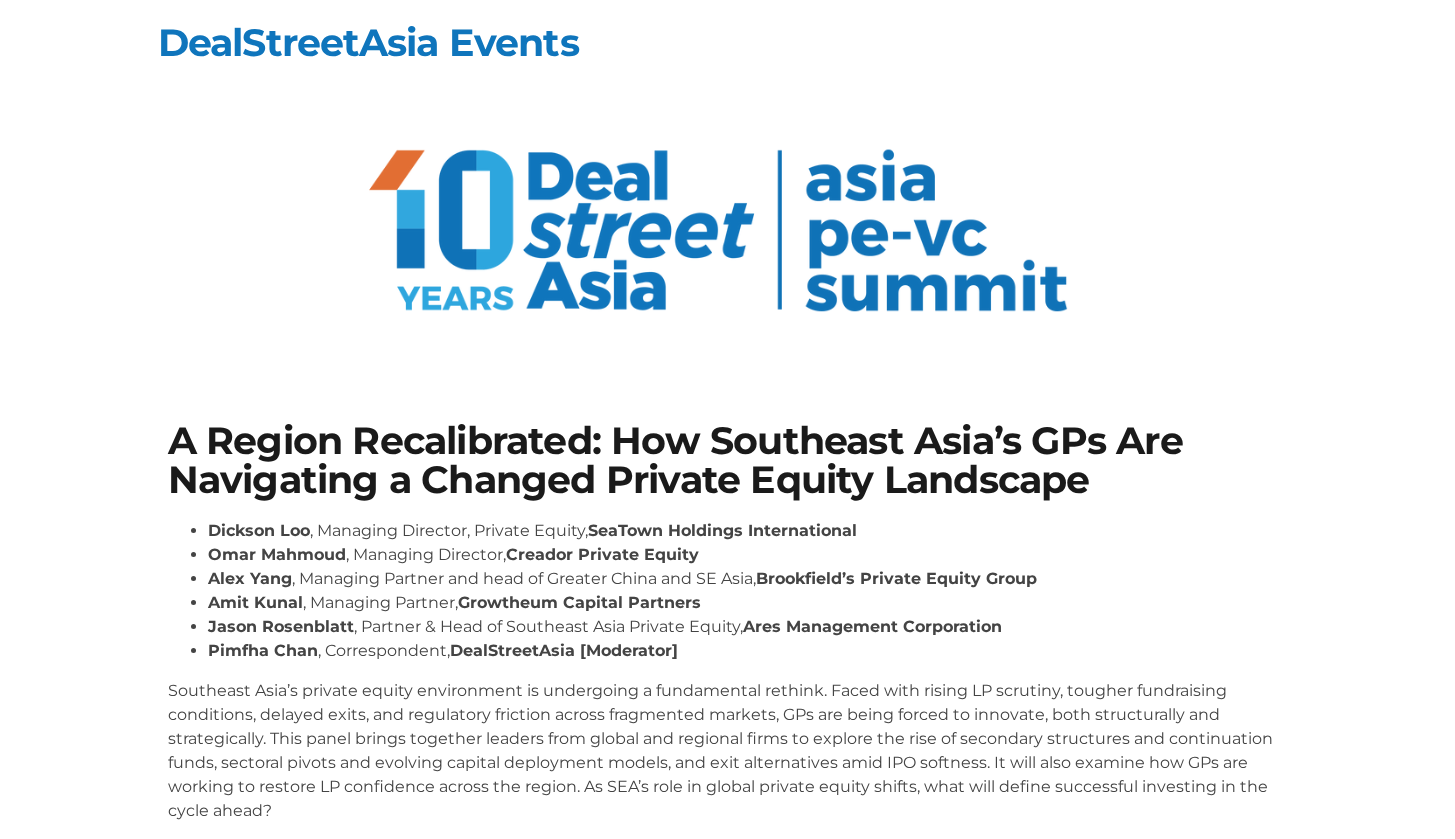 scroll, scrollTop: 0, scrollLeft: 0, axis: both 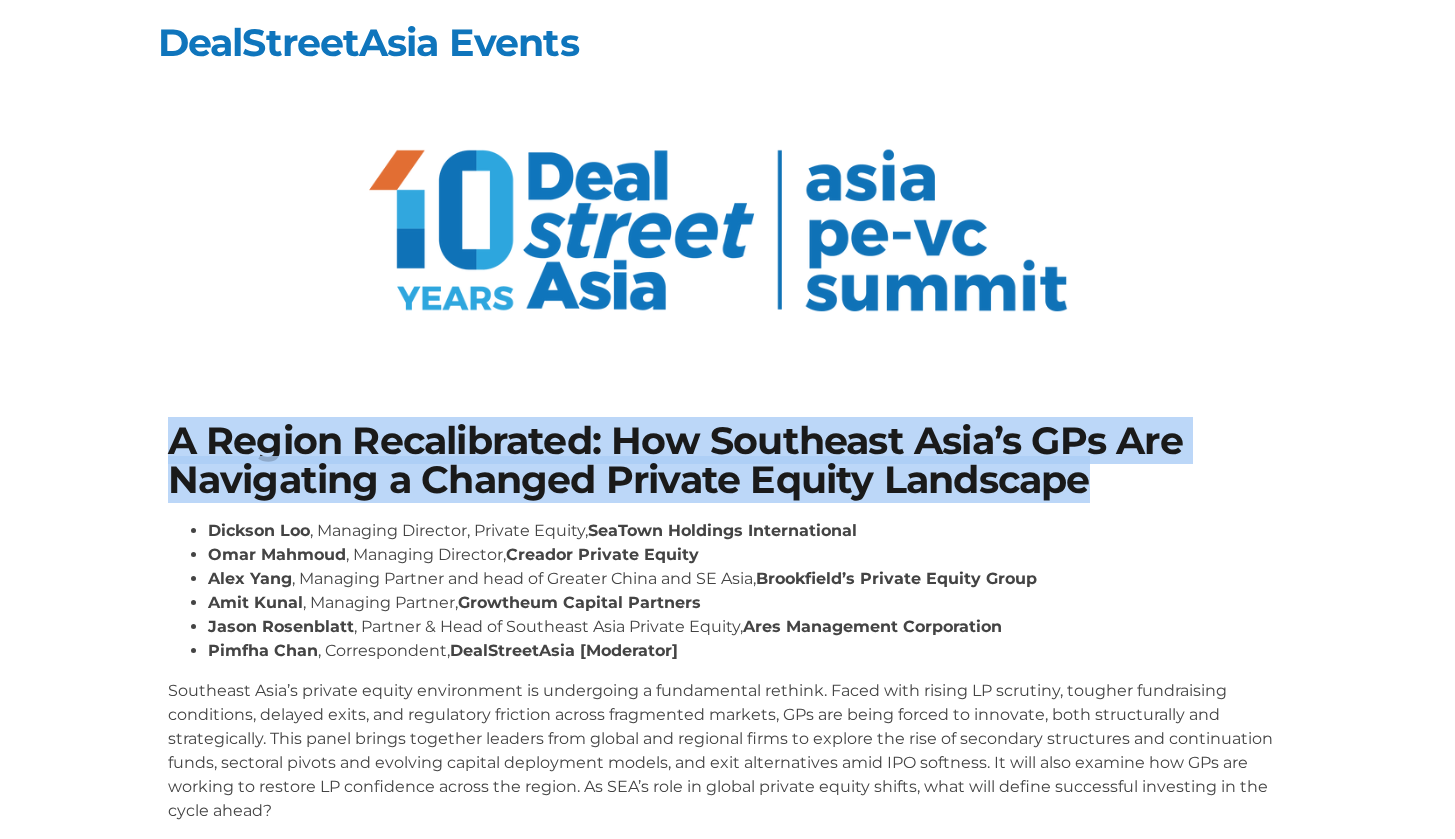 drag, startPoint x: 183, startPoint y: 440, endPoint x: 1205, endPoint y: 496, distance: 1023.5331 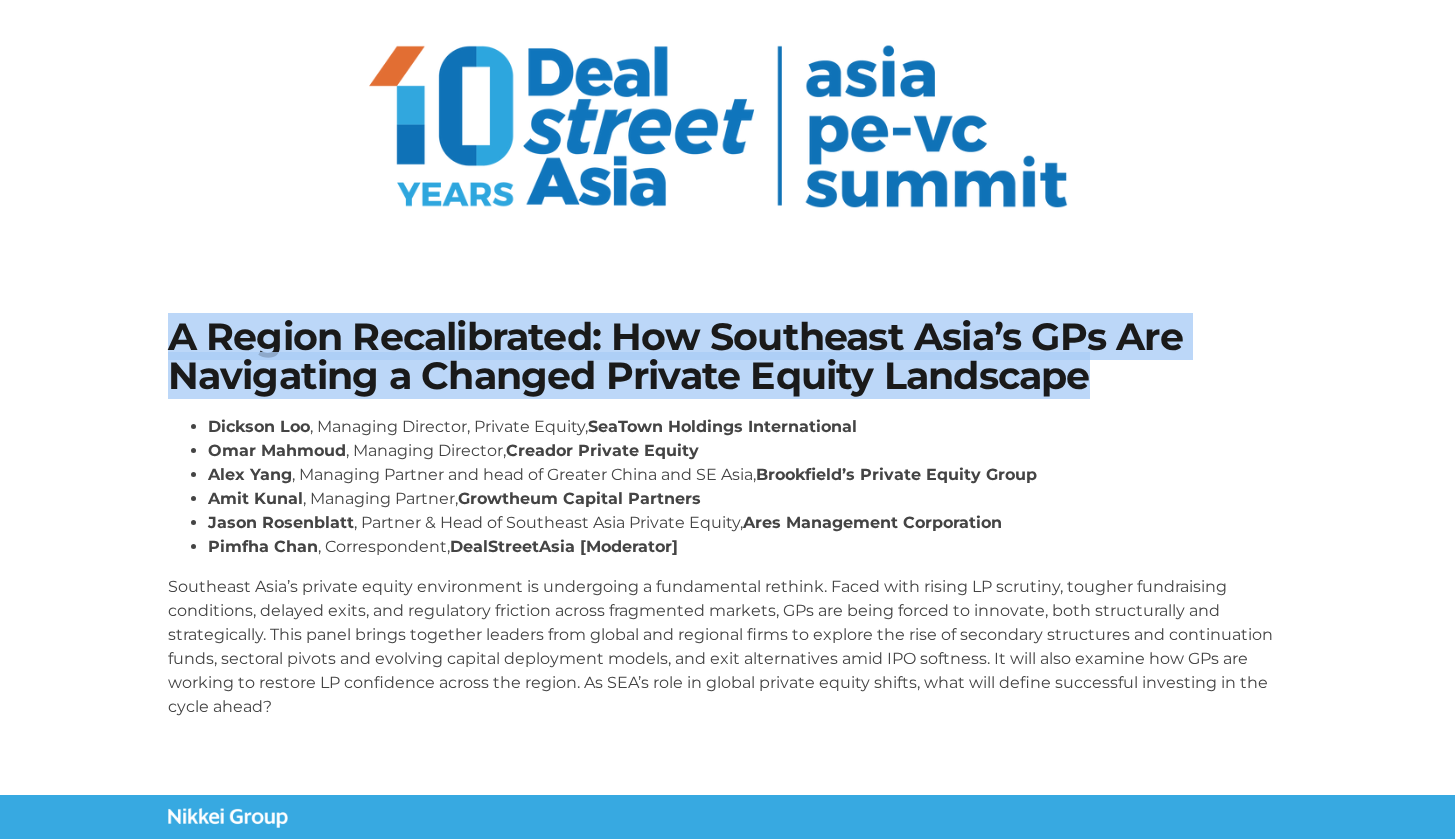 scroll, scrollTop: 101, scrollLeft: 0, axis: vertical 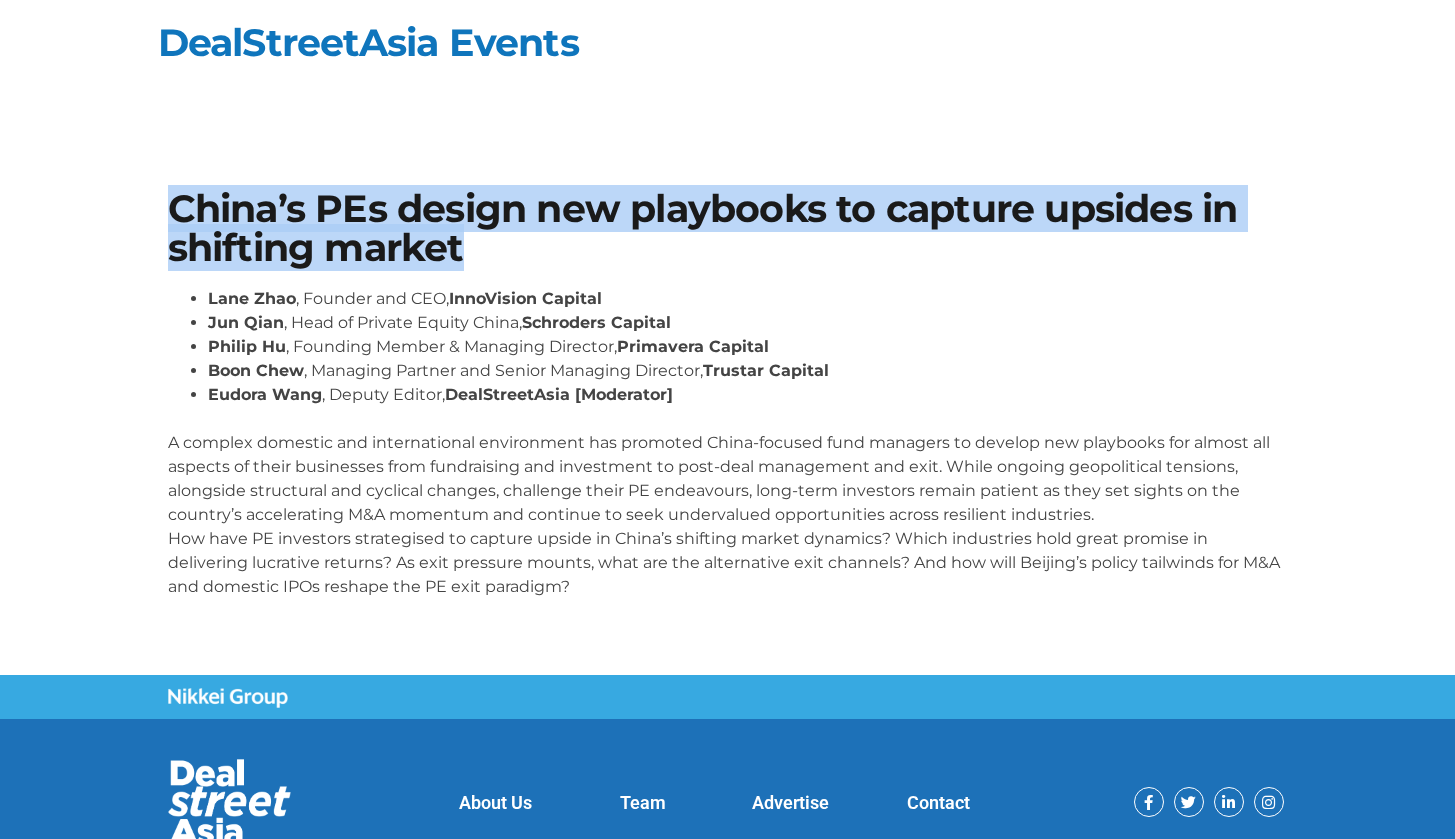 drag, startPoint x: 162, startPoint y: 199, endPoint x: 480, endPoint y: 238, distance: 320.3826 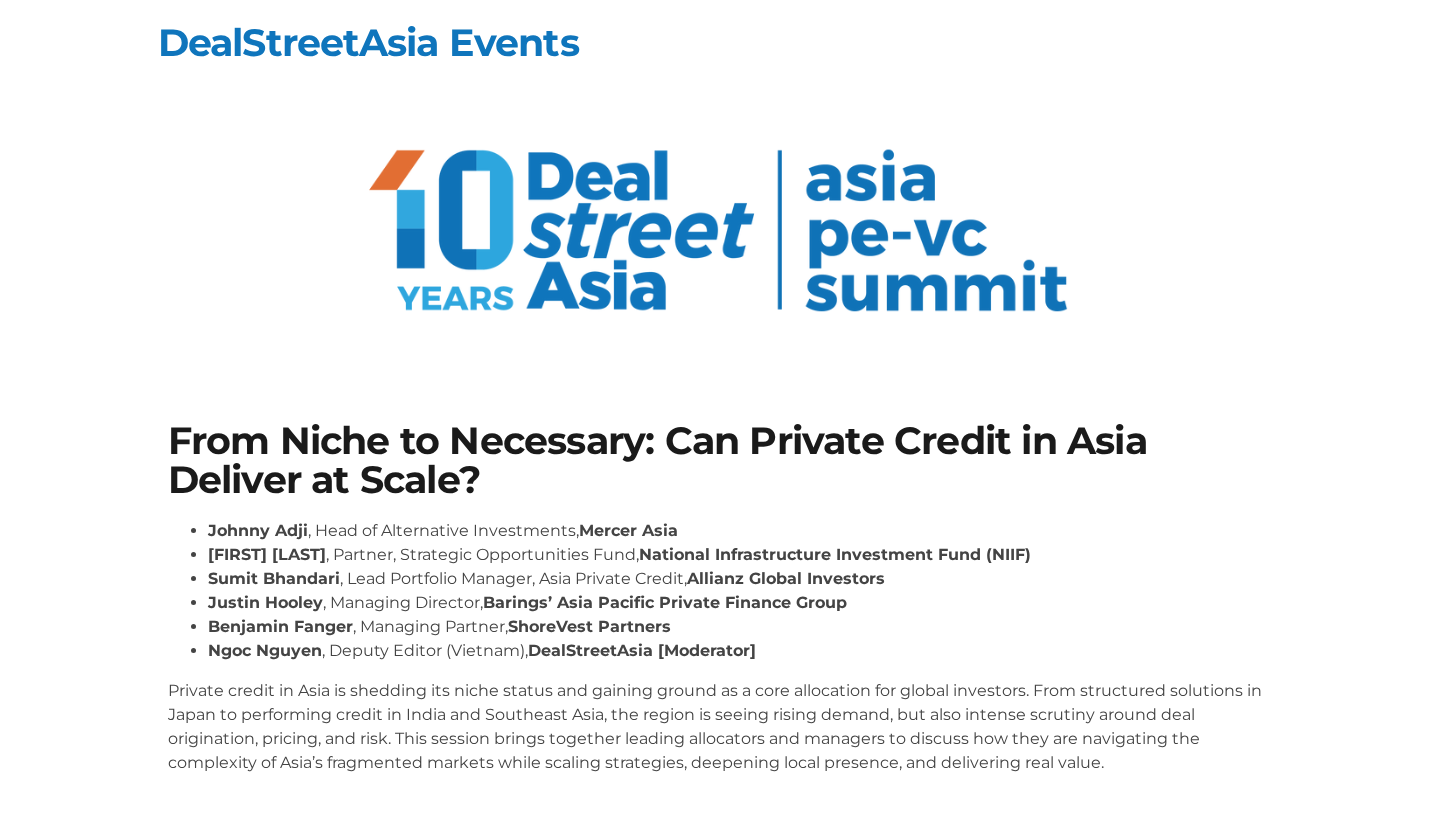 scroll, scrollTop: 0, scrollLeft: 0, axis: both 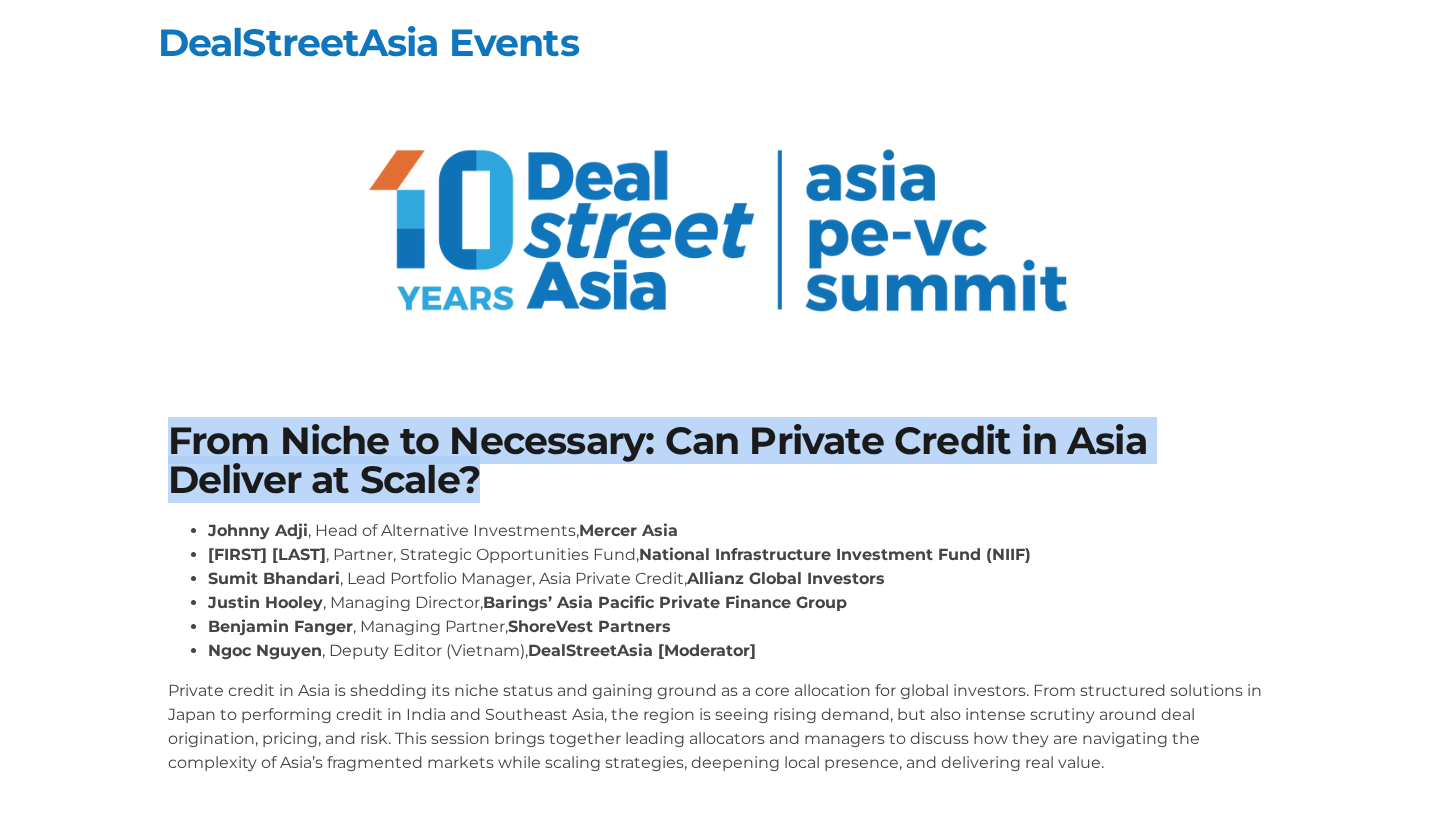 drag, startPoint x: 170, startPoint y: 437, endPoint x: 511, endPoint y: 473, distance: 342.89502 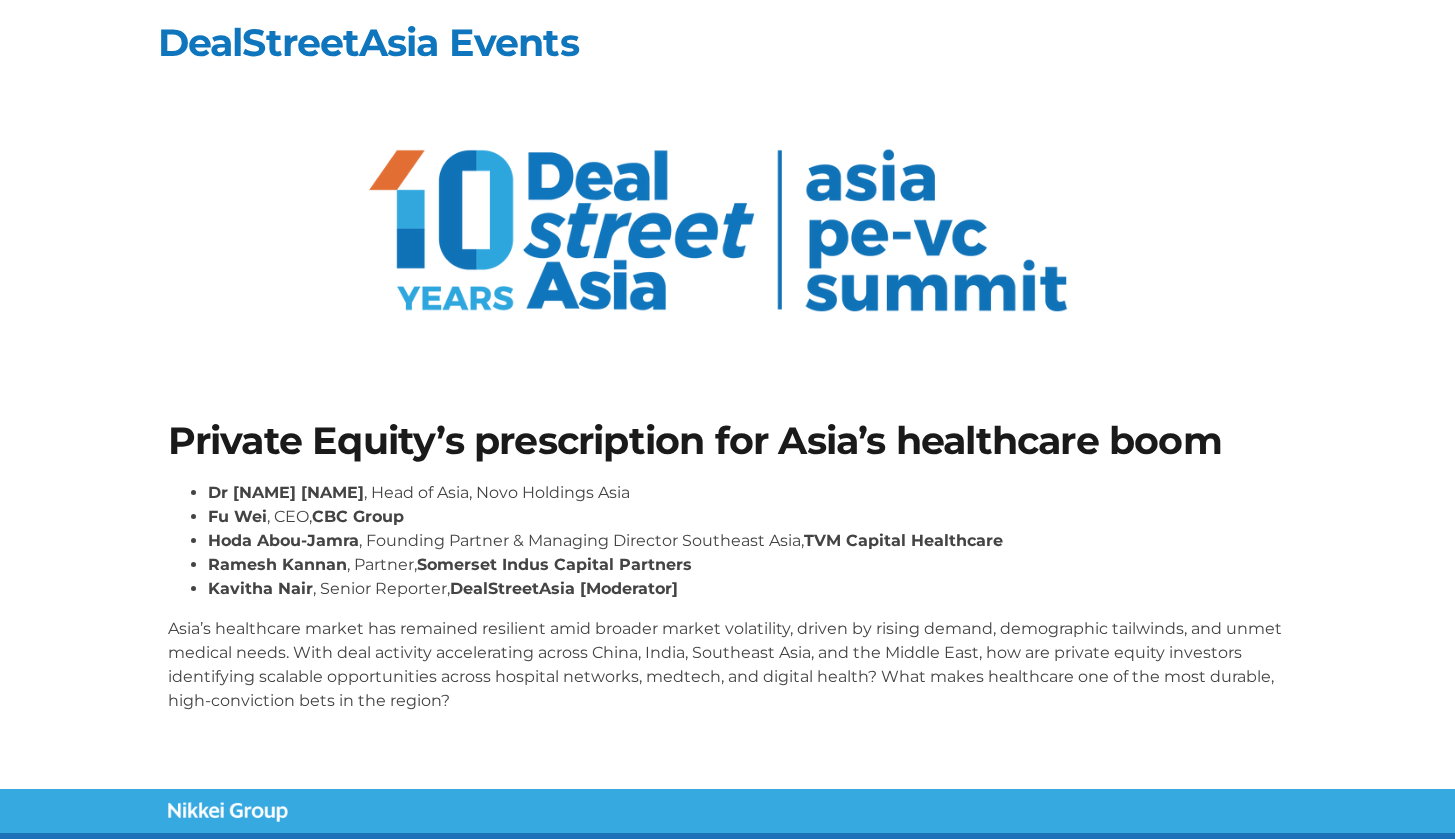 scroll, scrollTop: 0, scrollLeft: 0, axis: both 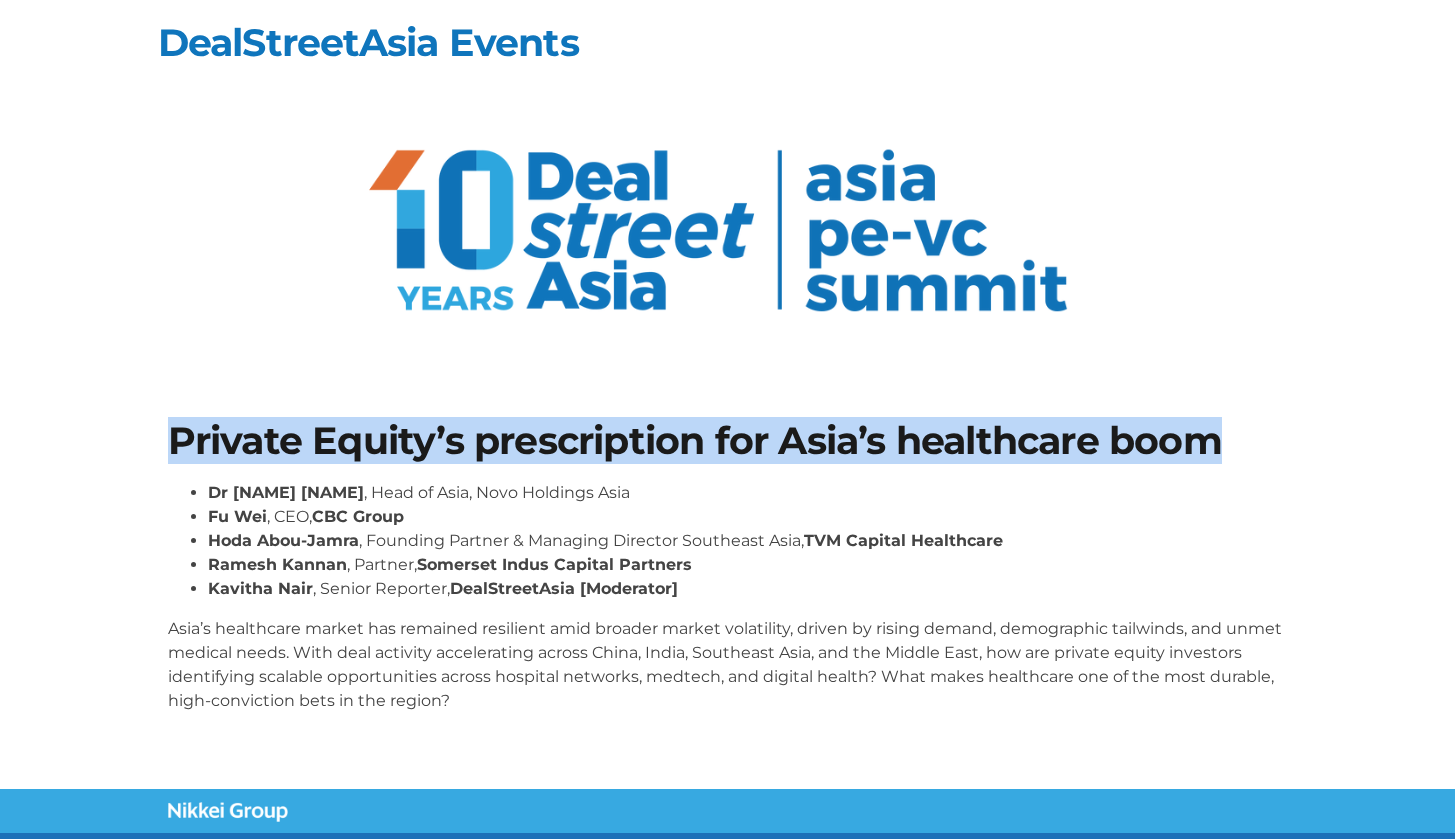 drag, startPoint x: 172, startPoint y: 447, endPoint x: 1238, endPoint y: 438, distance: 1066.038 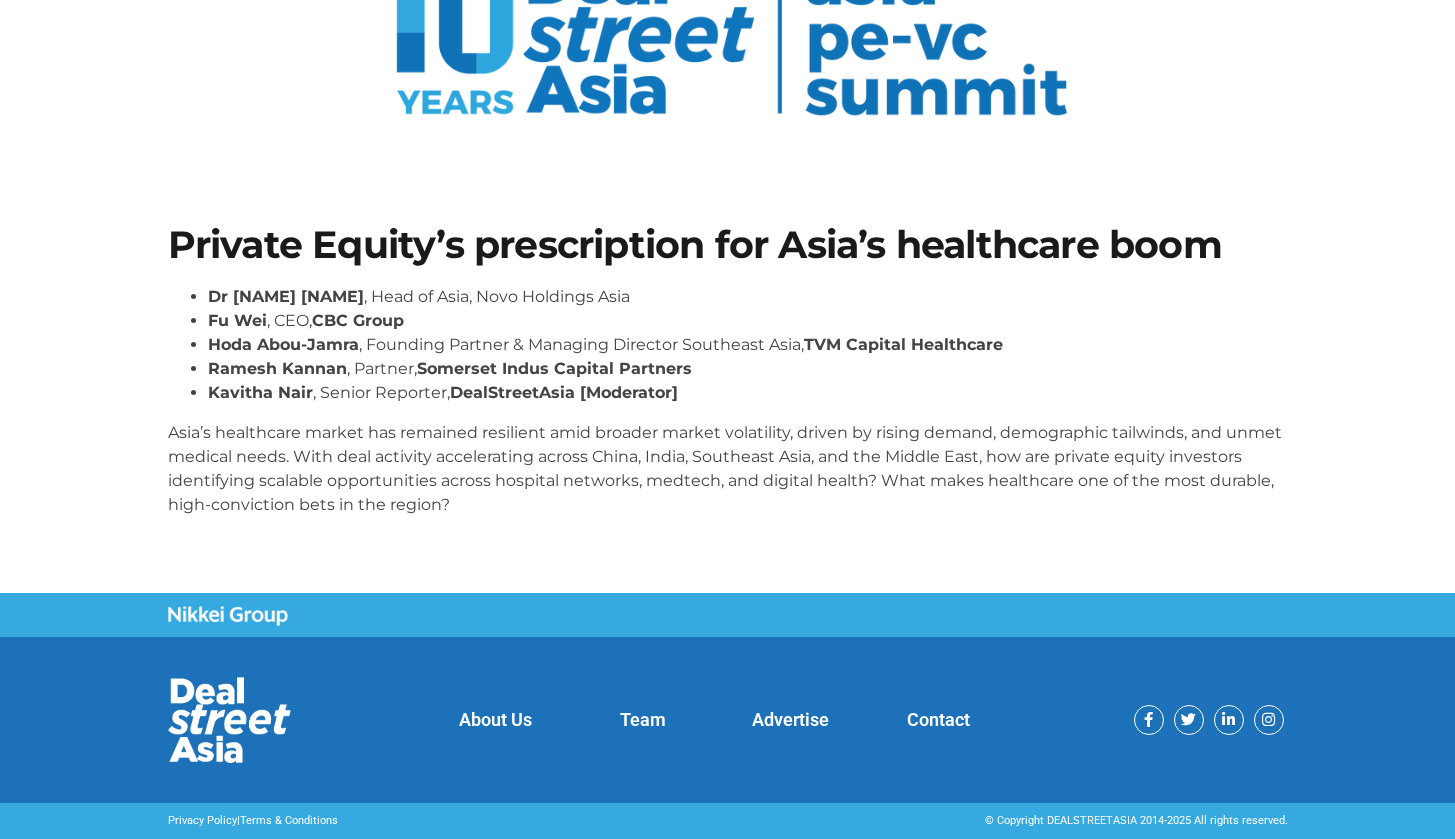 scroll, scrollTop: 195, scrollLeft: 0, axis: vertical 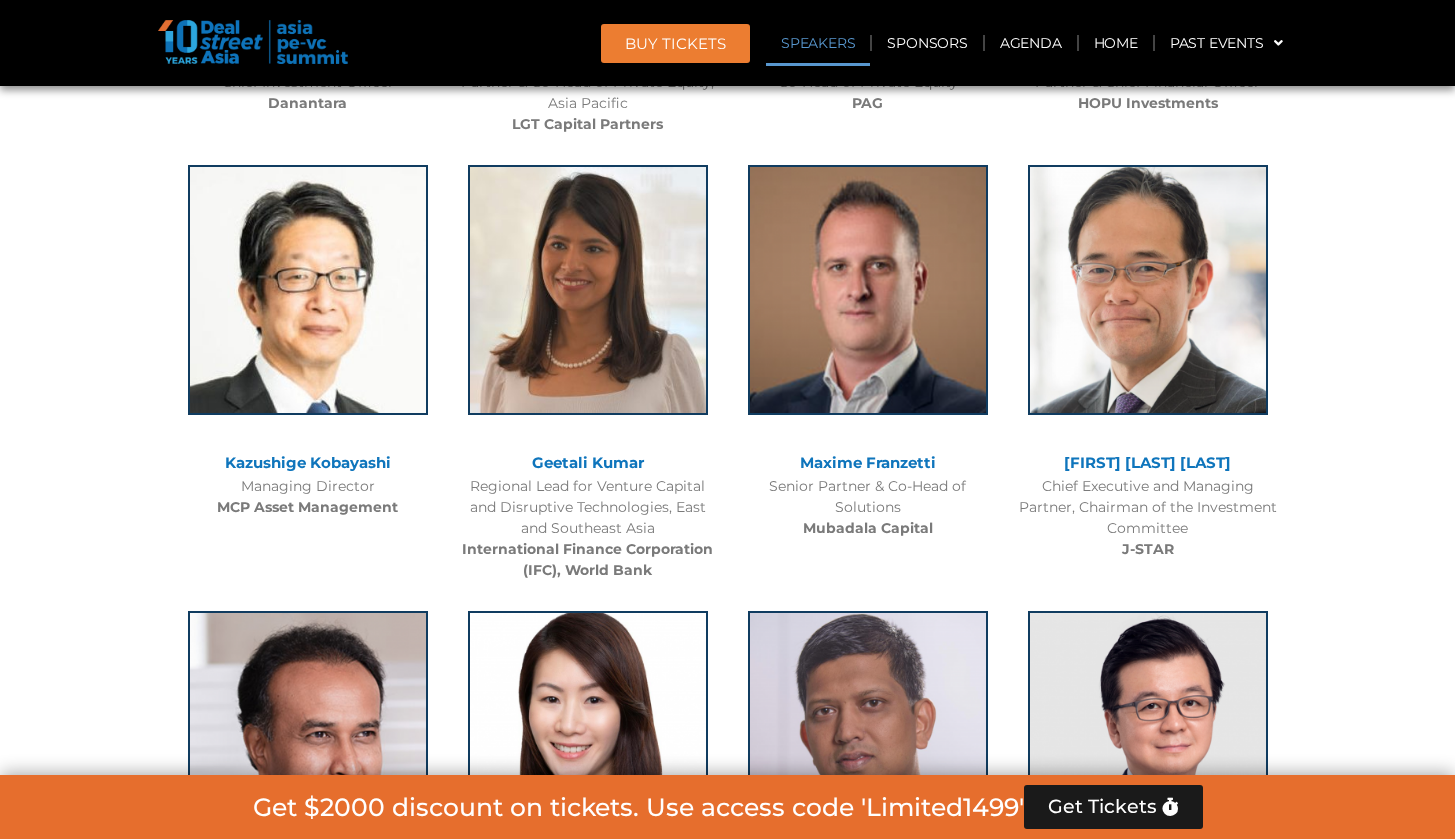 click on "Speakers" 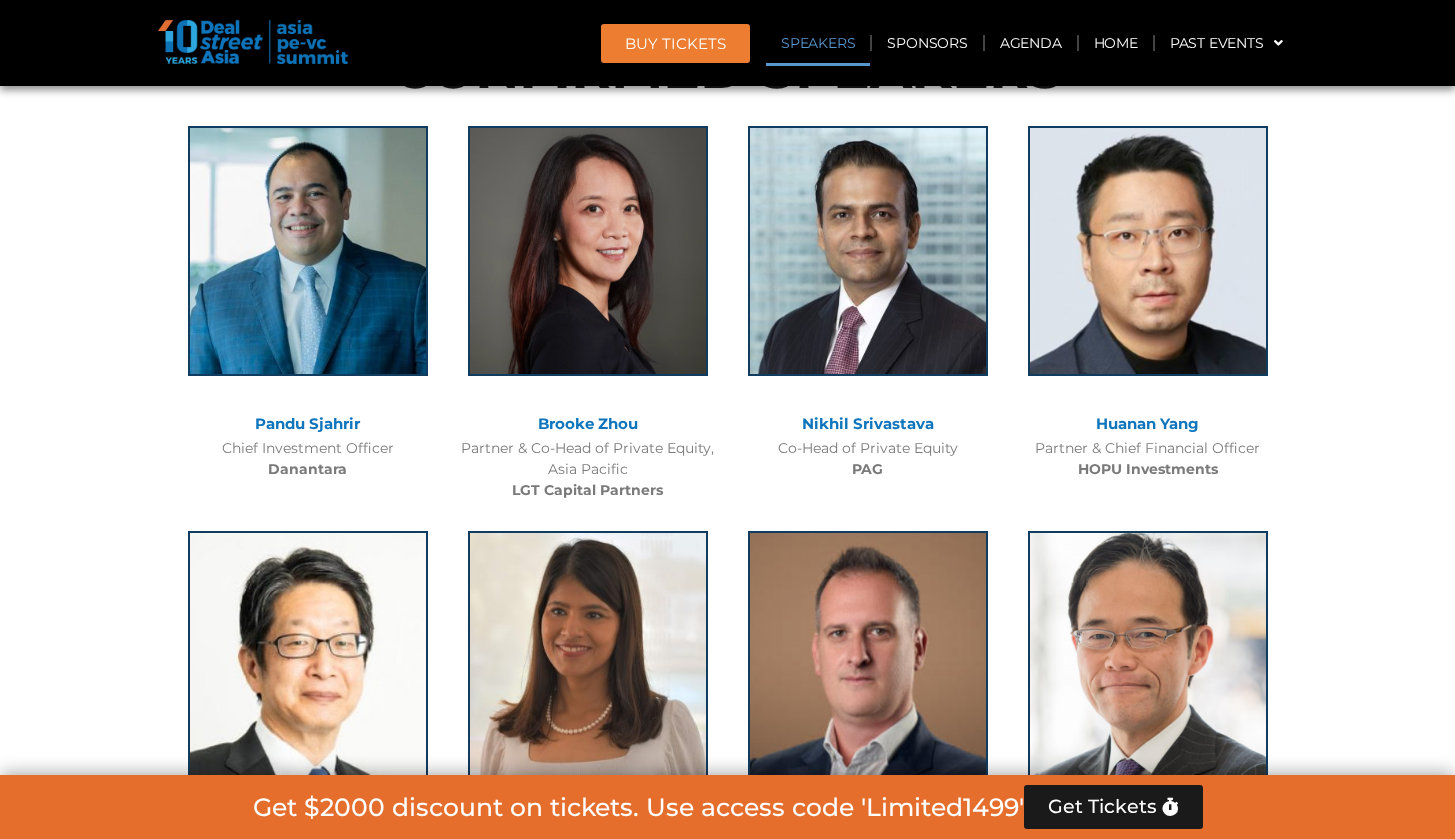 scroll, scrollTop: 2221, scrollLeft: 0, axis: vertical 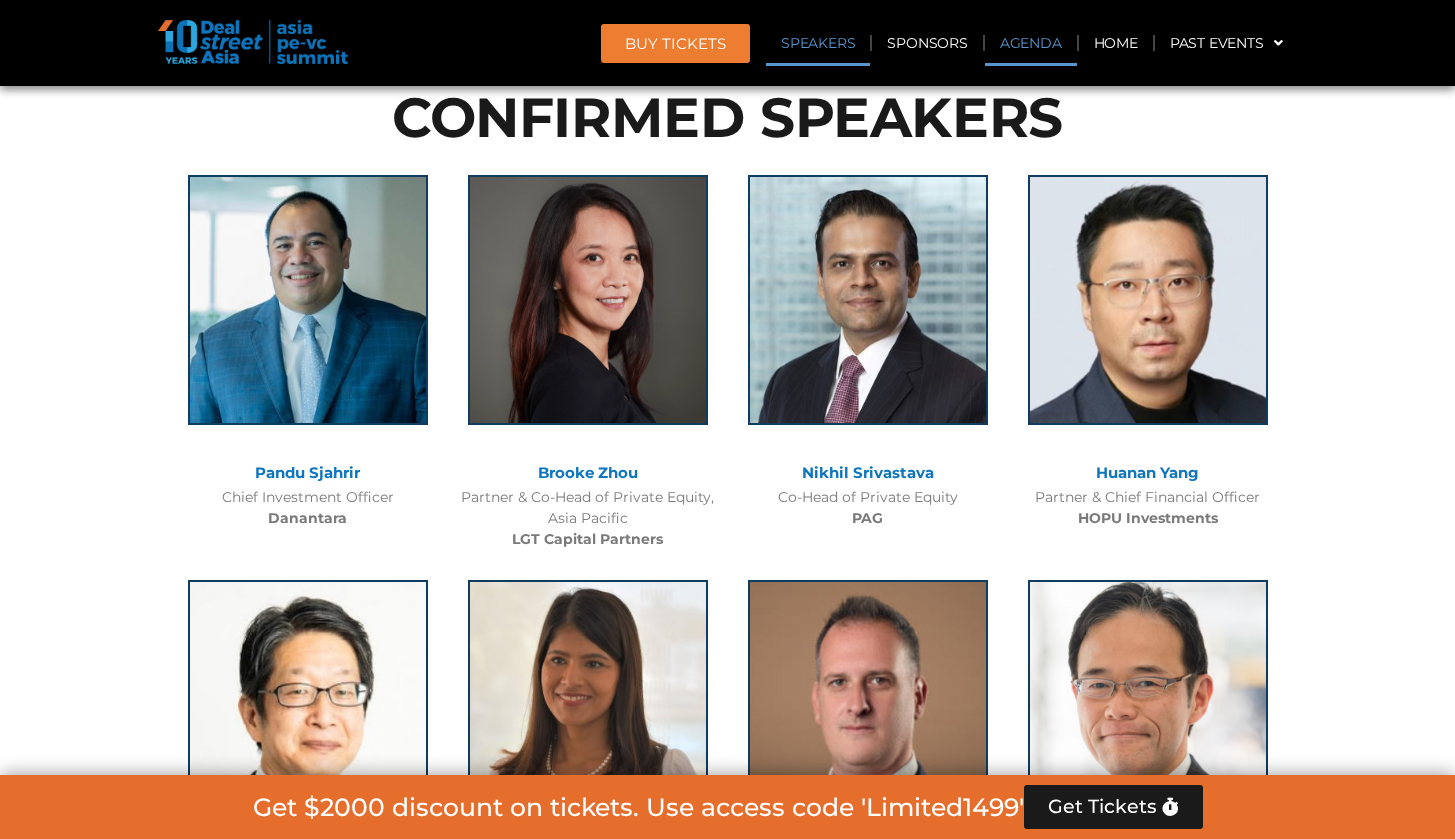 click on "Agenda" 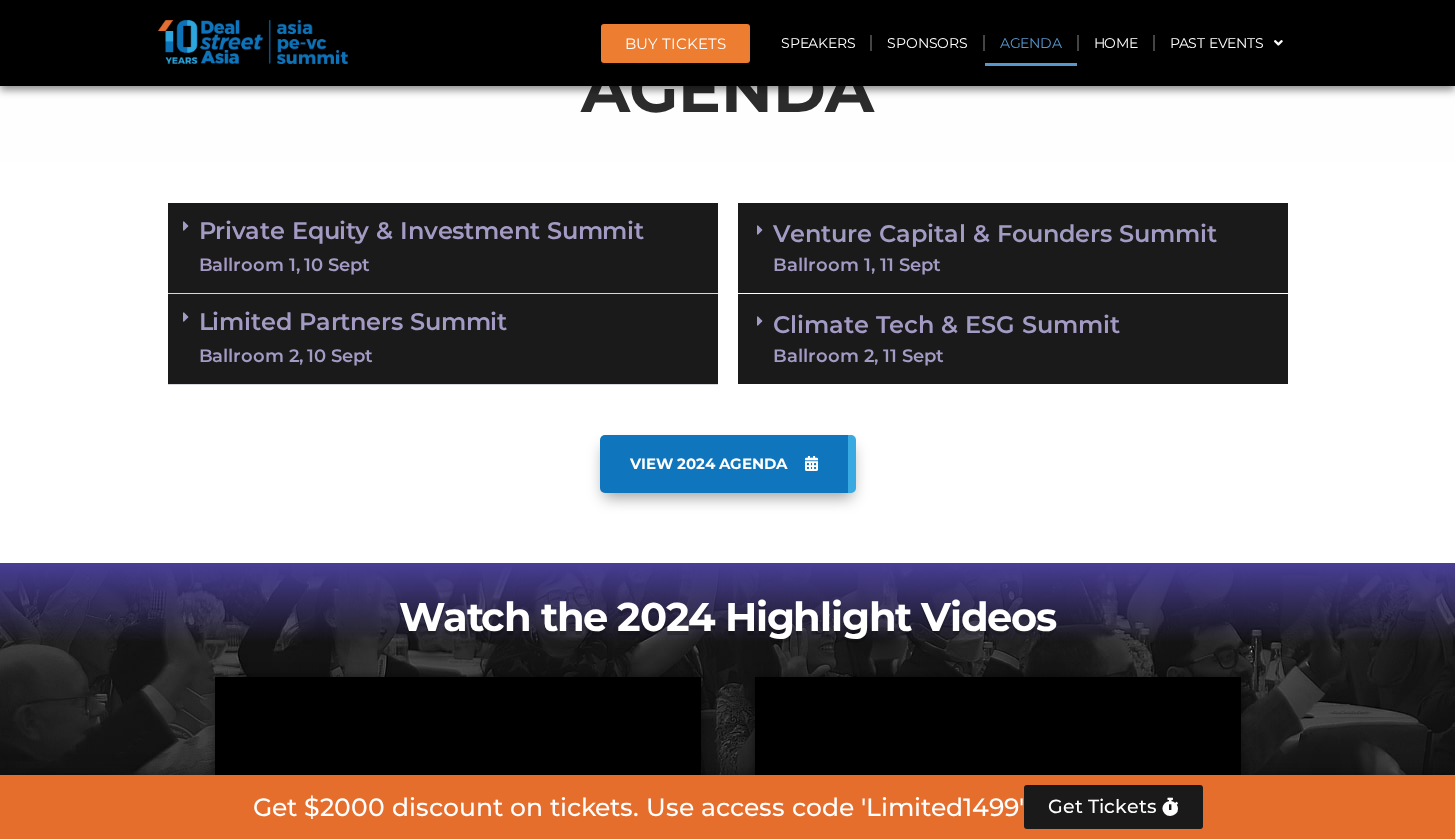 scroll, scrollTop: 1187, scrollLeft: 0, axis: vertical 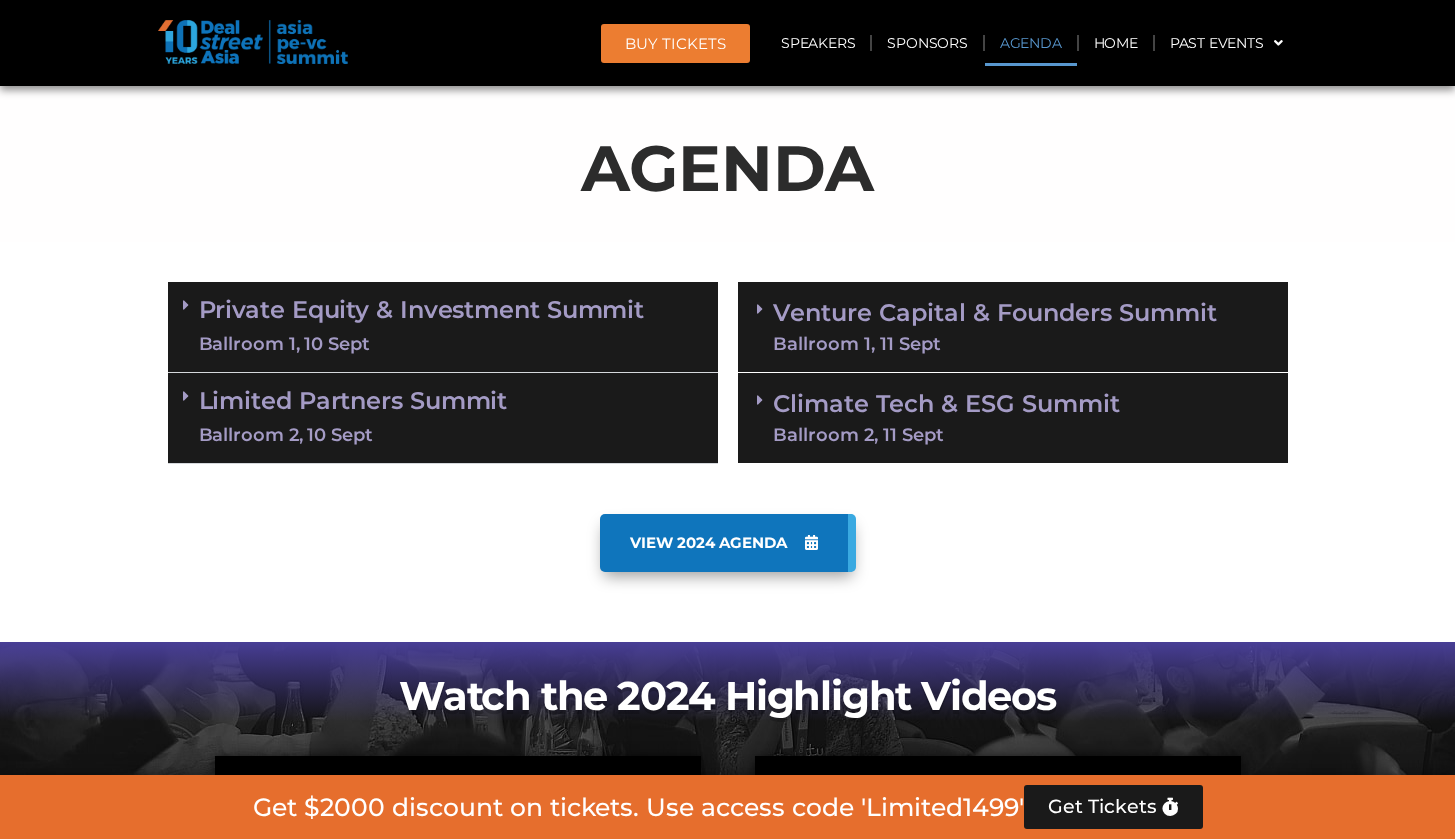 click on "Ballroom 1, 10 Sept" at bounding box center [451, 344] 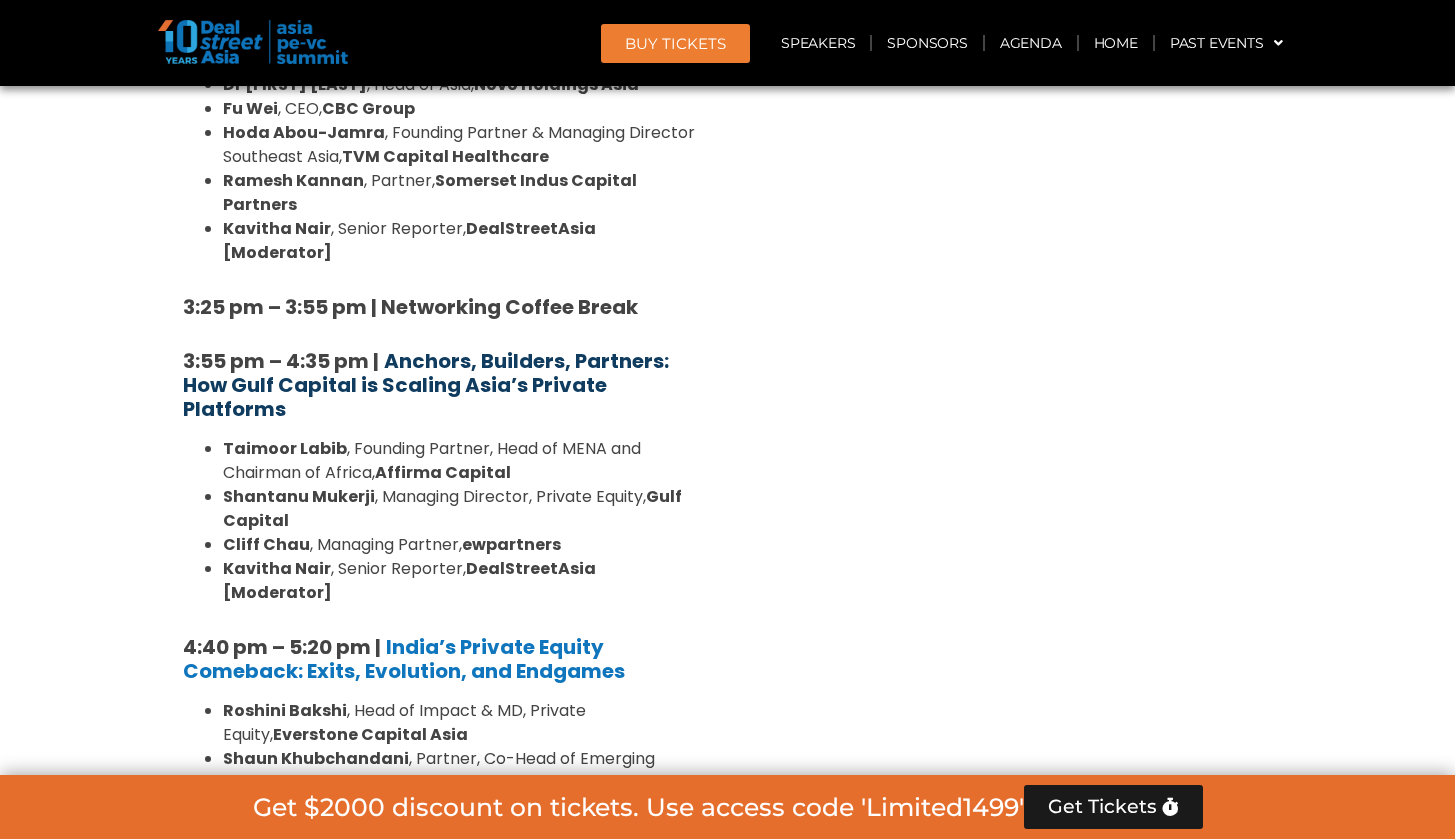 scroll, scrollTop: 3191, scrollLeft: 0, axis: vertical 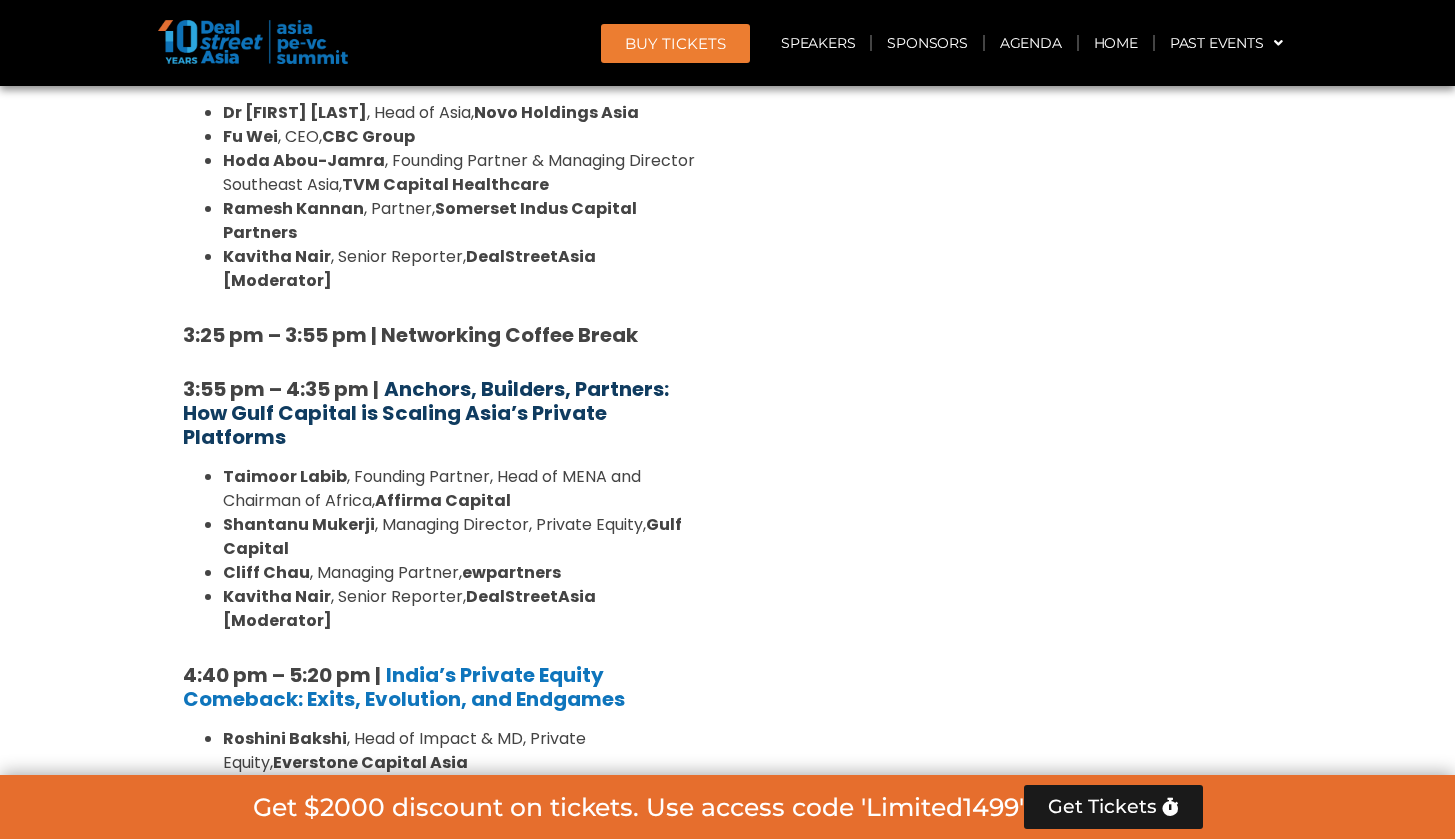 click on "Anchors, Builders, Partners: How Gulf Capital is Scaling Asia’s Private Platforms" at bounding box center (426, 413) 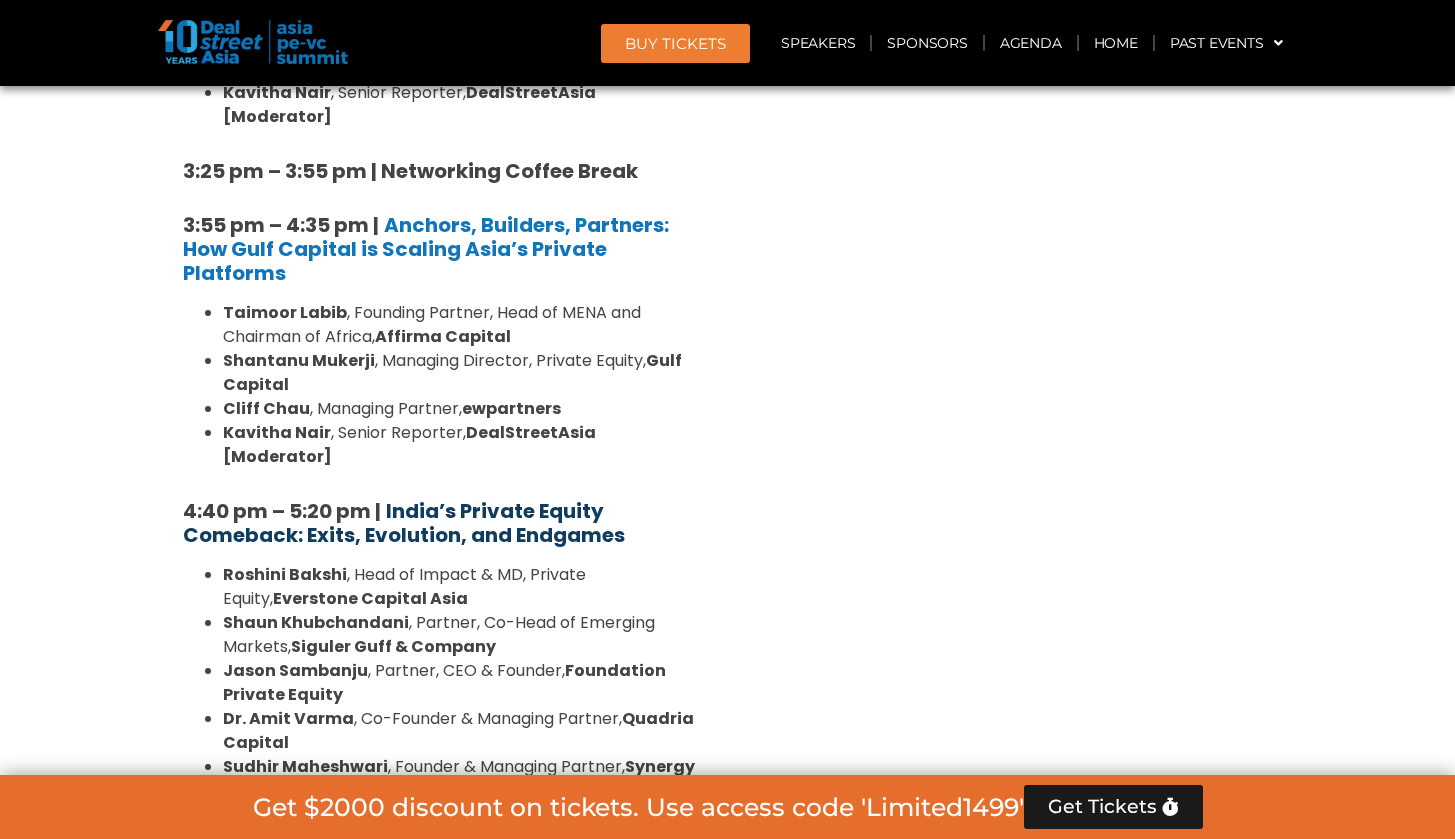 scroll, scrollTop: 3363, scrollLeft: 0, axis: vertical 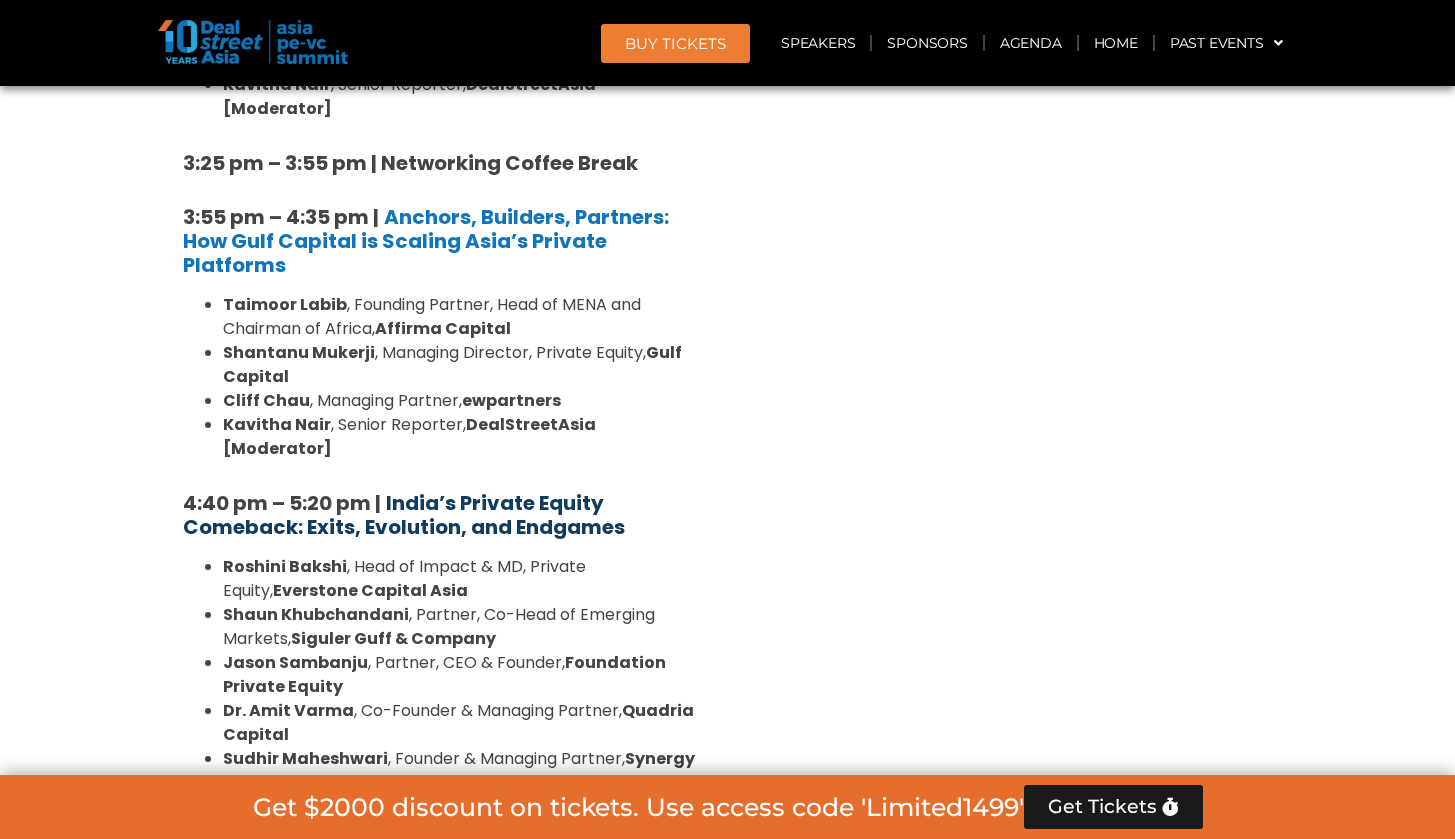 click on "India’s Private Equity Comeback: Exits, Evolution, and Endgames" at bounding box center [404, 515] 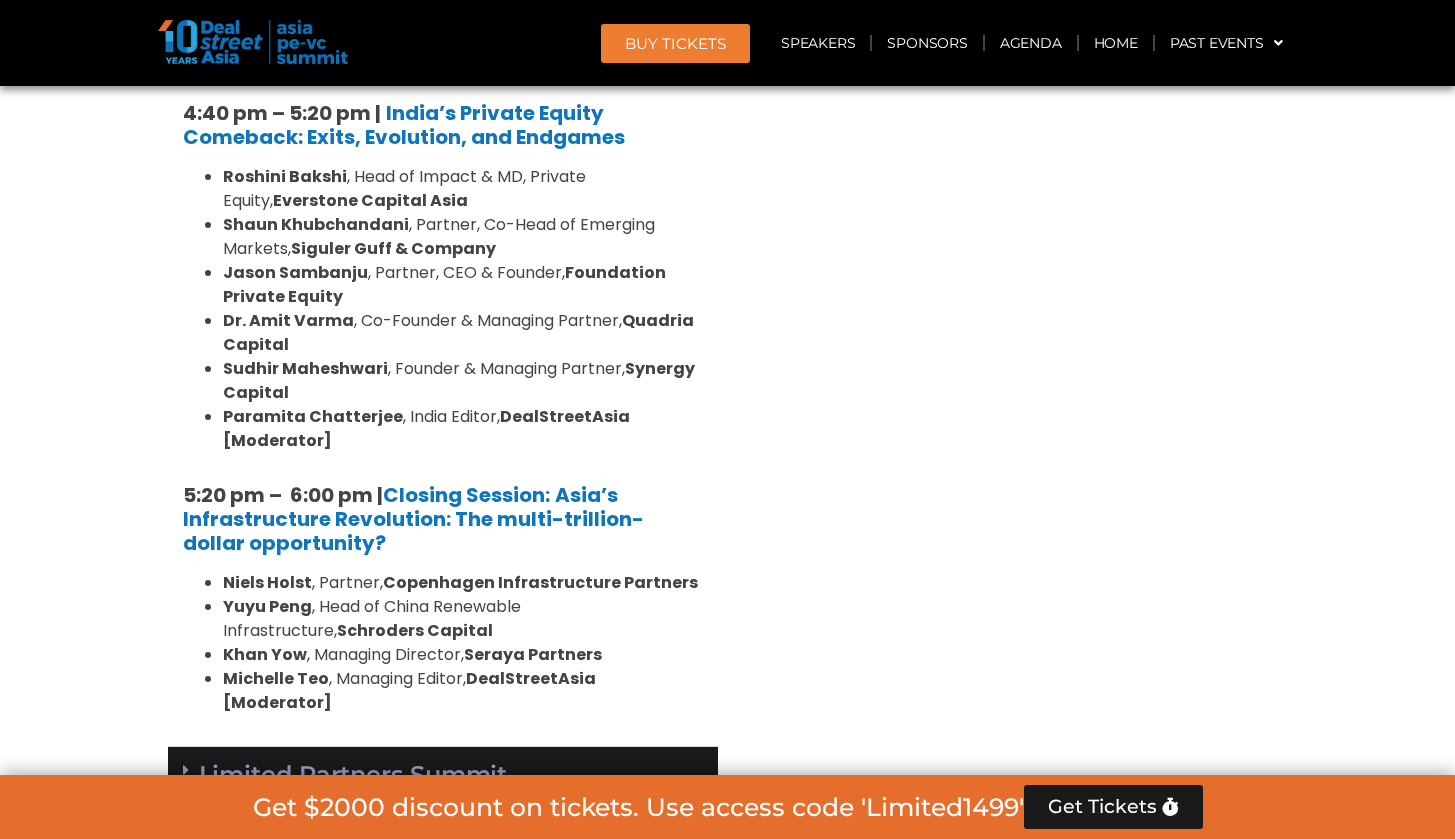 scroll, scrollTop: 3754, scrollLeft: 0, axis: vertical 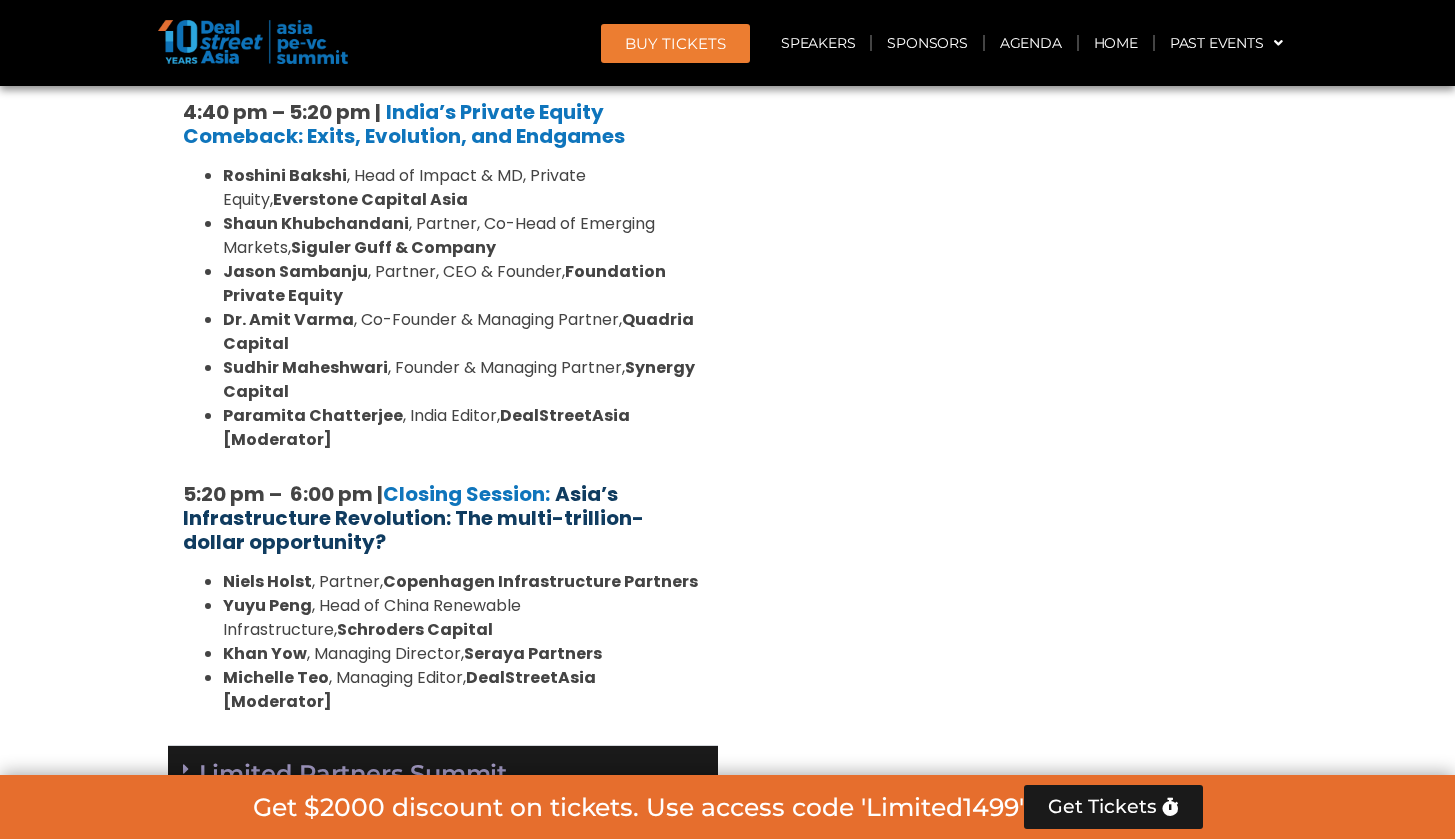 click on "Asia’s Infrastructure Revolution: The multi-trillion-dollar opportunity?" at bounding box center (413, 518) 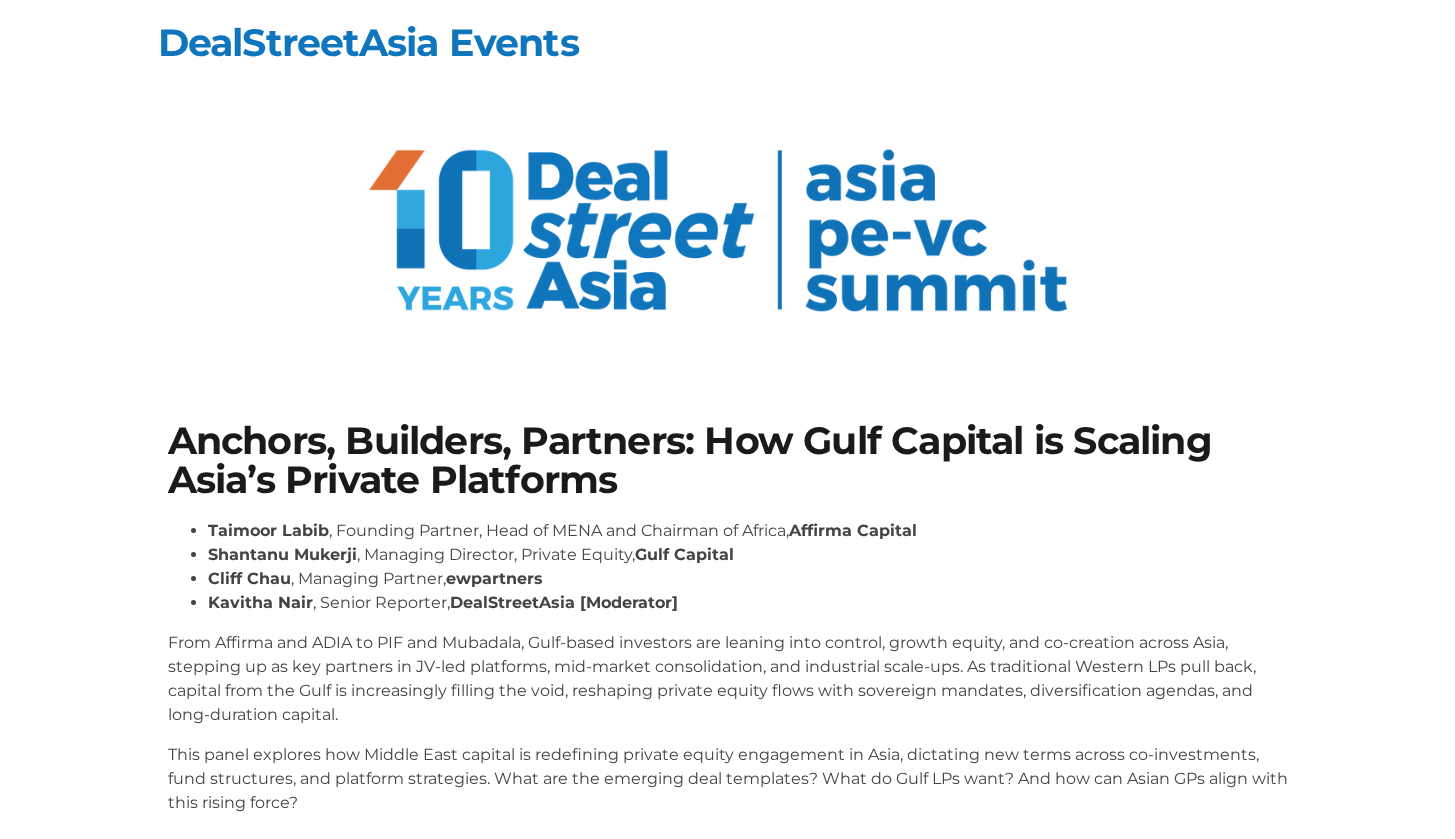 scroll, scrollTop: 0, scrollLeft: 0, axis: both 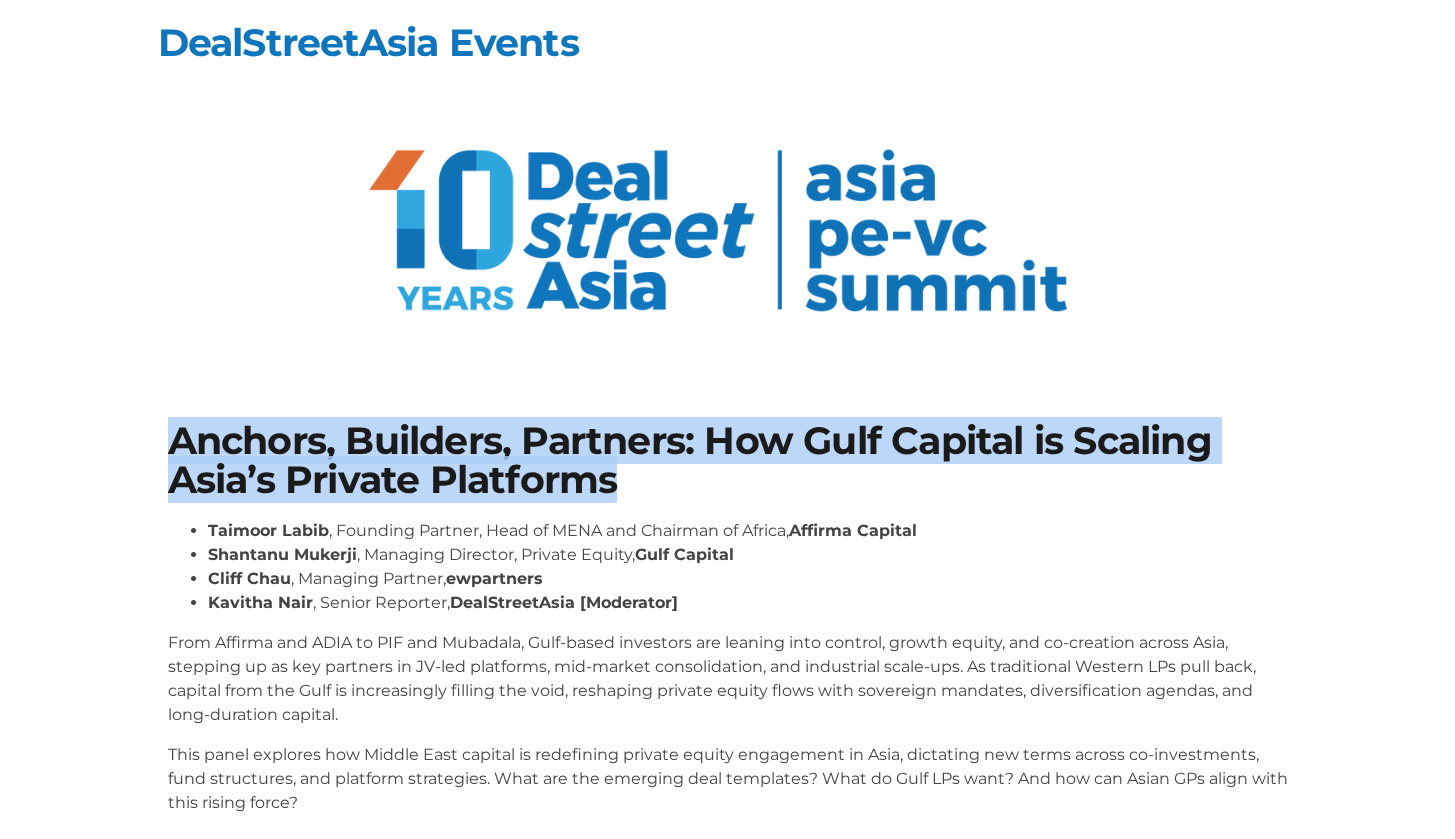 drag, startPoint x: 175, startPoint y: 439, endPoint x: 657, endPoint y: 498, distance: 485.59756 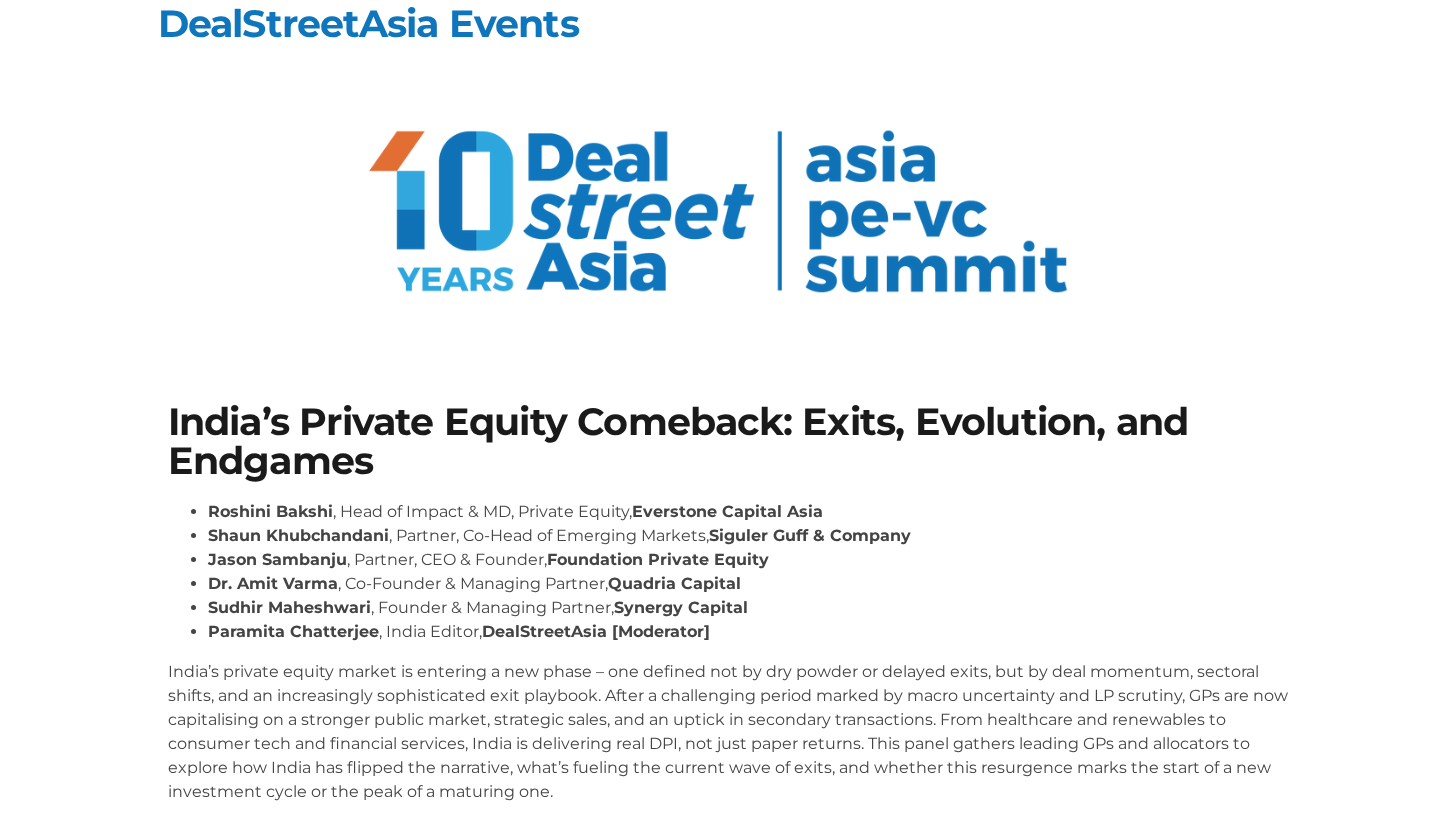 scroll, scrollTop: 20, scrollLeft: 0, axis: vertical 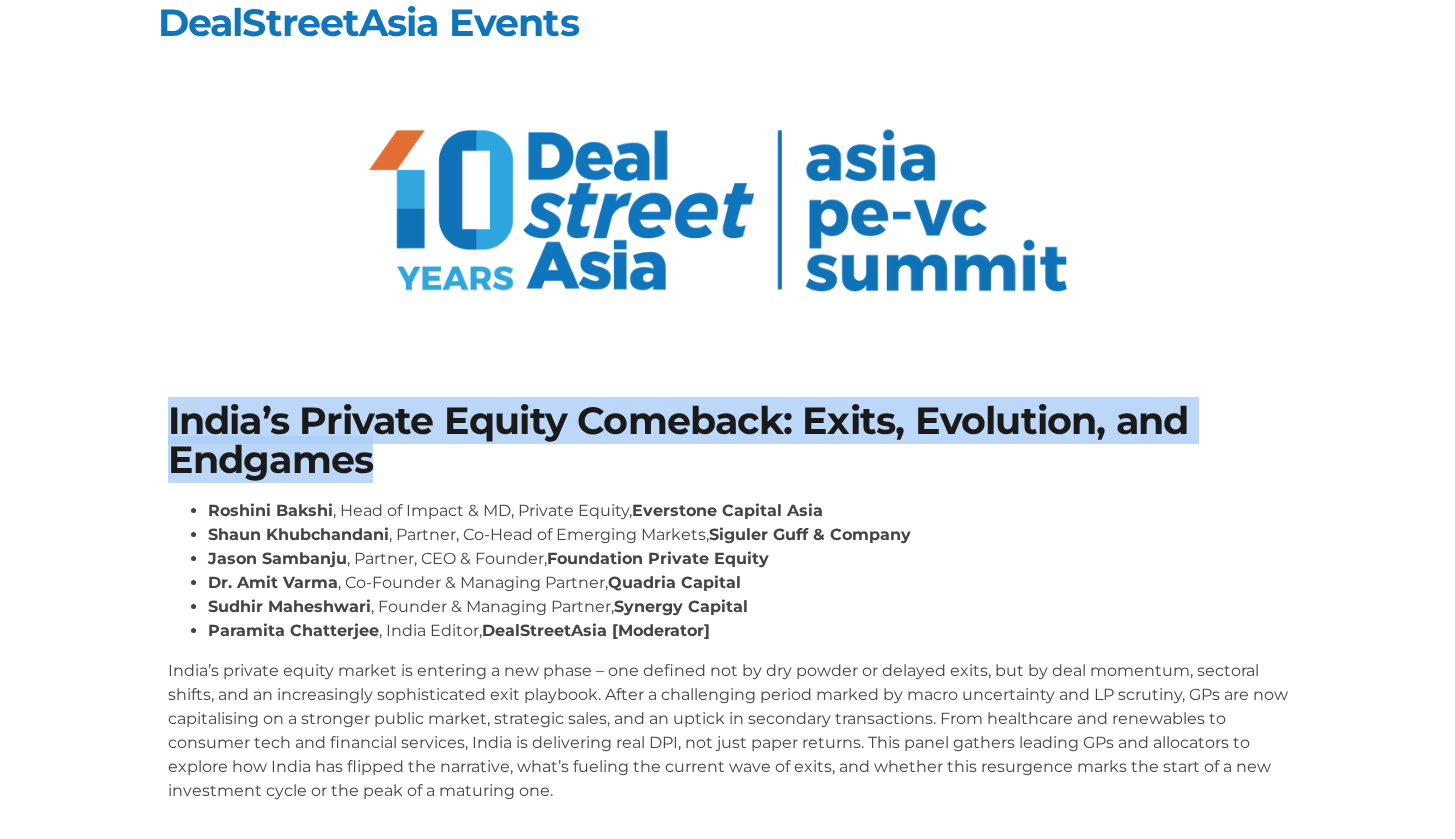 drag, startPoint x: 162, startPoint y: 417, endPoint x: 551, endPoint y: 463, distance: 391.71036 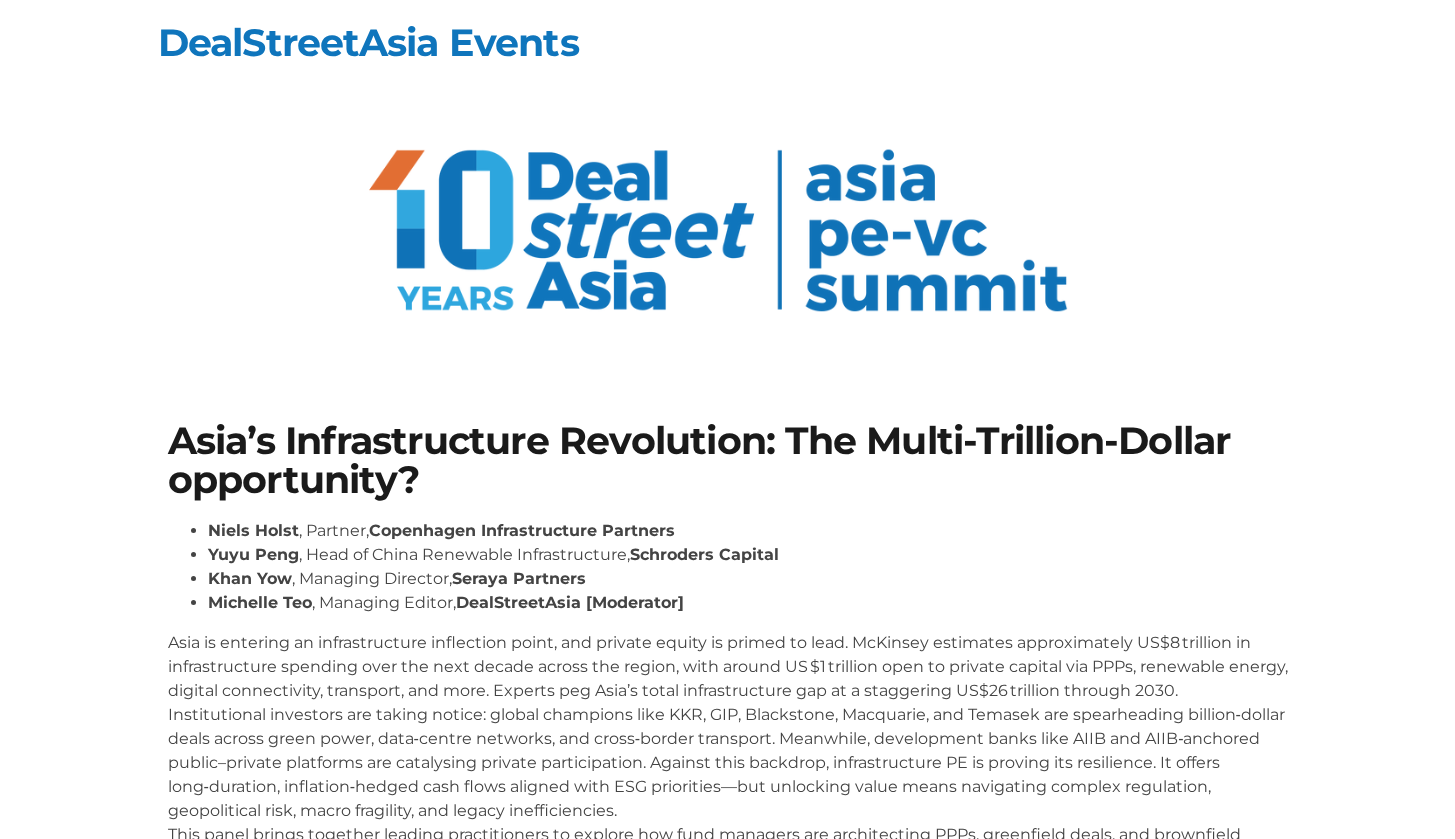 scroll, scrollTop: 0, scrollLeft: 0, axis: both 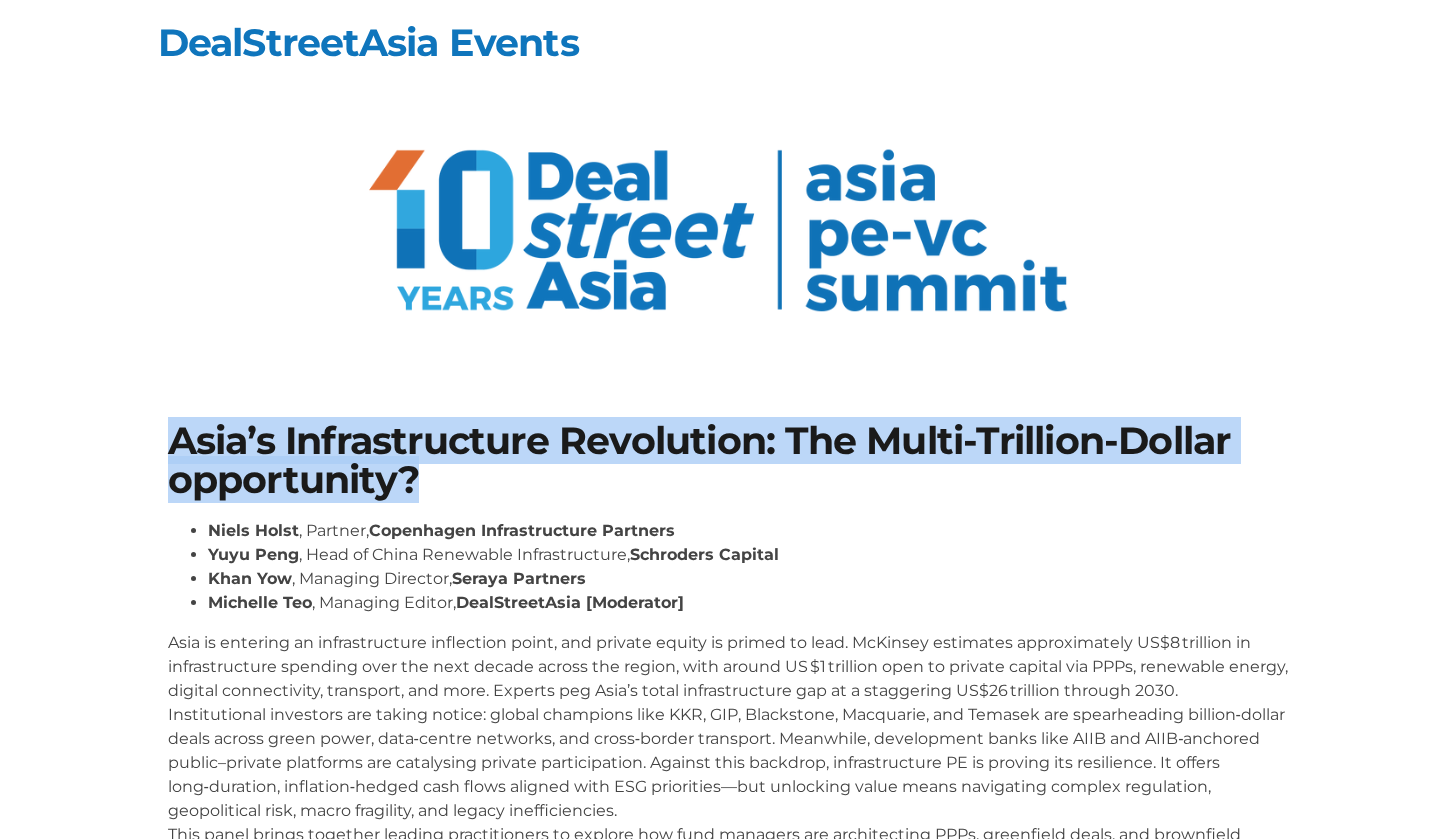drag, startPoint x: 177, startPoint y: 442, endPoint x: 472, endPoint y: 476, distance: 296.95285 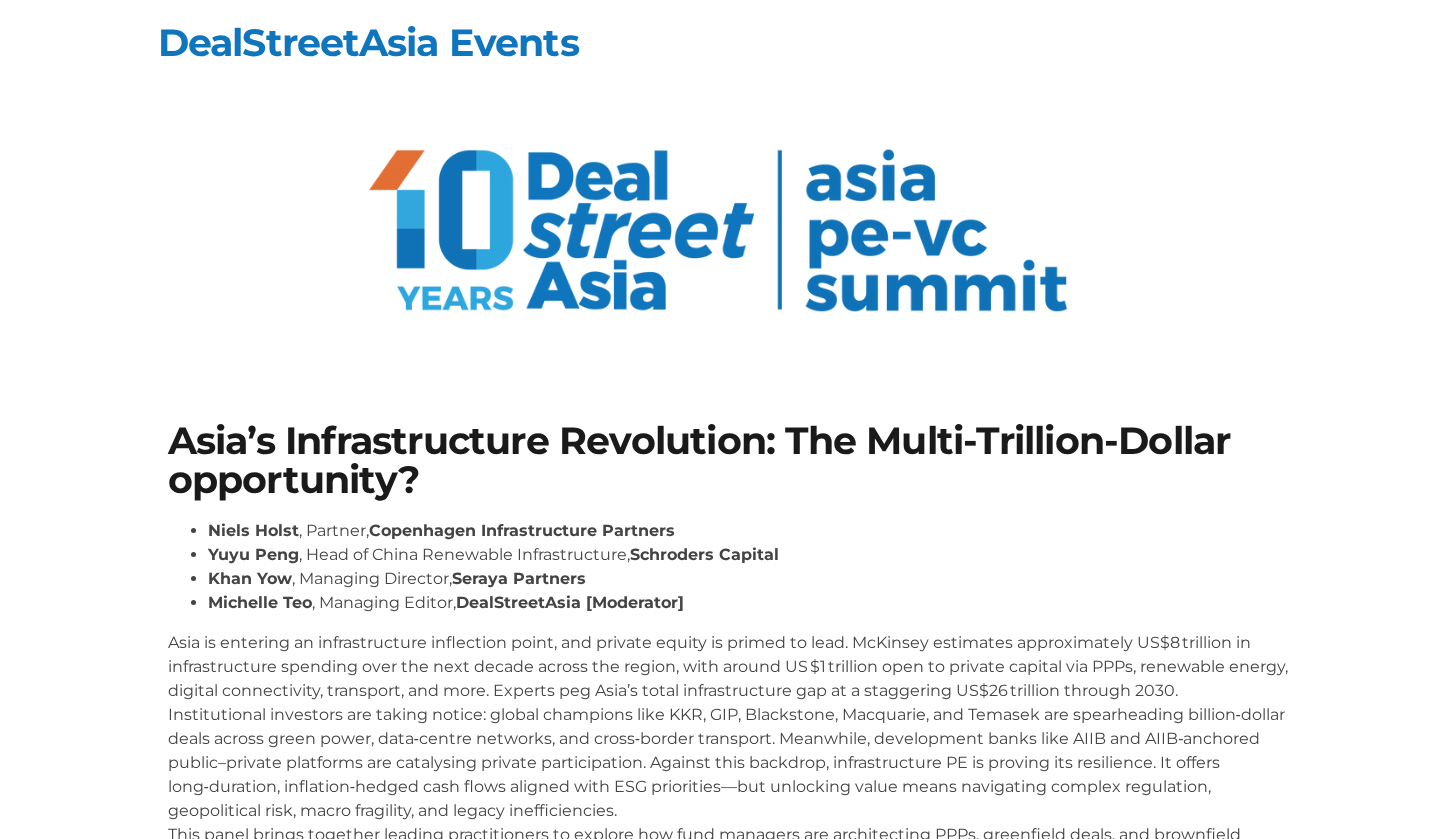 scroll, scrollTop: 0, scrollLeft: 0, axis: both 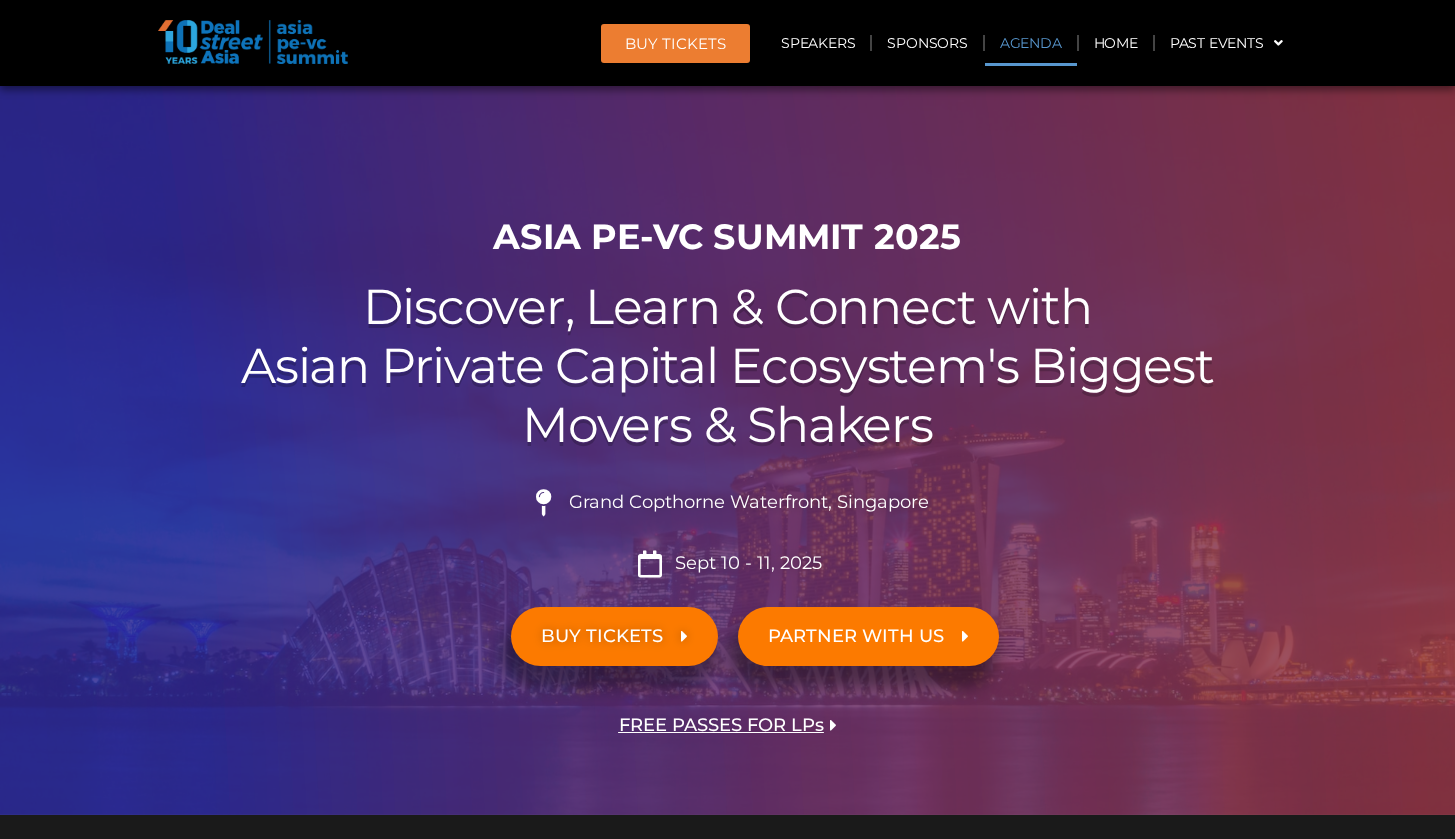 click on "Agenda" 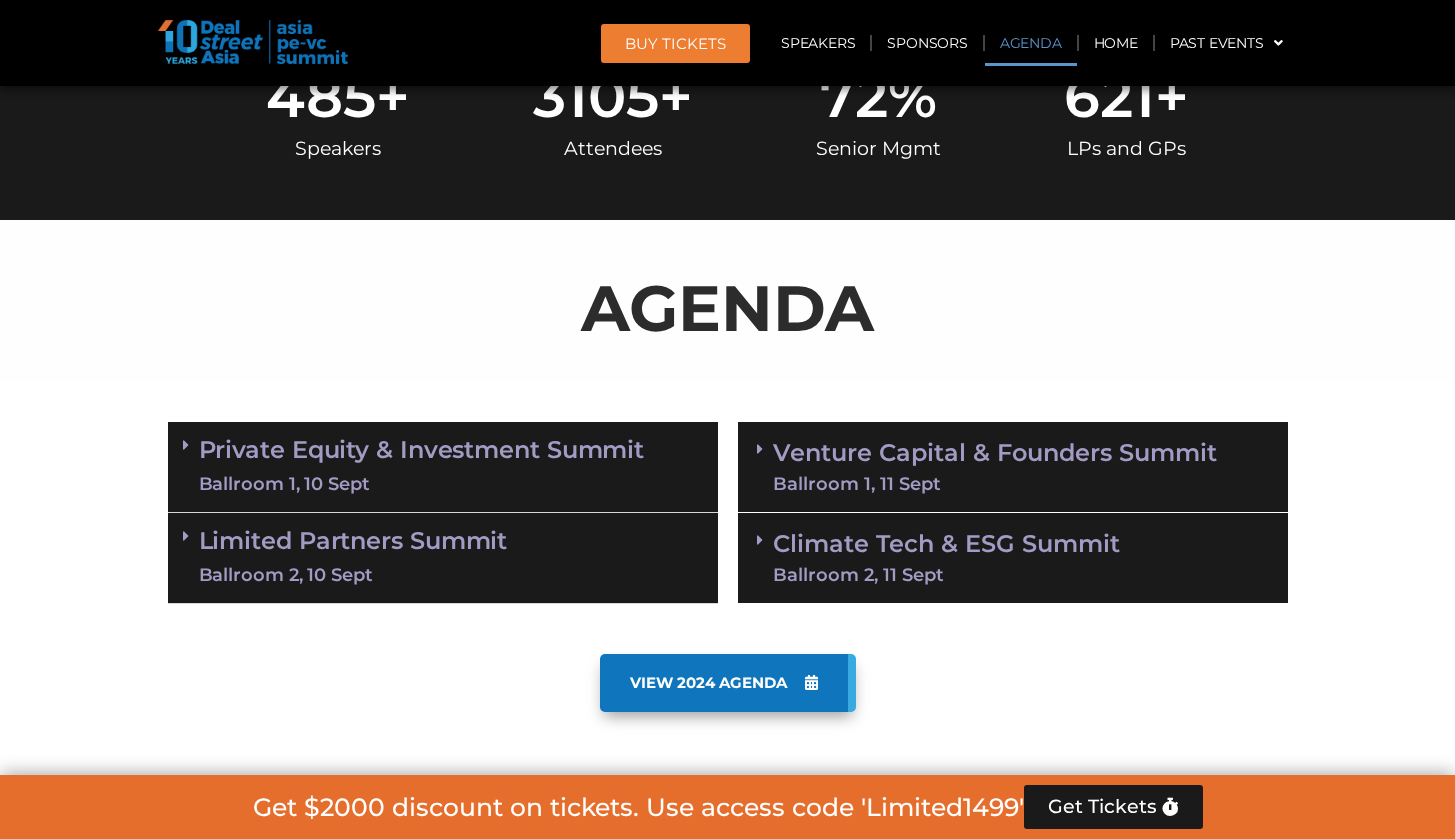 scroll, scrollTop: 1043, scrollLeft: 0, axis: vertical 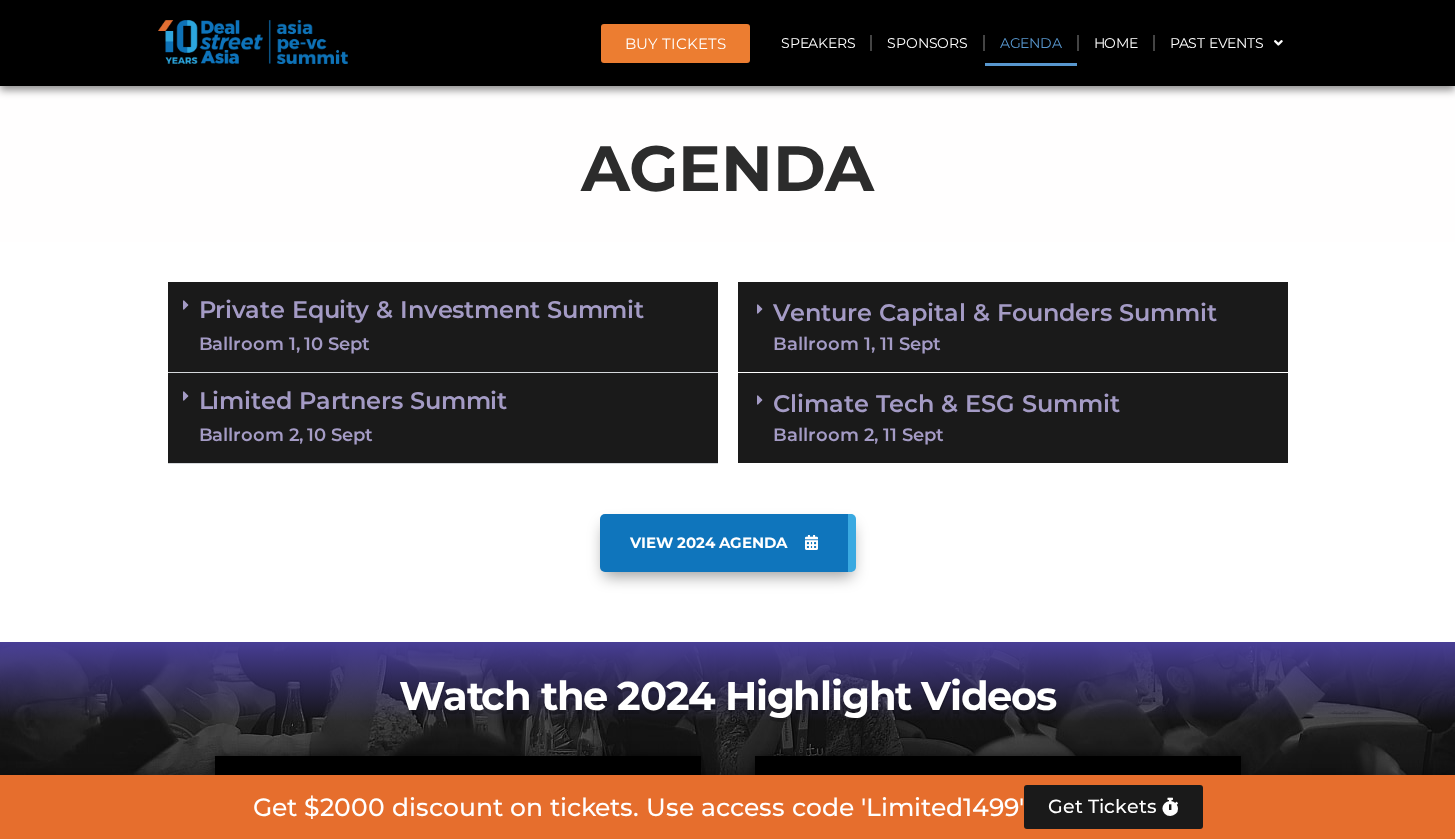 click on "Ballroom 2, 10 Sept" at bounding box center [451, 435] 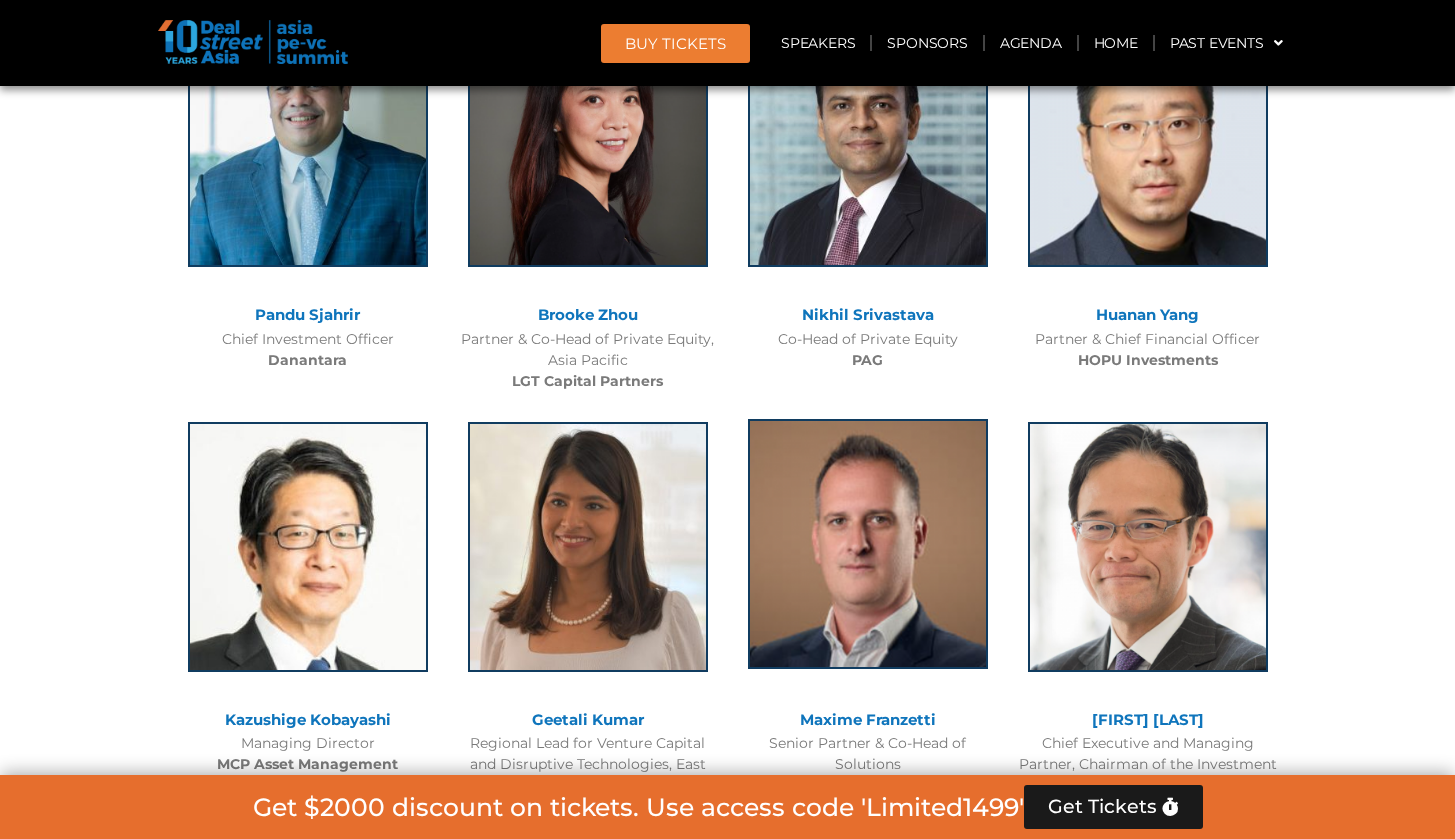 scroll, scrollTop: 3181, scrollLeft: 0, axis: vertical 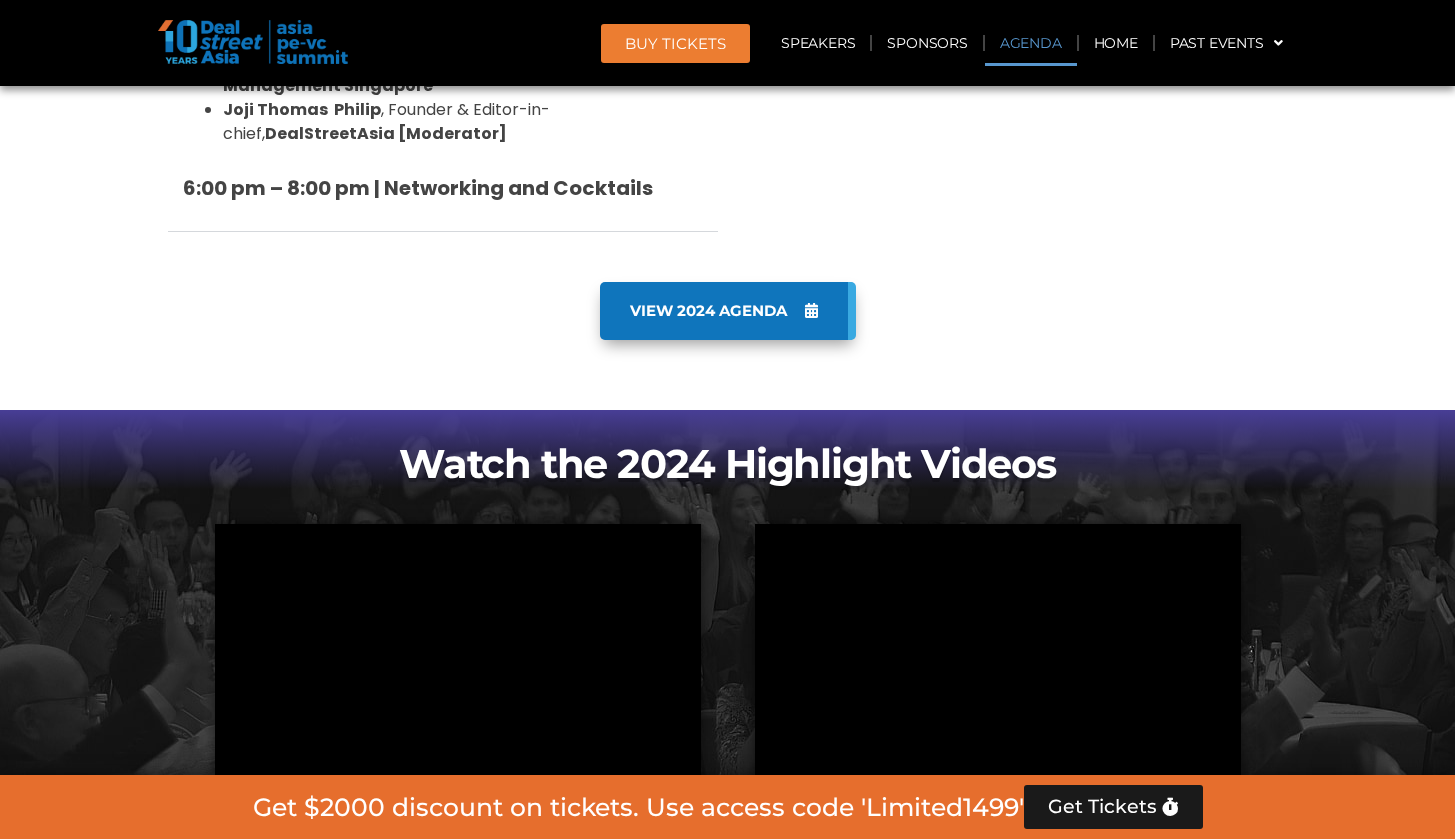 click on "Agenda" 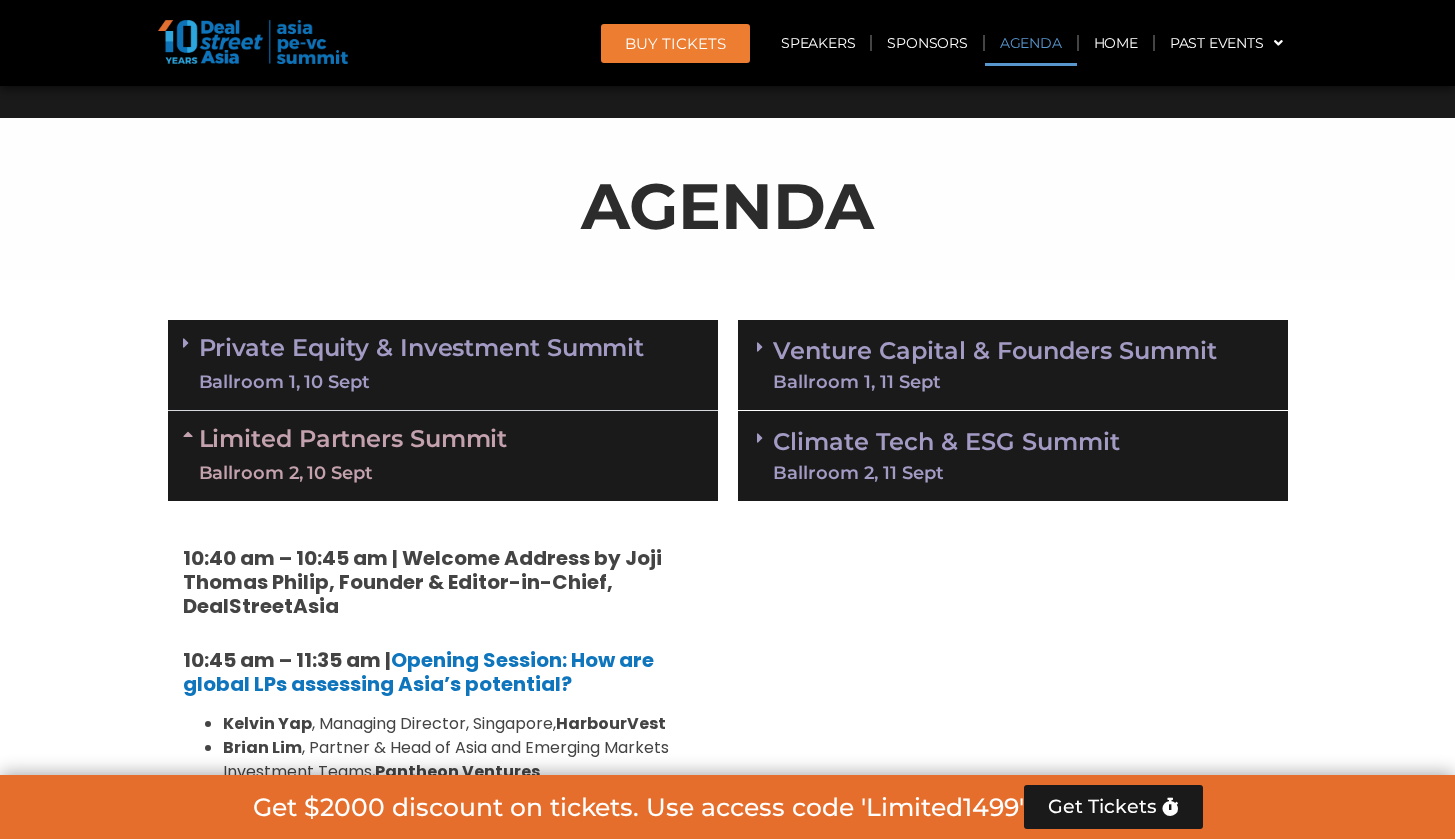 scroll, scrollTop: 1004, scrollLeft: 0, axis: vertical 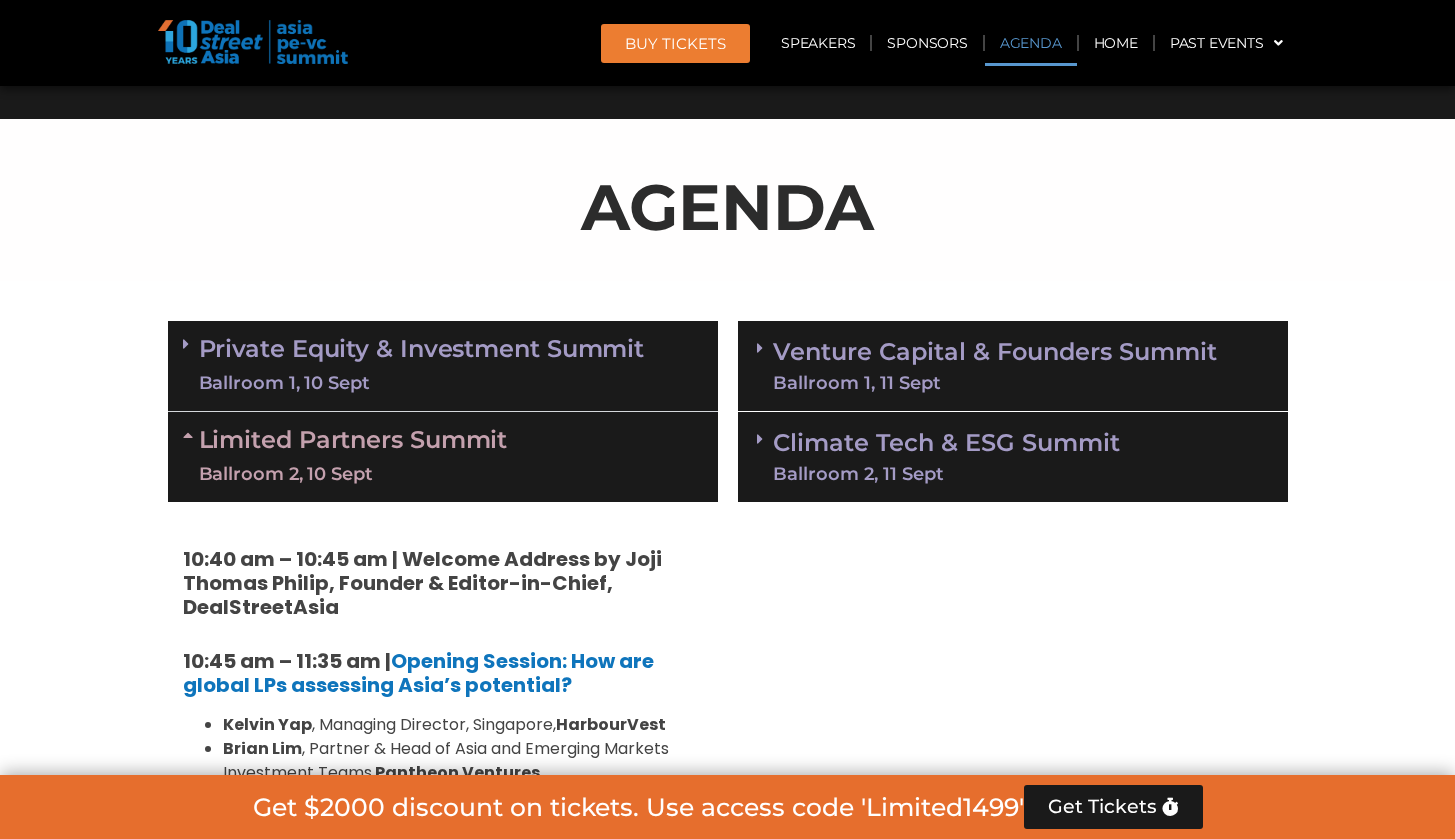 click on "Ballroom 1, 10 Sept" at bounding box center [451, 383] 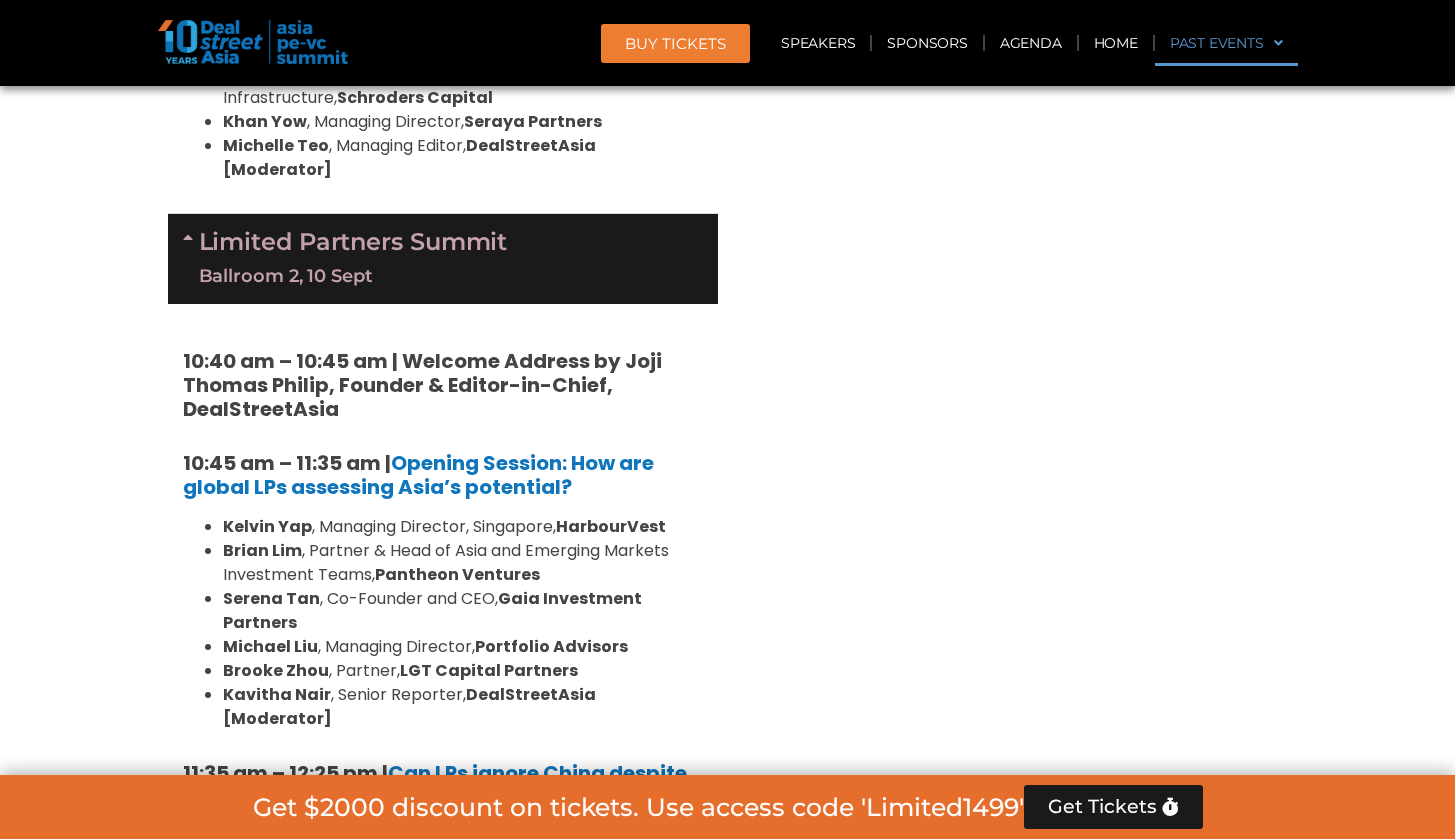 scroll, scrollTop: 4146, scrollLeft: 0, axis: vertical 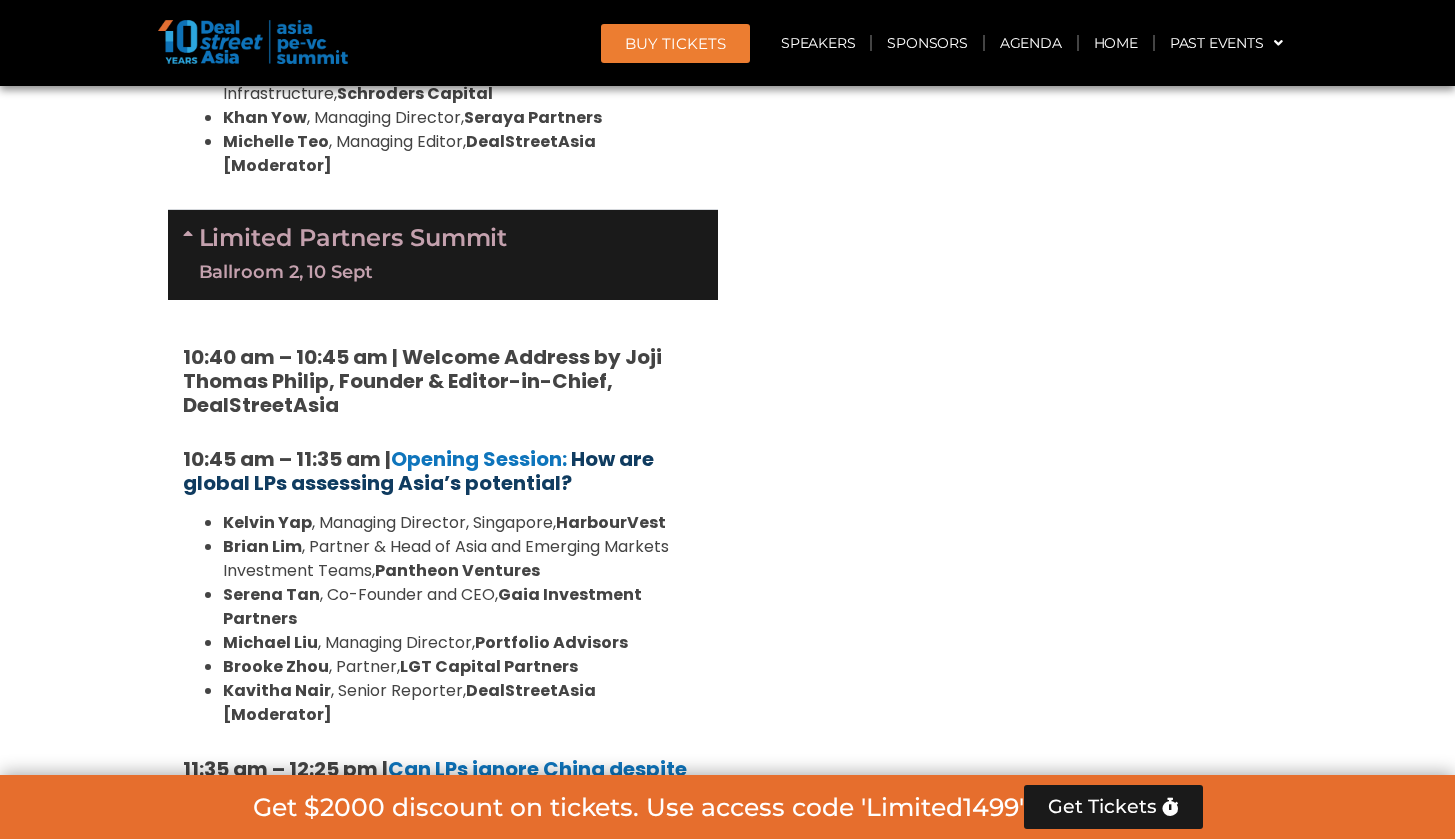 click on "How are global LPs assessing Asia’s potential?" at bounding box center [418, 471] 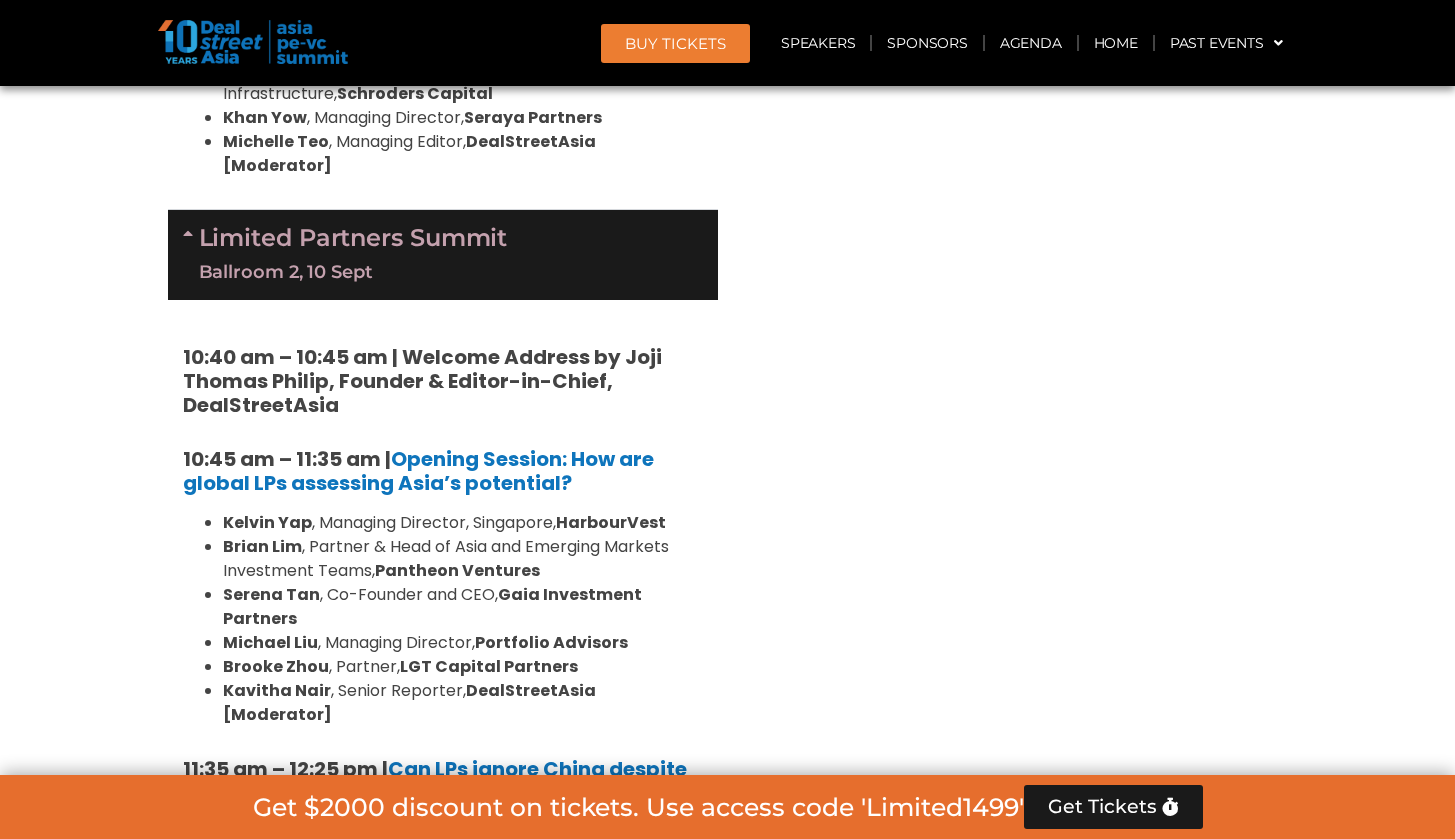 scroll, scrollTop: 4443, scrollLeft: 0, axis: vertical 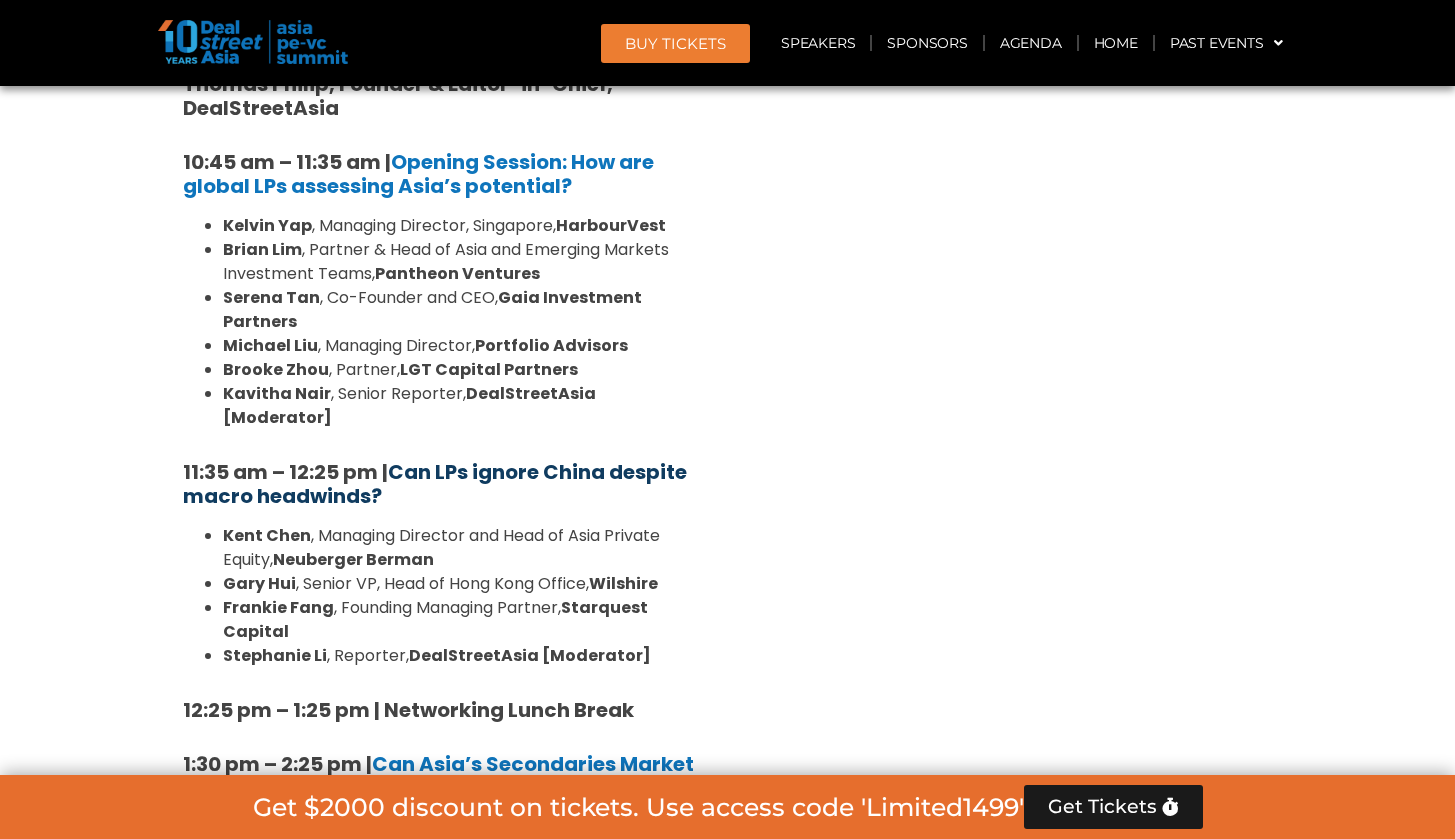 click on "Can LPs ignore China despite macro headwinds?" at bounding box center [435, 484] 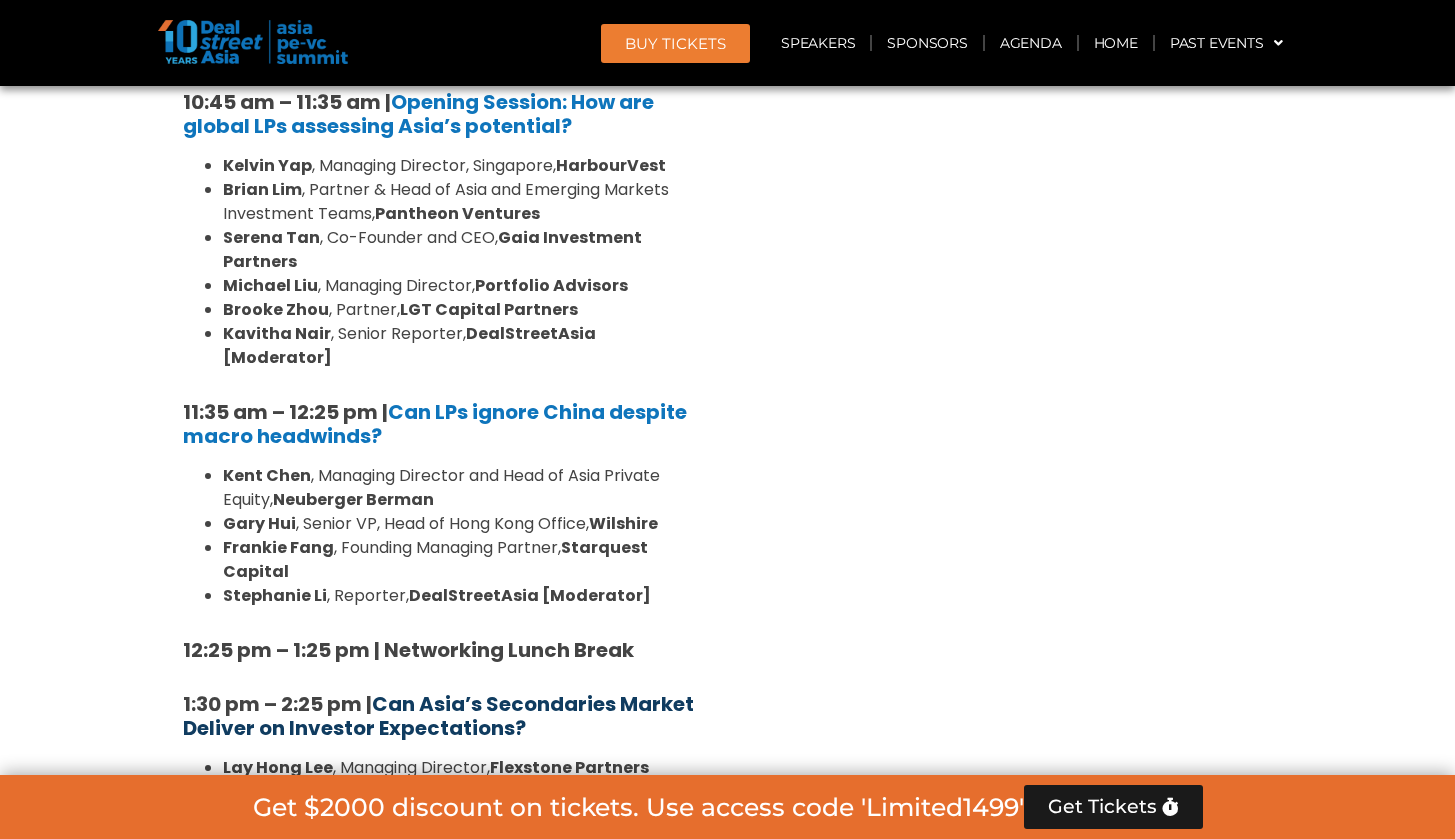 scroll, scrollTop: 4559, scrollLeft: 0, axis: vertical 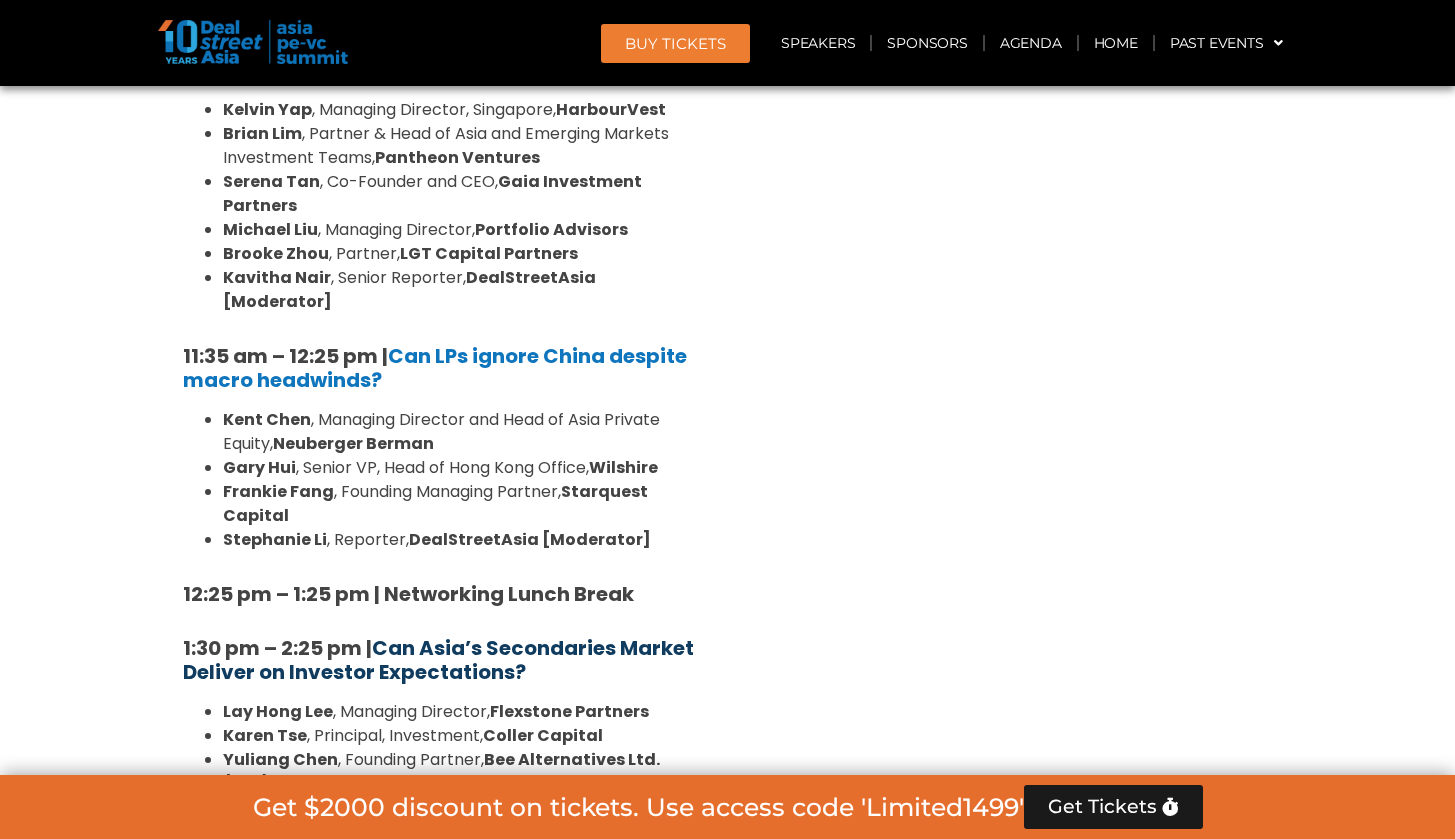 click on "Can Asia’s Secondaries Market Deliver on Investor Expectations?" at bounding box center [438, 660] 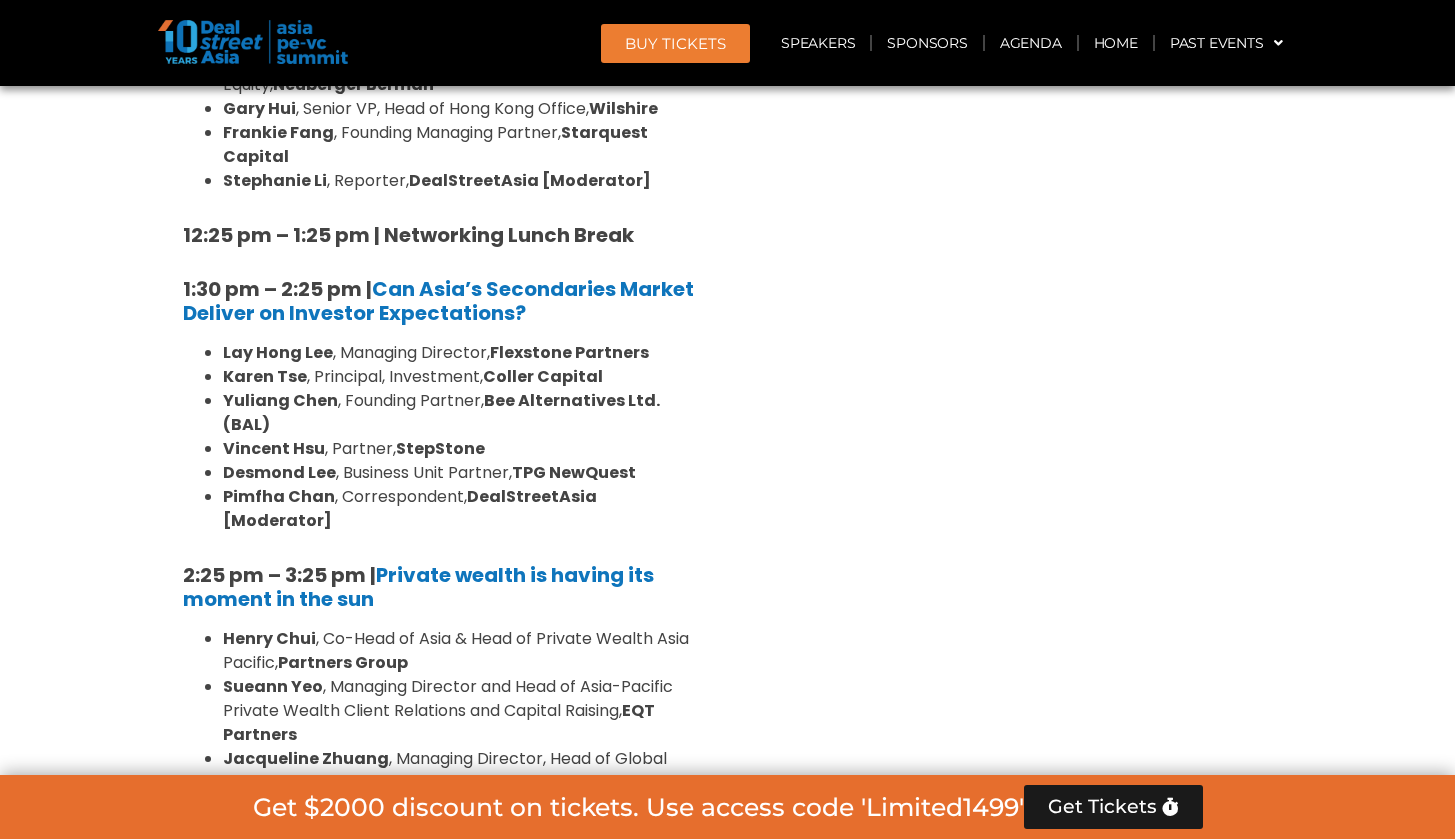 scroll, scrollTop: 4940, scrollLeft: 0, axis: vertical 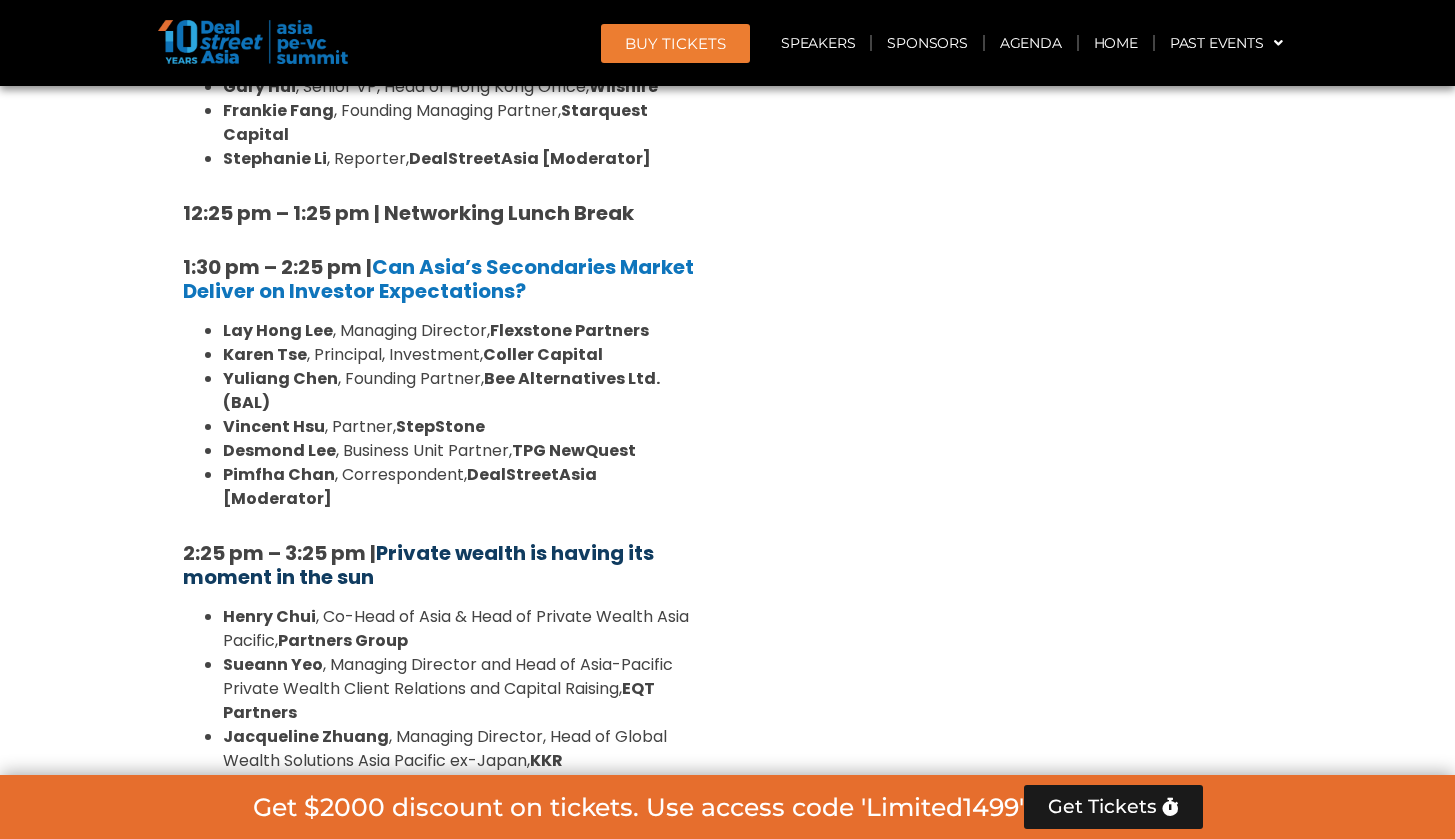 click on "Private wealth is having its moment in the sun" at bounding box center [418, 565] 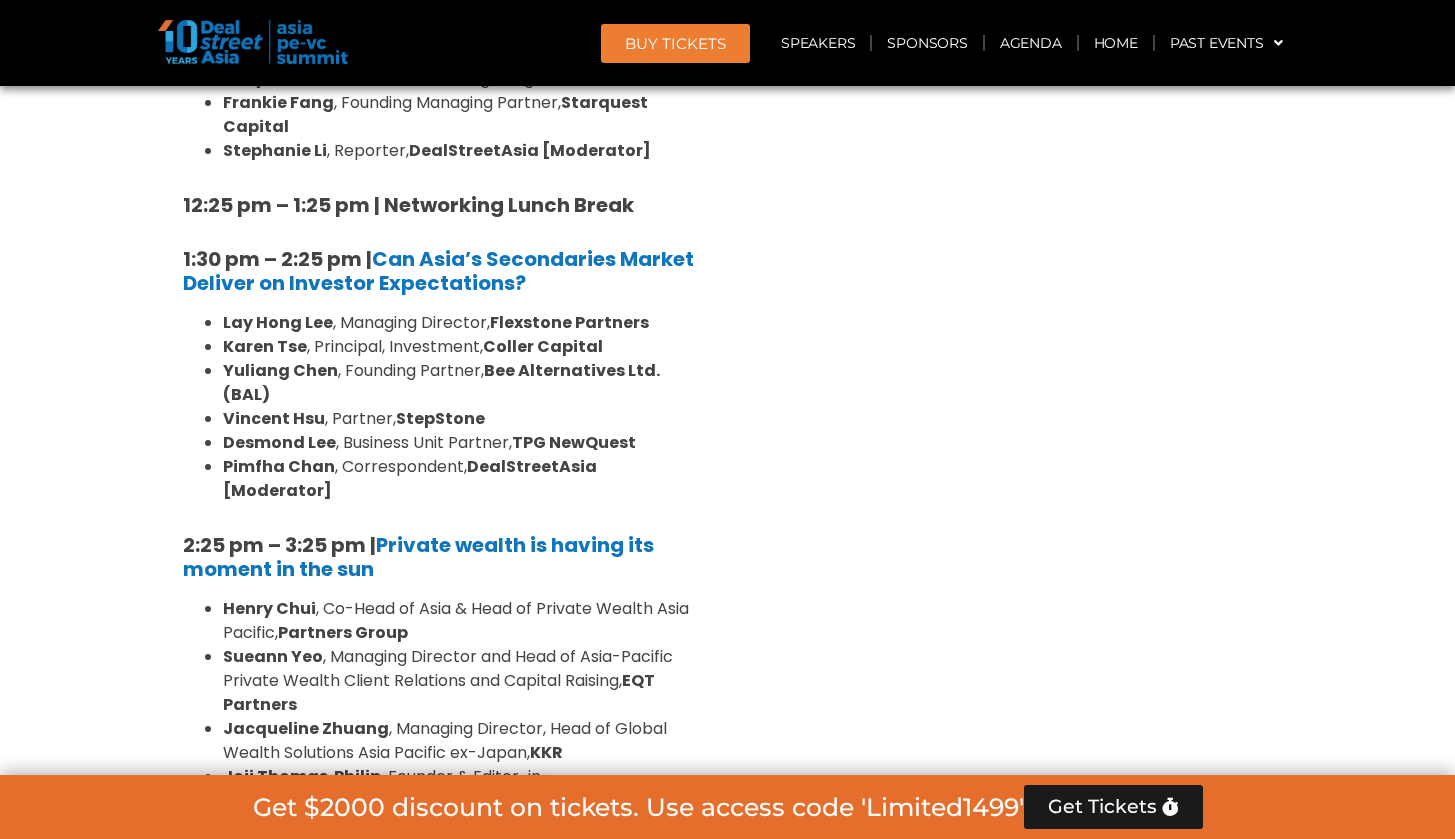 scroll, scrollTop: 5239, scrollLeft: 0, axis: vertical 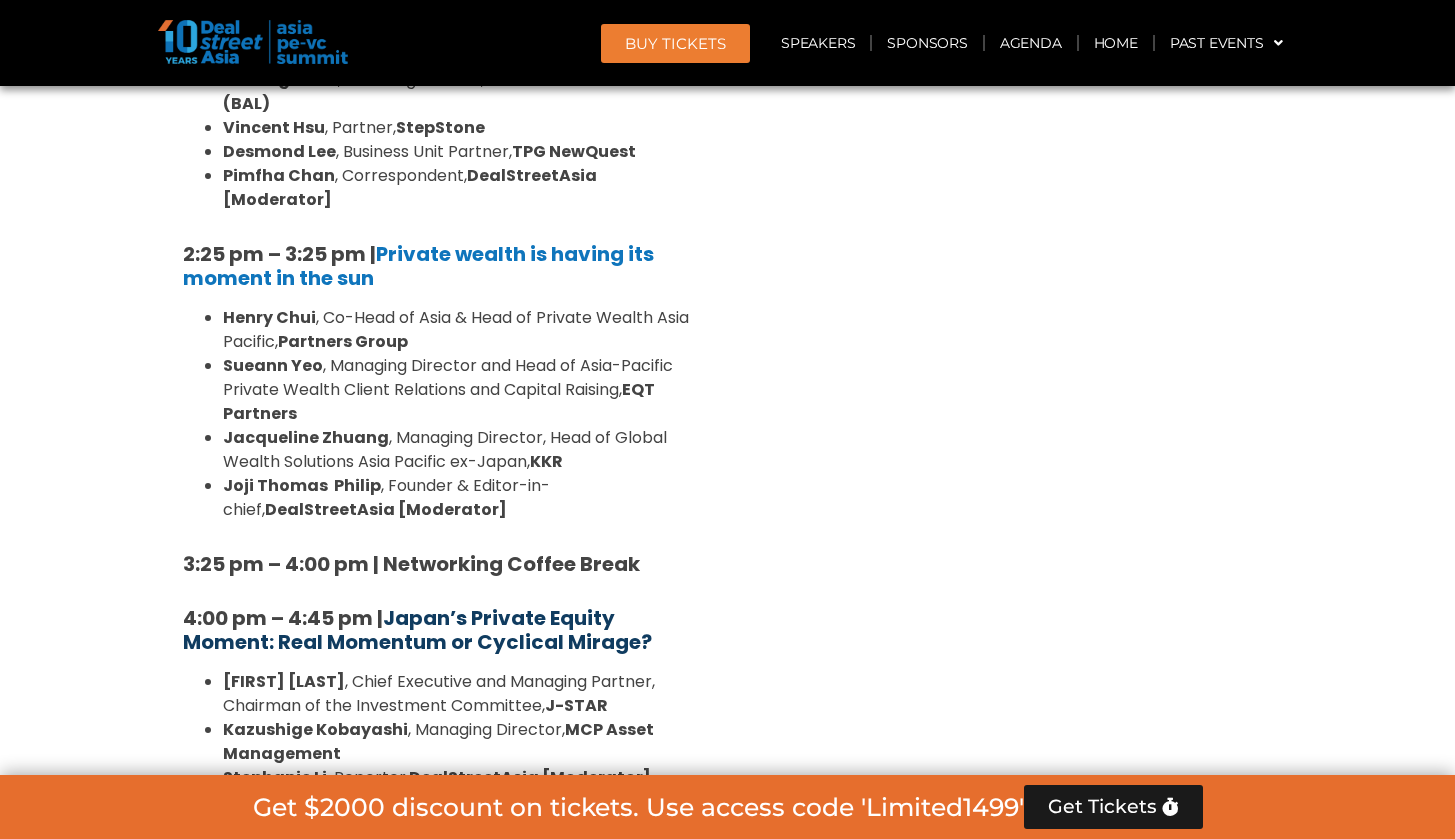click on "Japan’s Private Equity Moment: Real Momentum or Cyclical Mirage?" at bounding box center (417, 630) 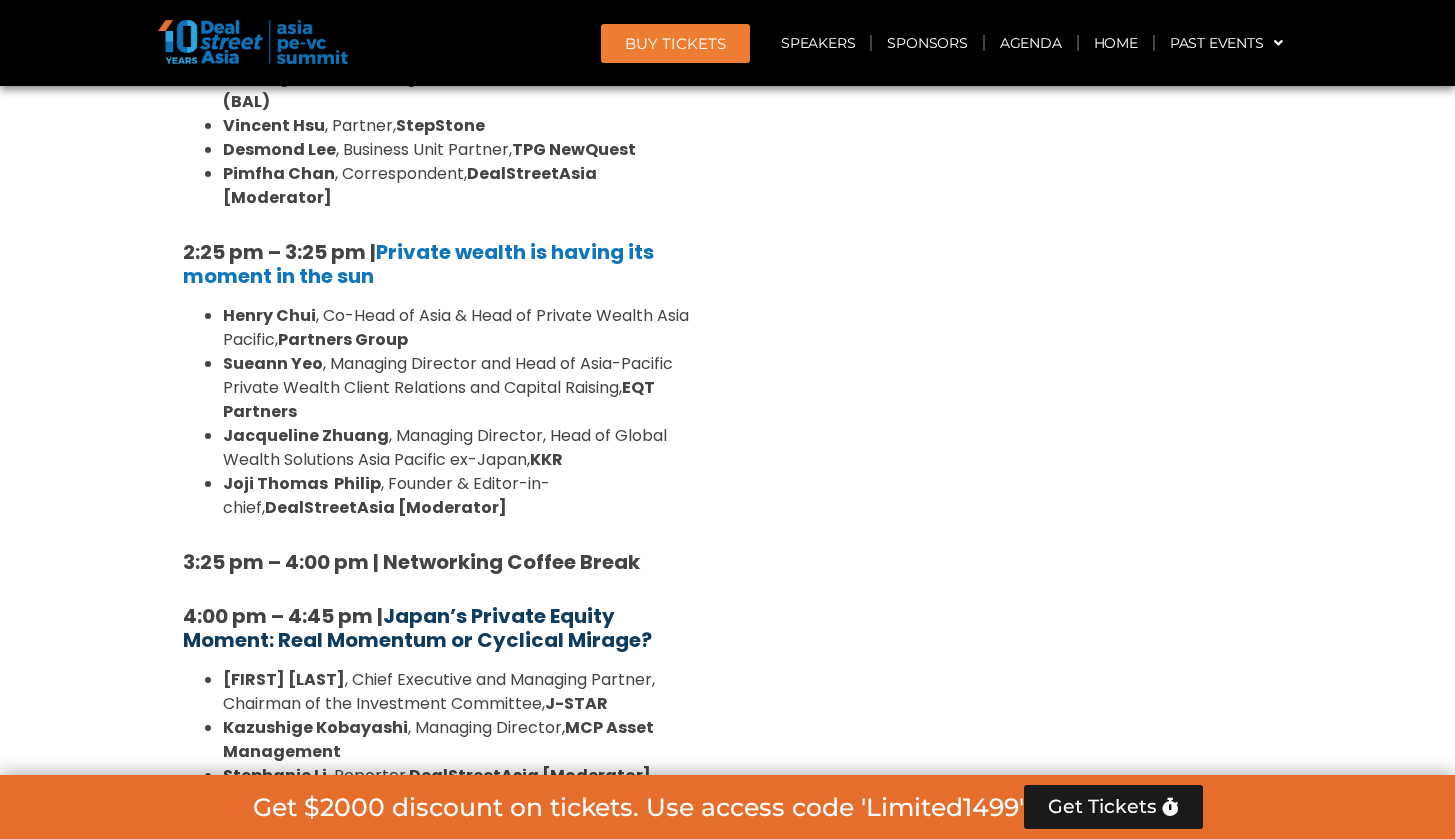 scroll, scrollTop: 5297, scrollLeft: 0, axis: vertical 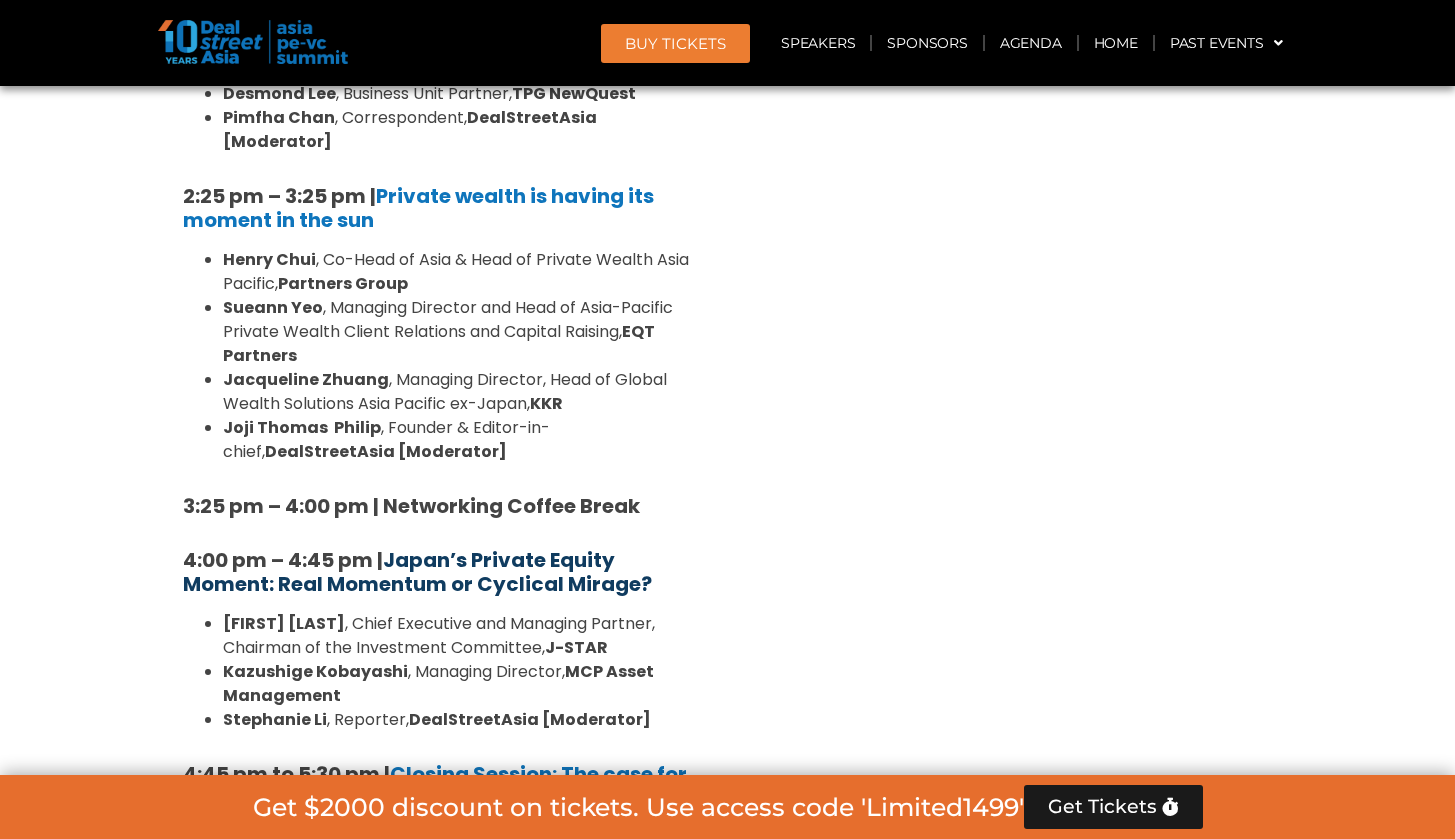 click on "Japan’s Private Equity Moment: Real Momentum or Cyclical Mirage?" at bounding box center [417, 572] 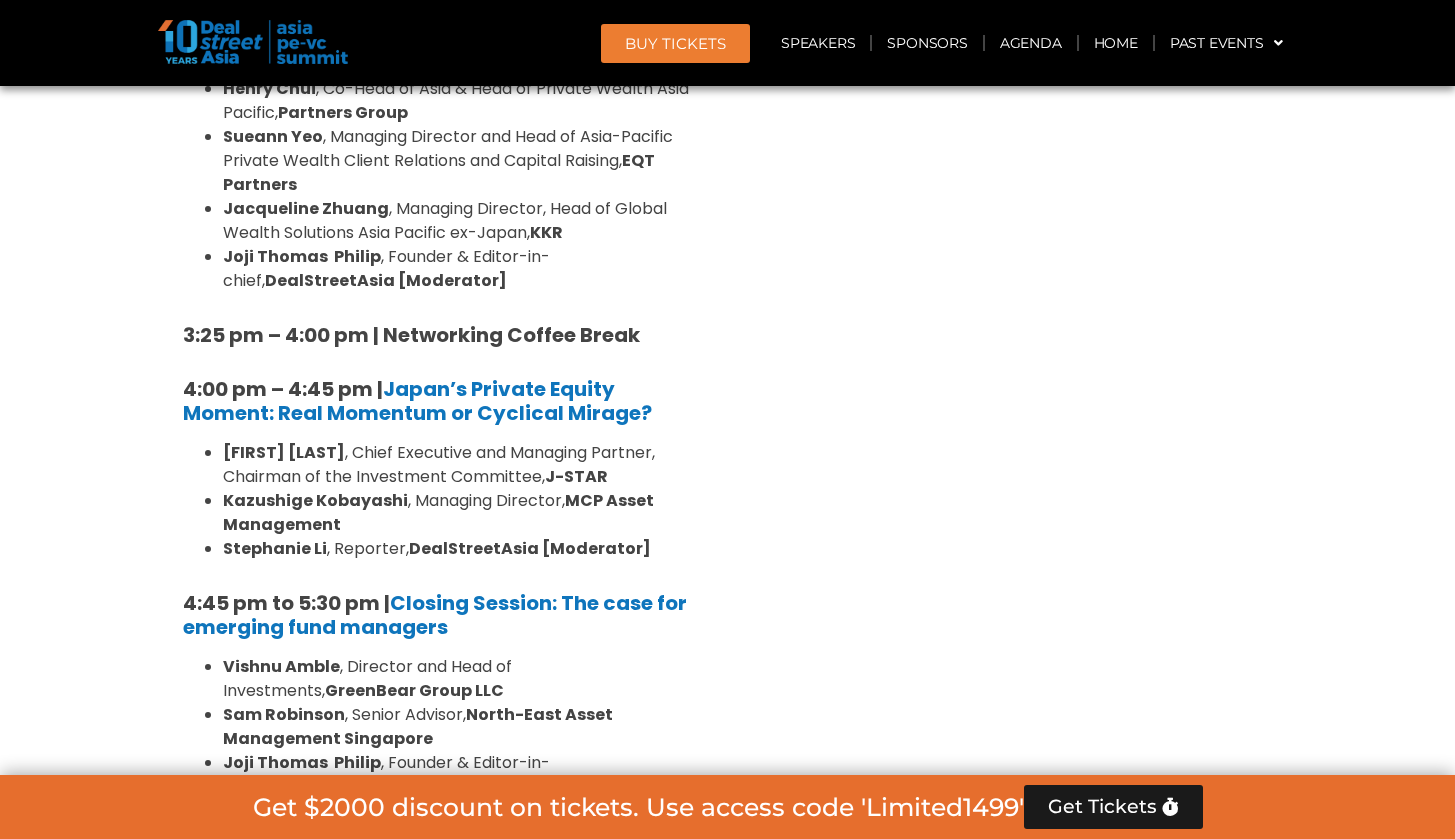 scroll, scrollTop: 5473, scrollLeft: 0, axis: vertical 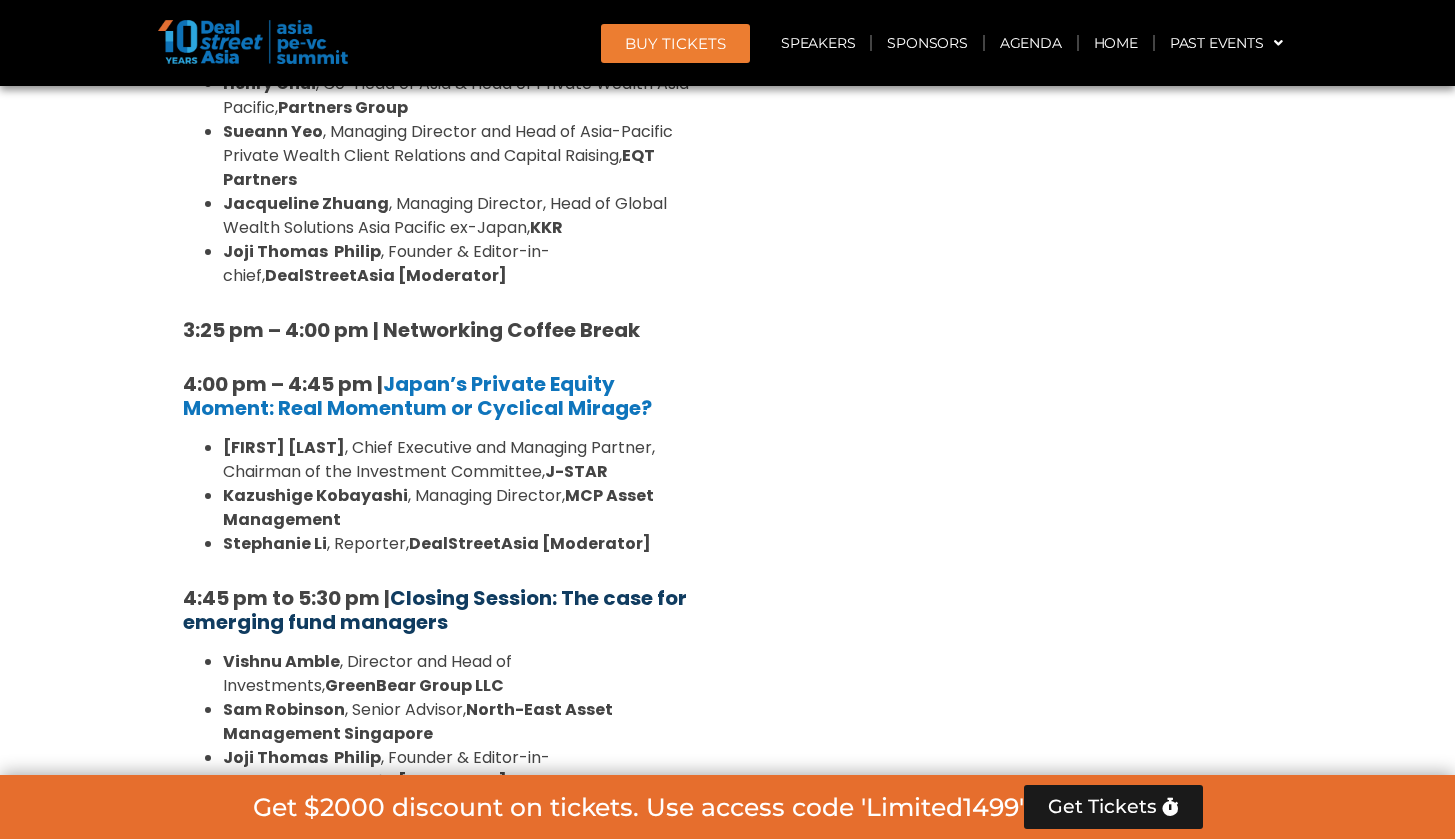 click on "Closing Session: The case for emerging fund managers" at bounding box center (435, 610) 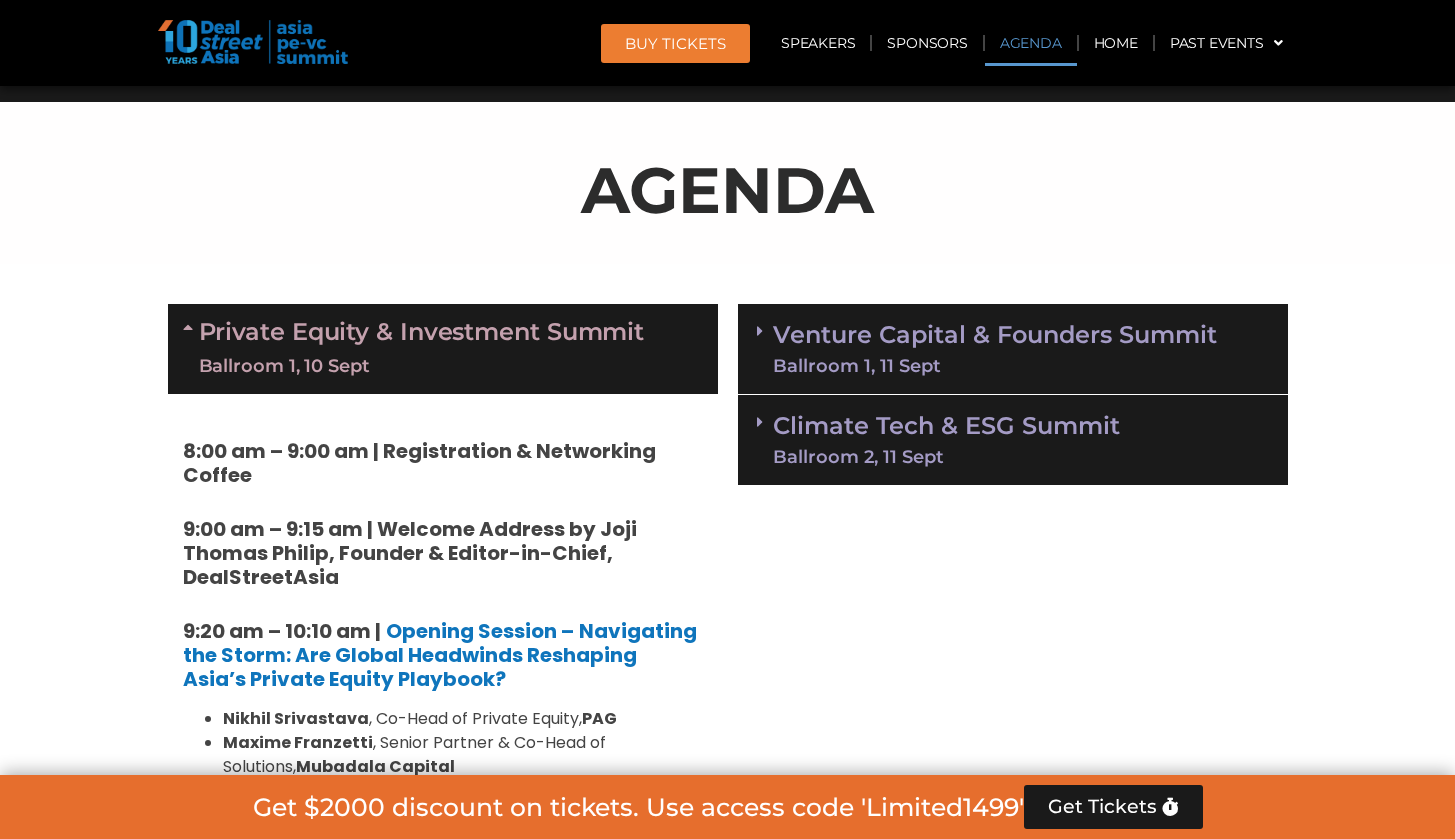 scroll, scrollTop: 1030, scrollLeft: 0, axis: vertical 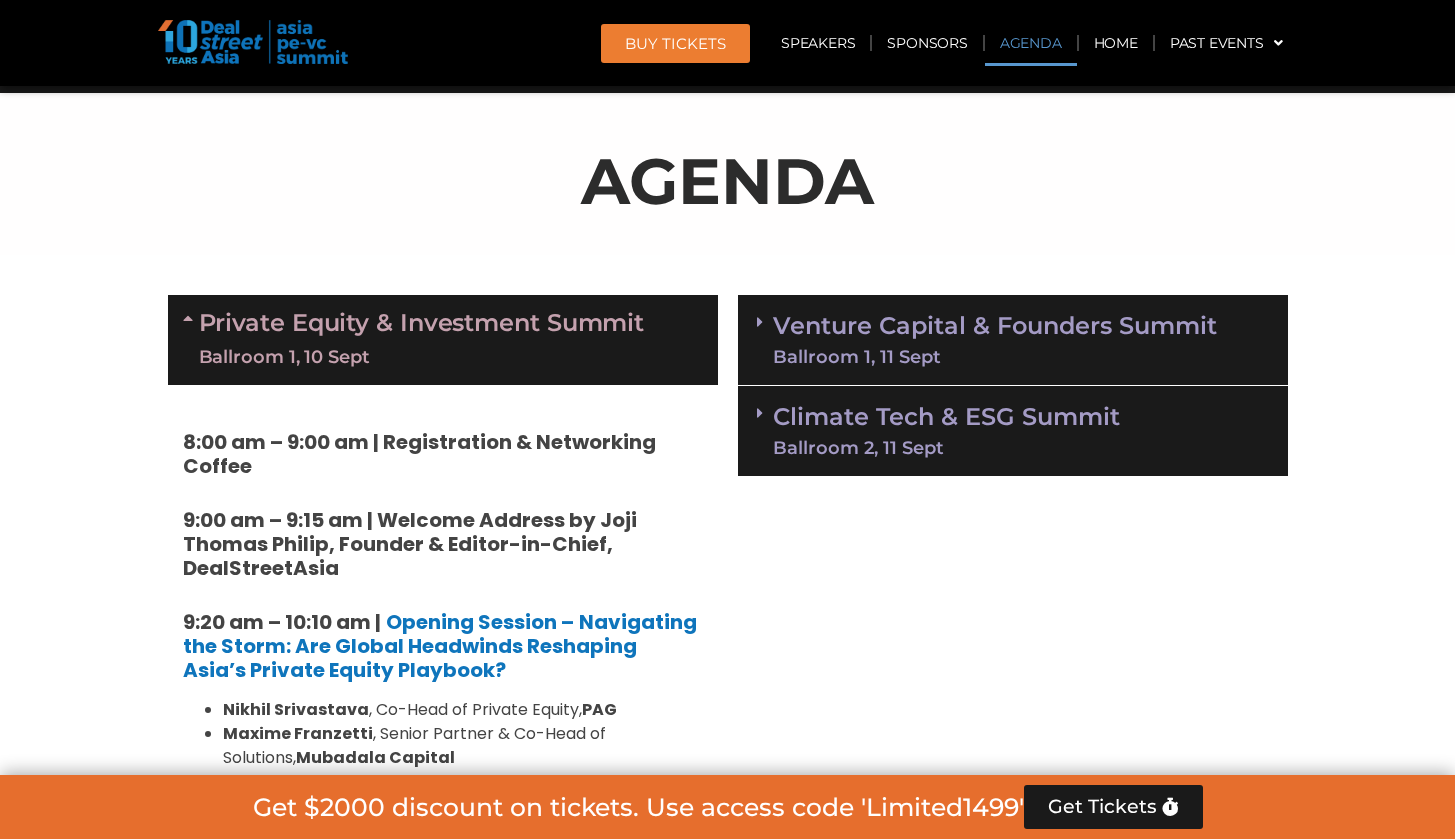 click on "Ballroom 1, 11 Sept" at bounding box center [1021, 357] 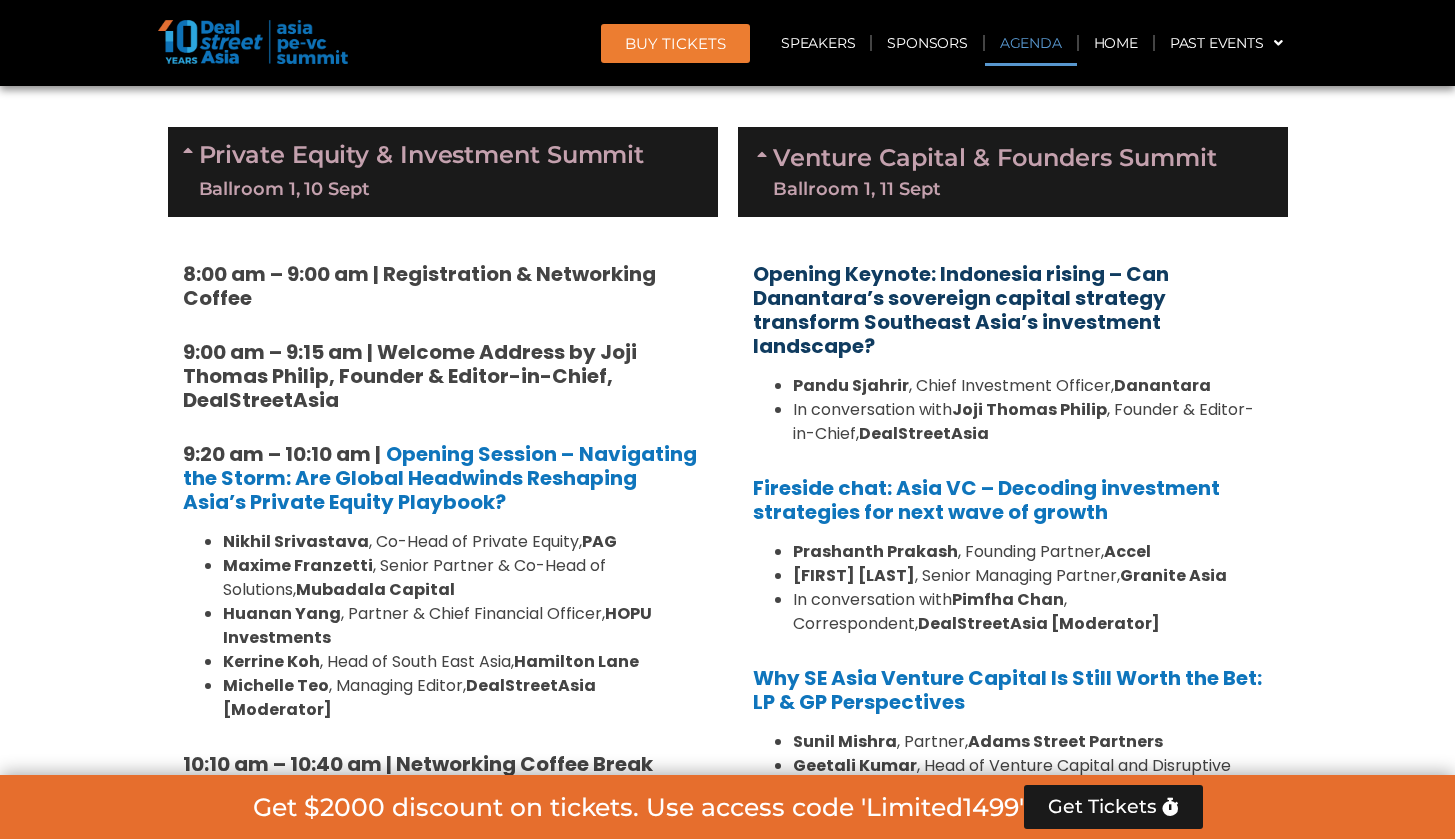 scroll, scrollTop: 1204, scrollLeft: 0, axis: vertical 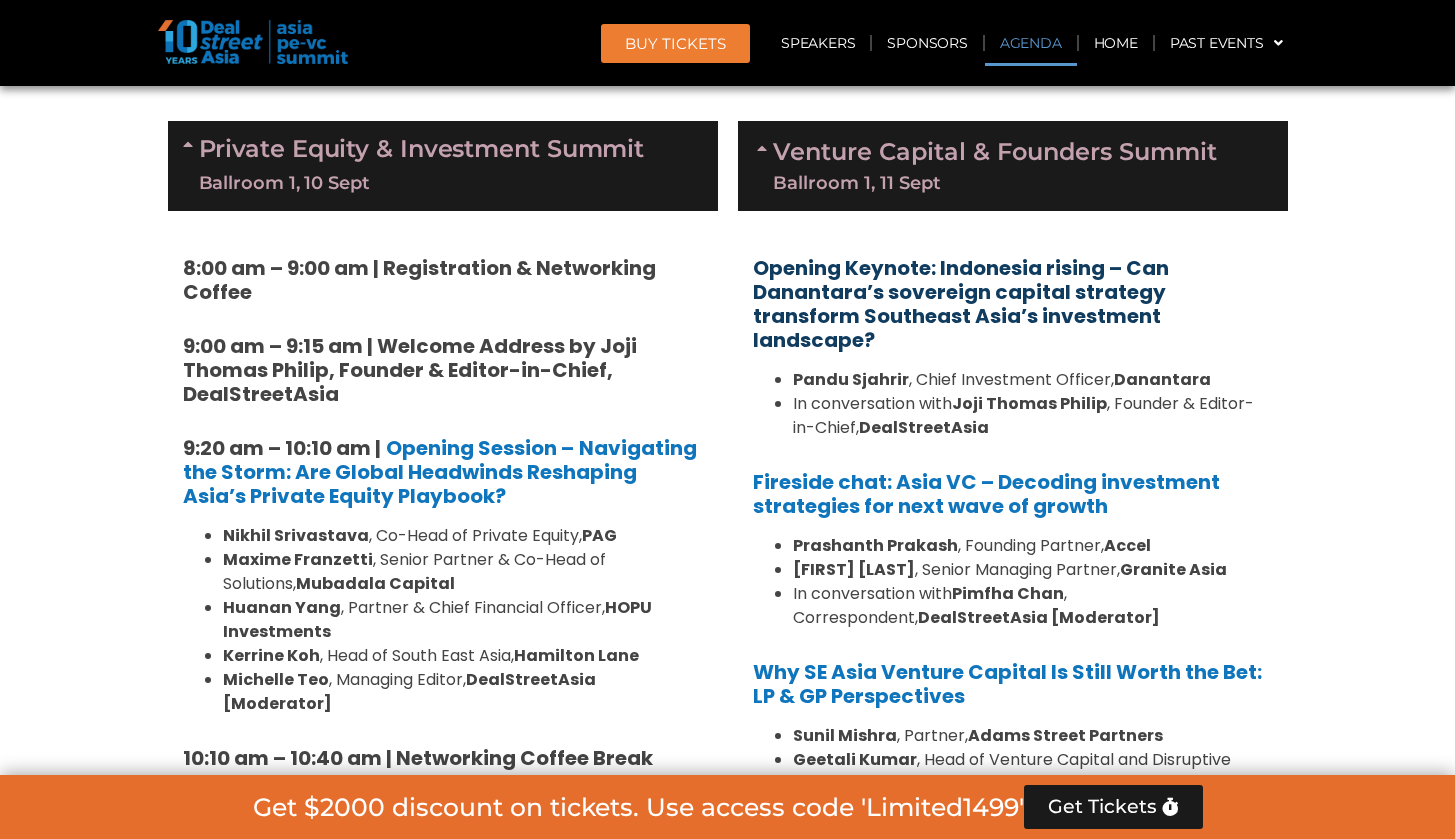 click on "Opening Keynote: Indonesia rising – Can Danantara’s sovereign capital strategy transform Southeast Asia’s investment landscape?" at bounding box center (961, 304) 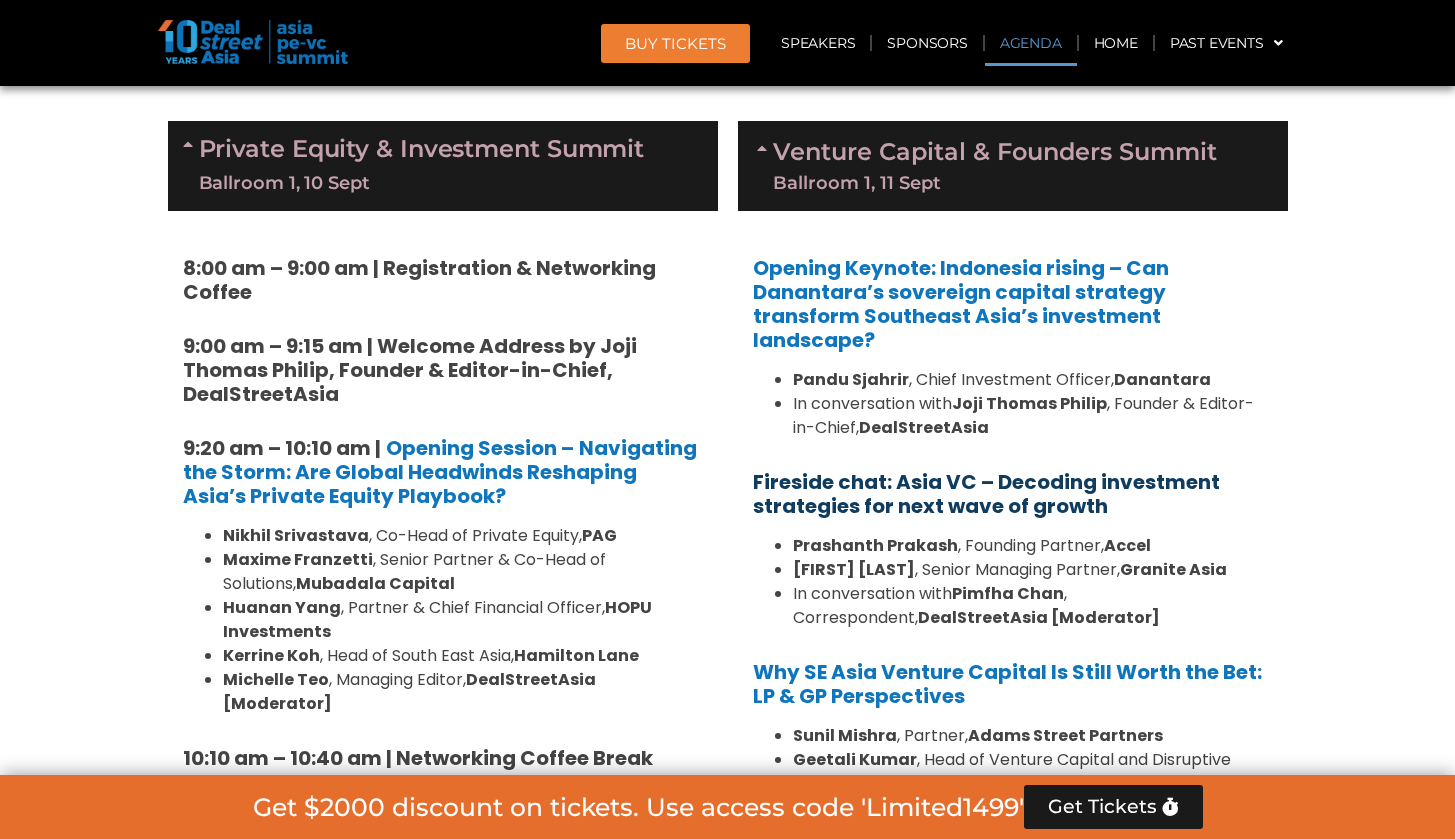 click on "Fireside chat: Asia VC – Decoding investment strategies for next wave of growth" at bounding box center (986, 494) 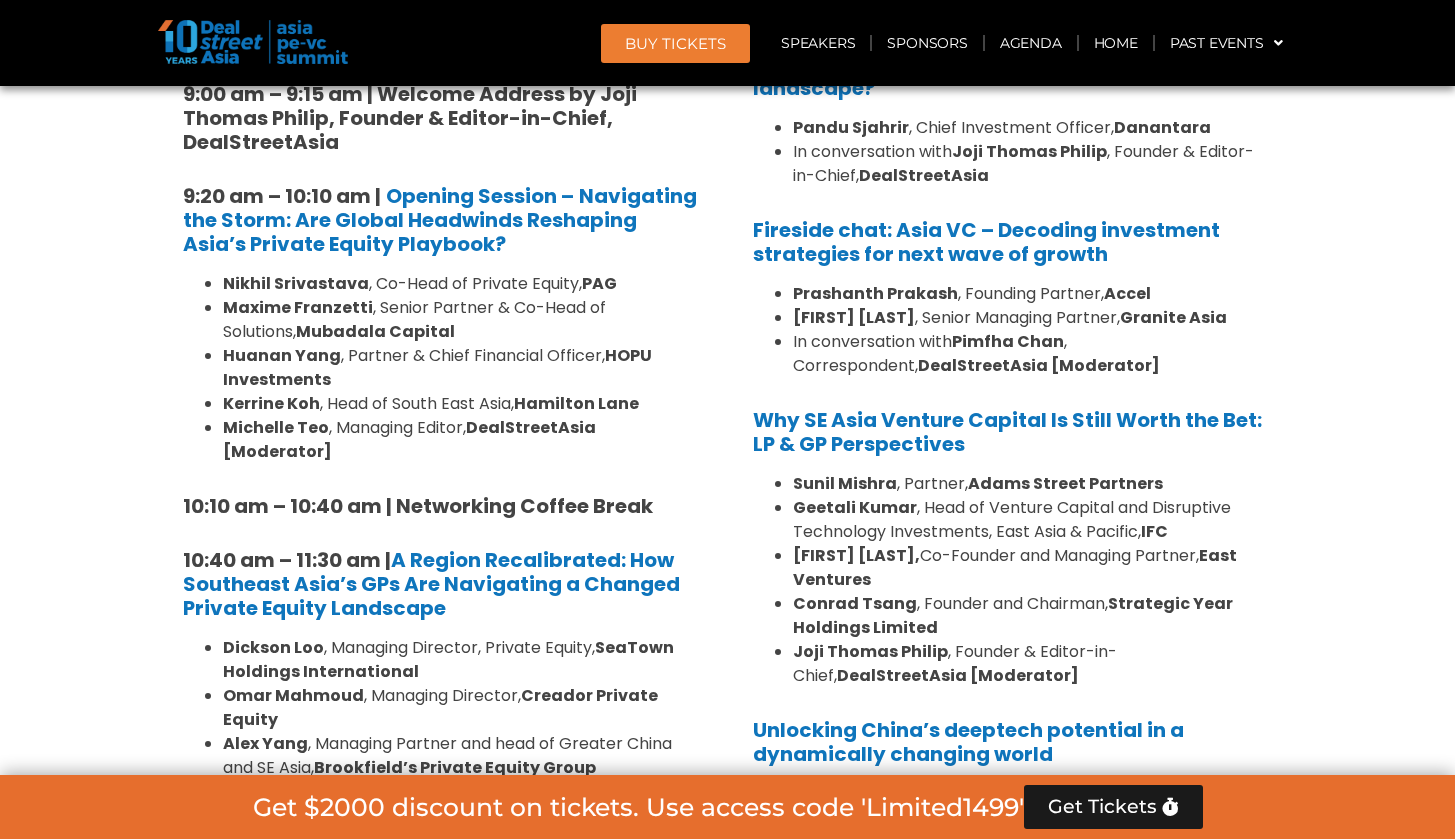 scroll, scrollTop: 1461, scrollLeft: 0, axis: vertical 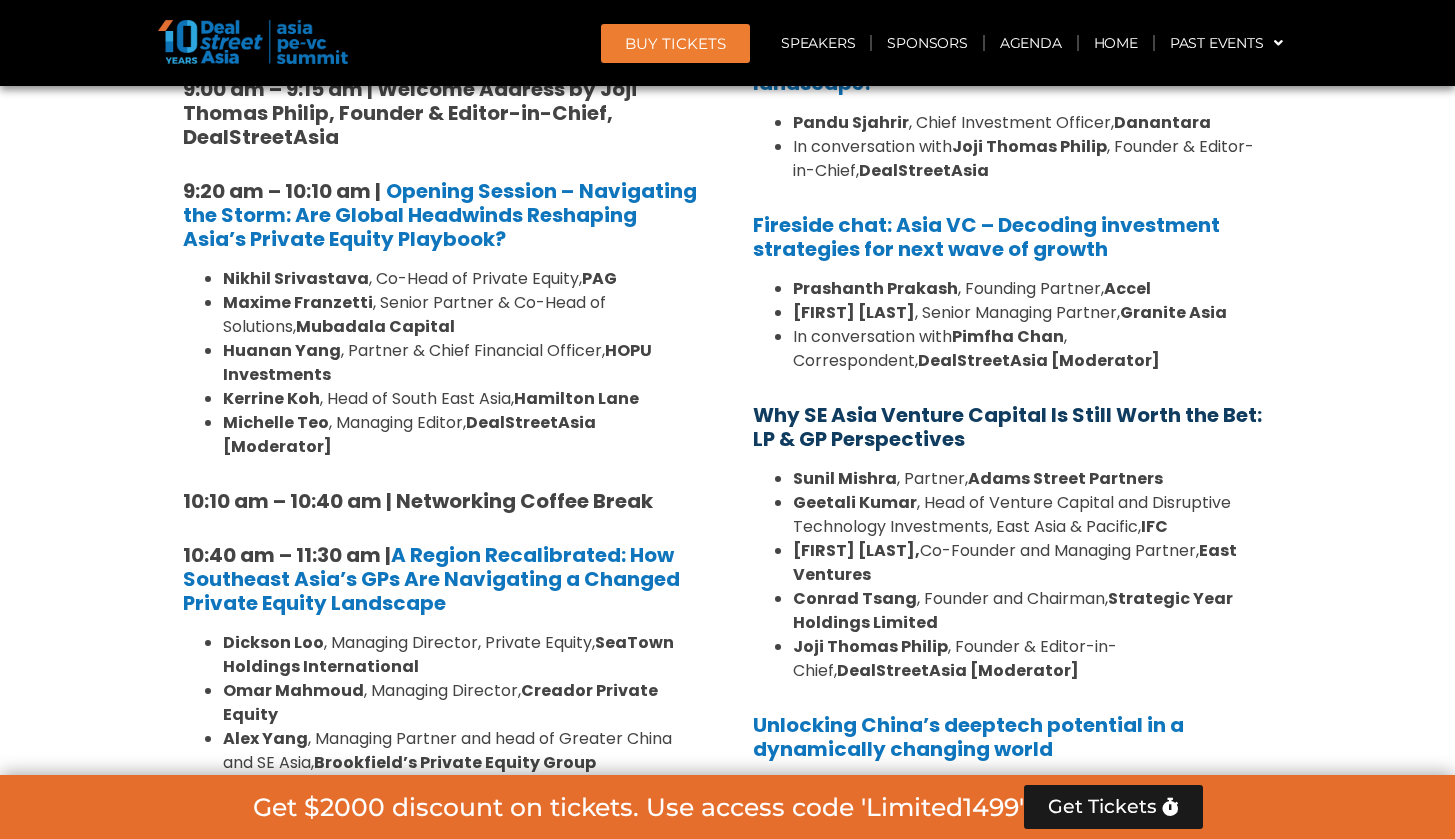 click on "Why SE Asia Venture Capital Is Still Worth the Bet: LP & GP Perspectives" at bounding box center (1007, 427) 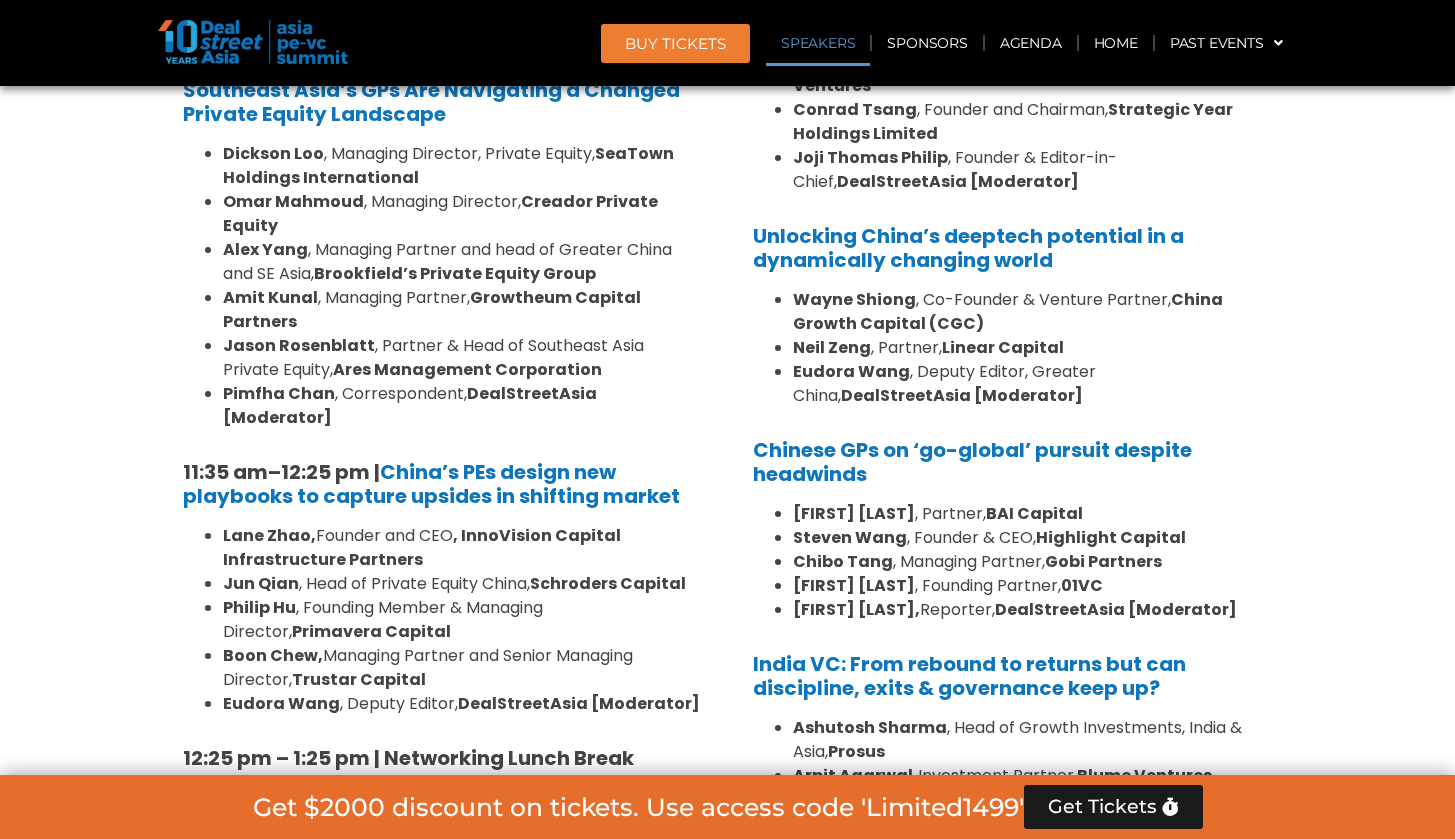 scroll, scrollTop: 1963, scrollLeft: 0, axis: vertical 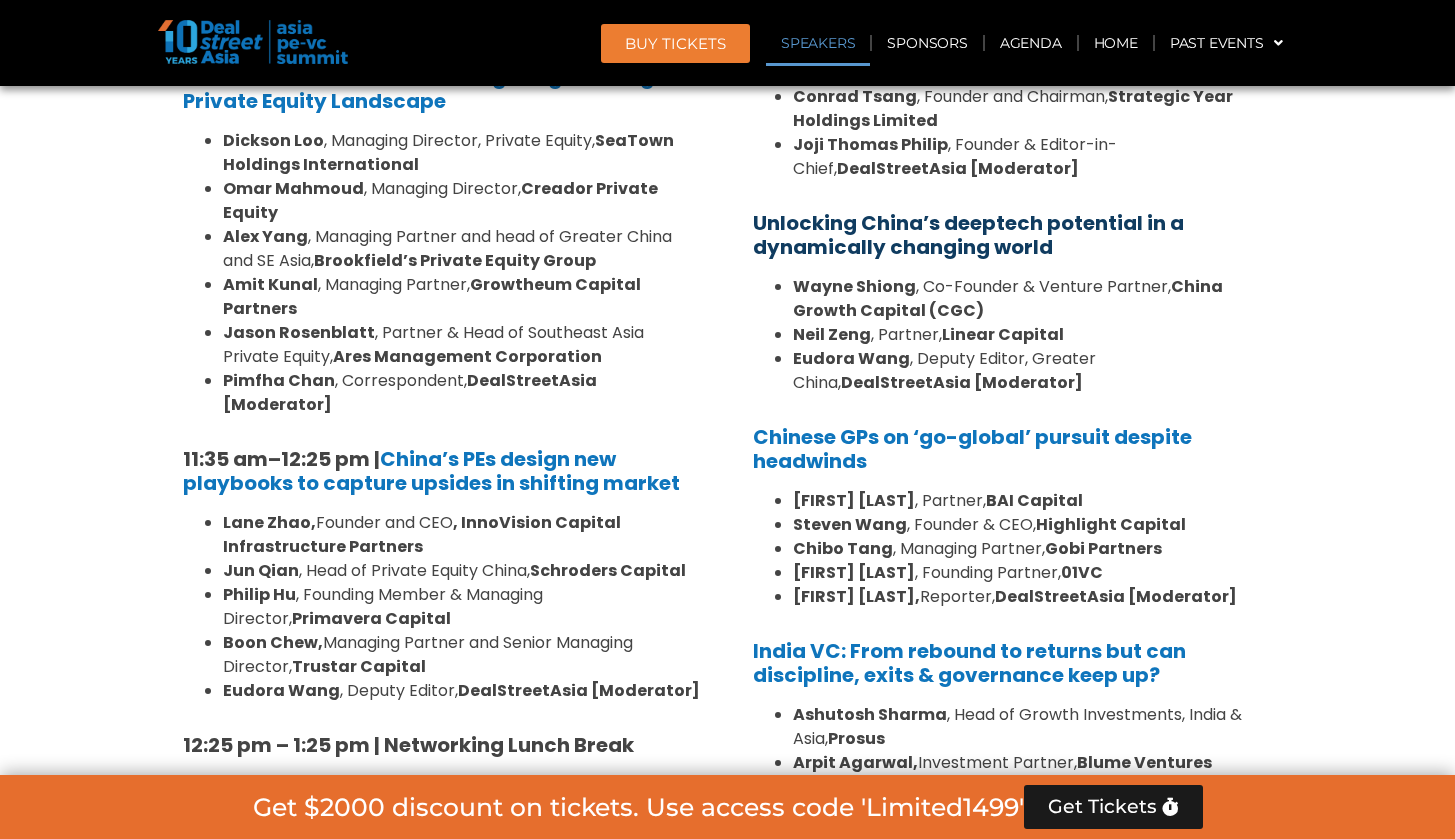 click on "Unlocking China’s deeptech potential in a dynamically changing world" at bounding box center (968, 235) 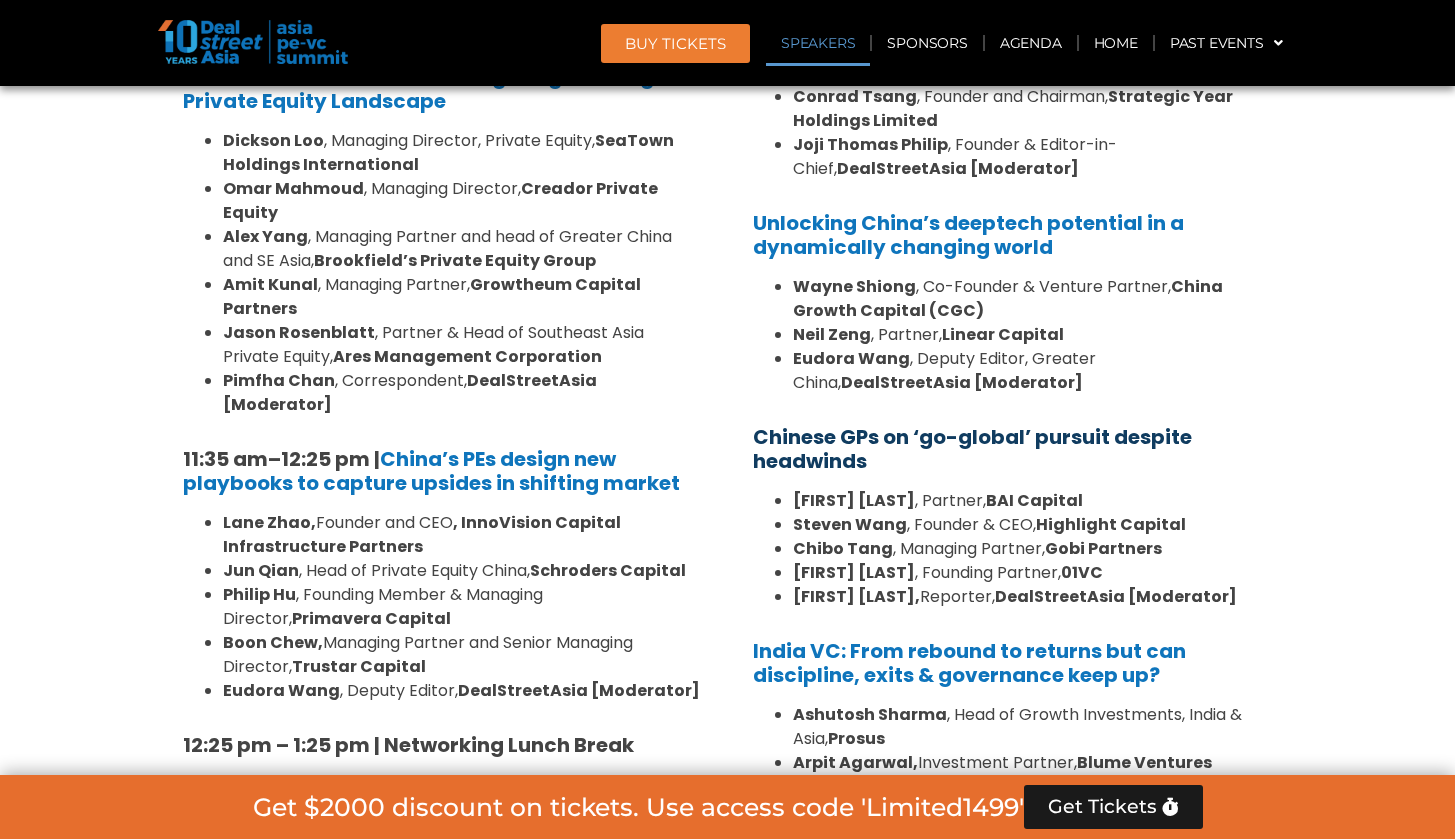 click on "Chinese GPs on ‘go-global’ pursuit despite headwinds" at bounding box center (972, 449) 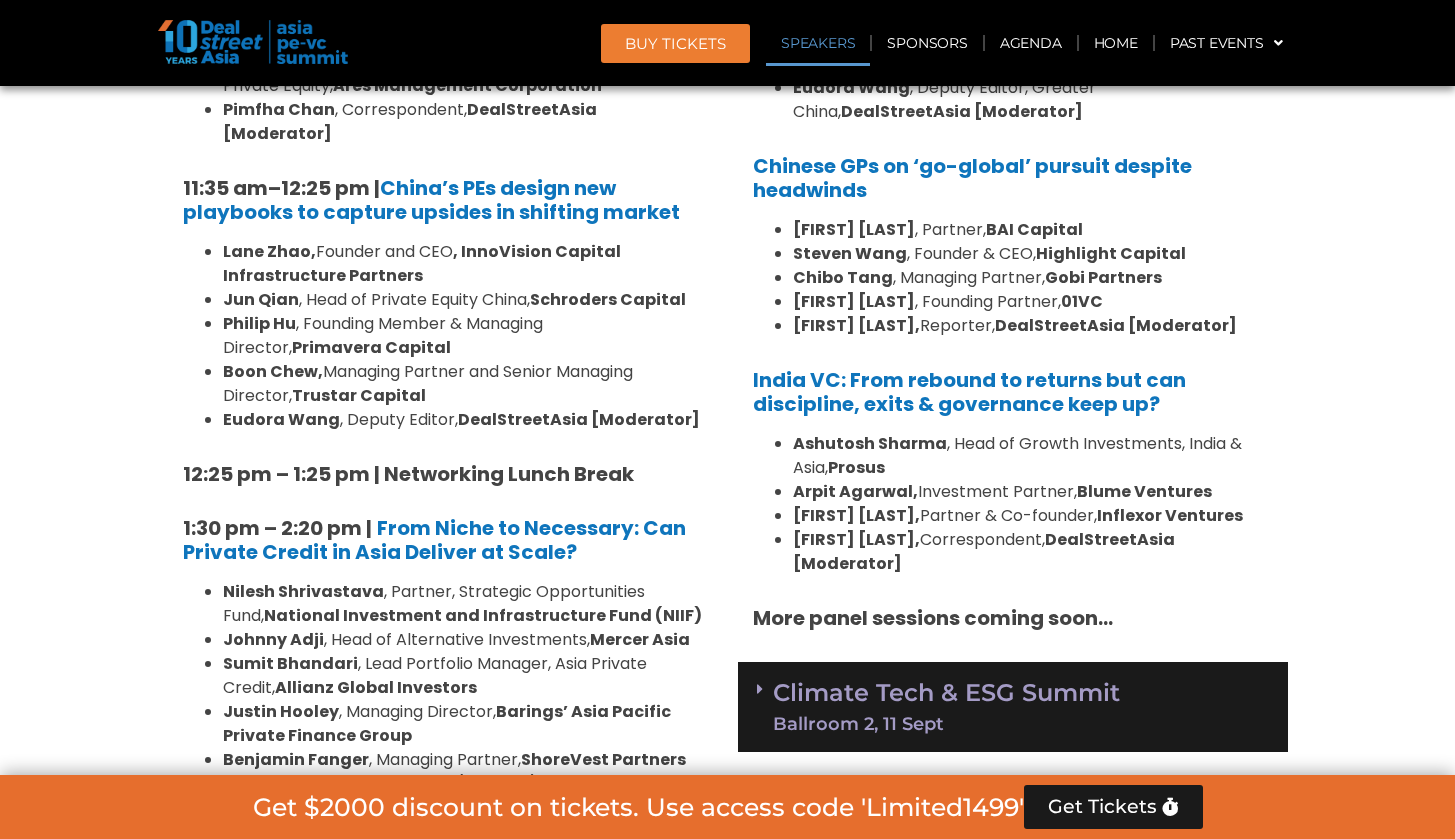scroll, scrollTop: 2238, scrollLeft: 0, axis: vertical 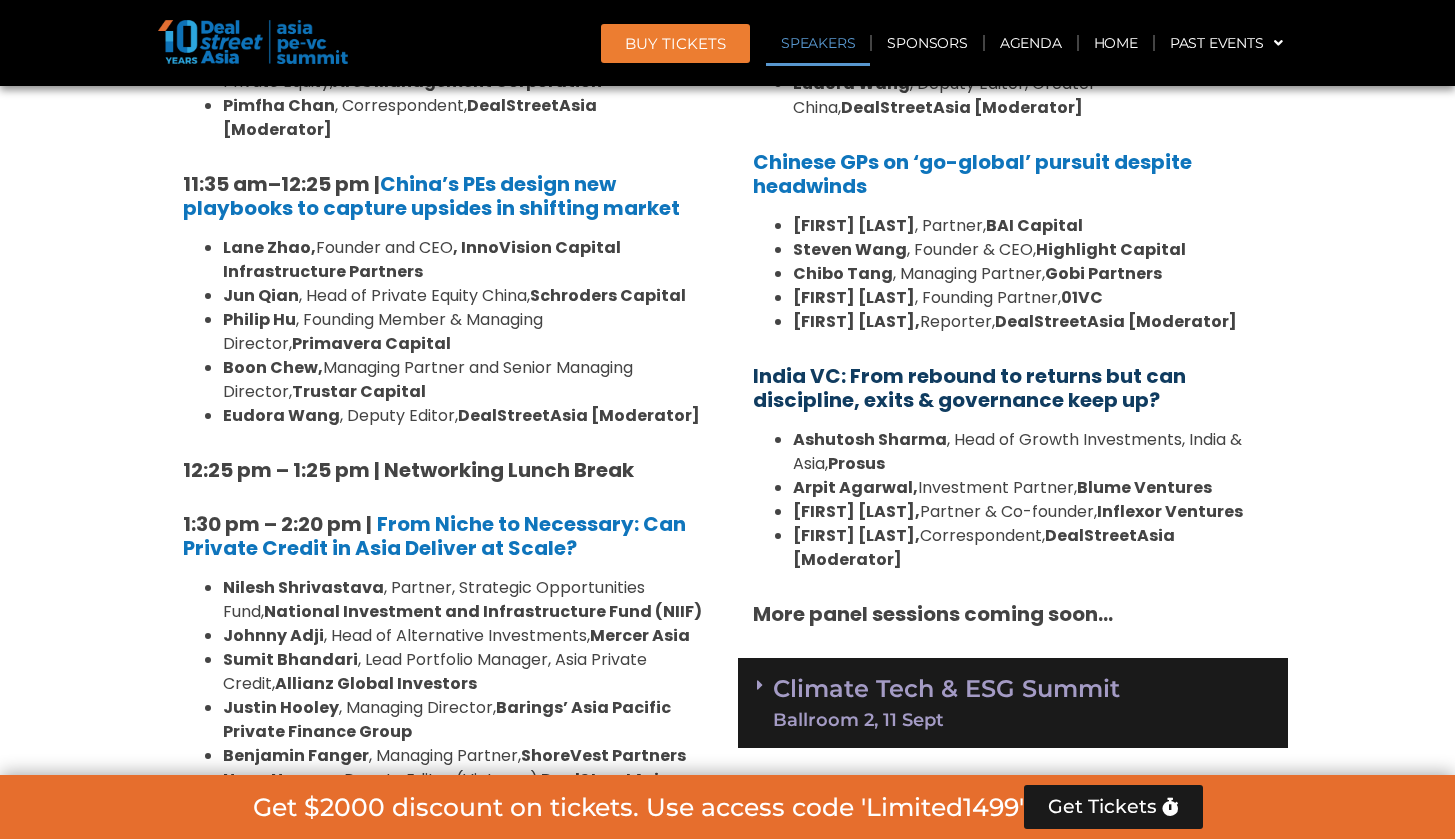click on "India VC: From rebound to returns but can discipline, exits & governance keep up?" at bounding box center [969, 388] 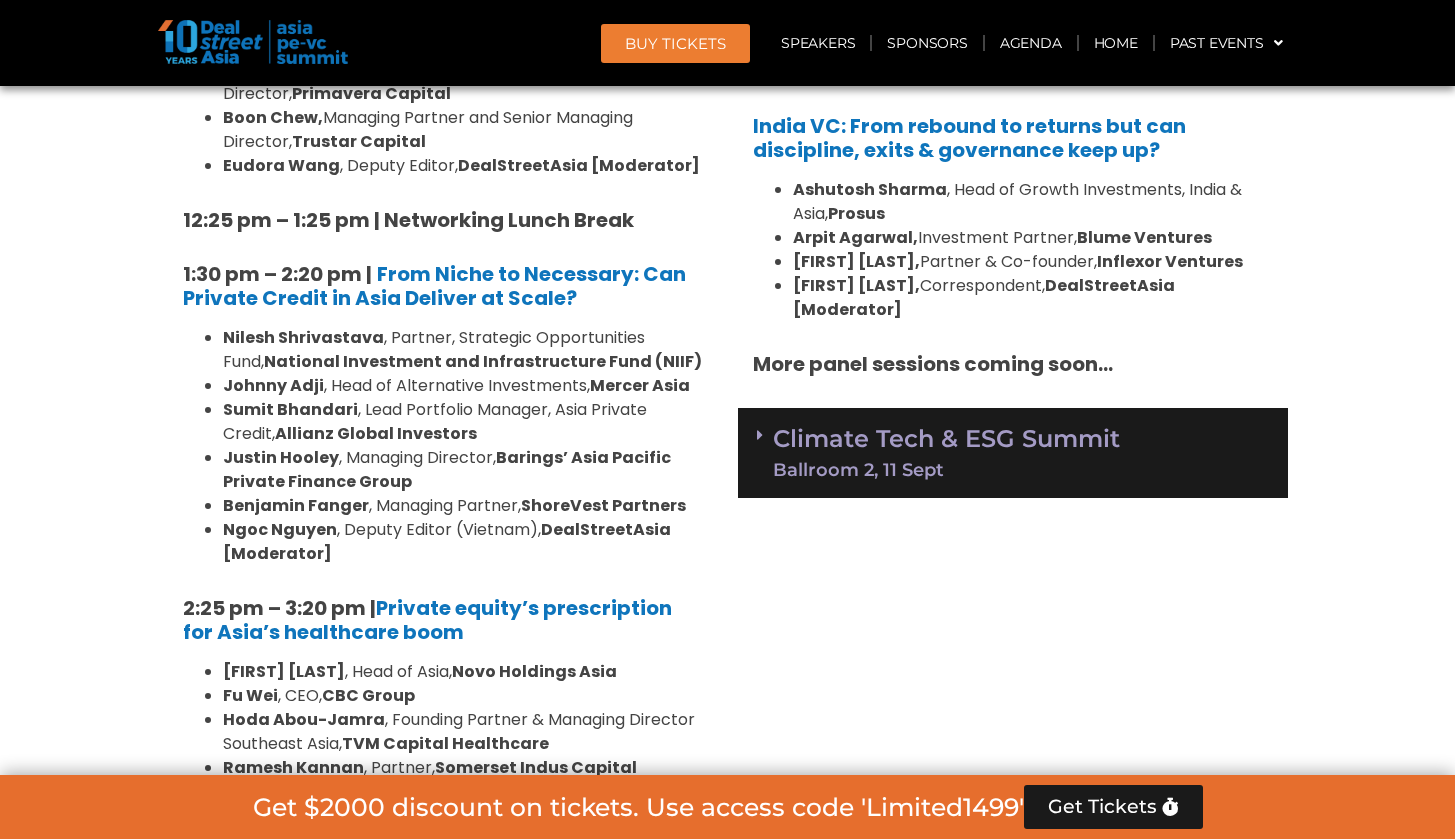 scroll, scrollTop: 2499, scrollLeft: 0, axis: vertical 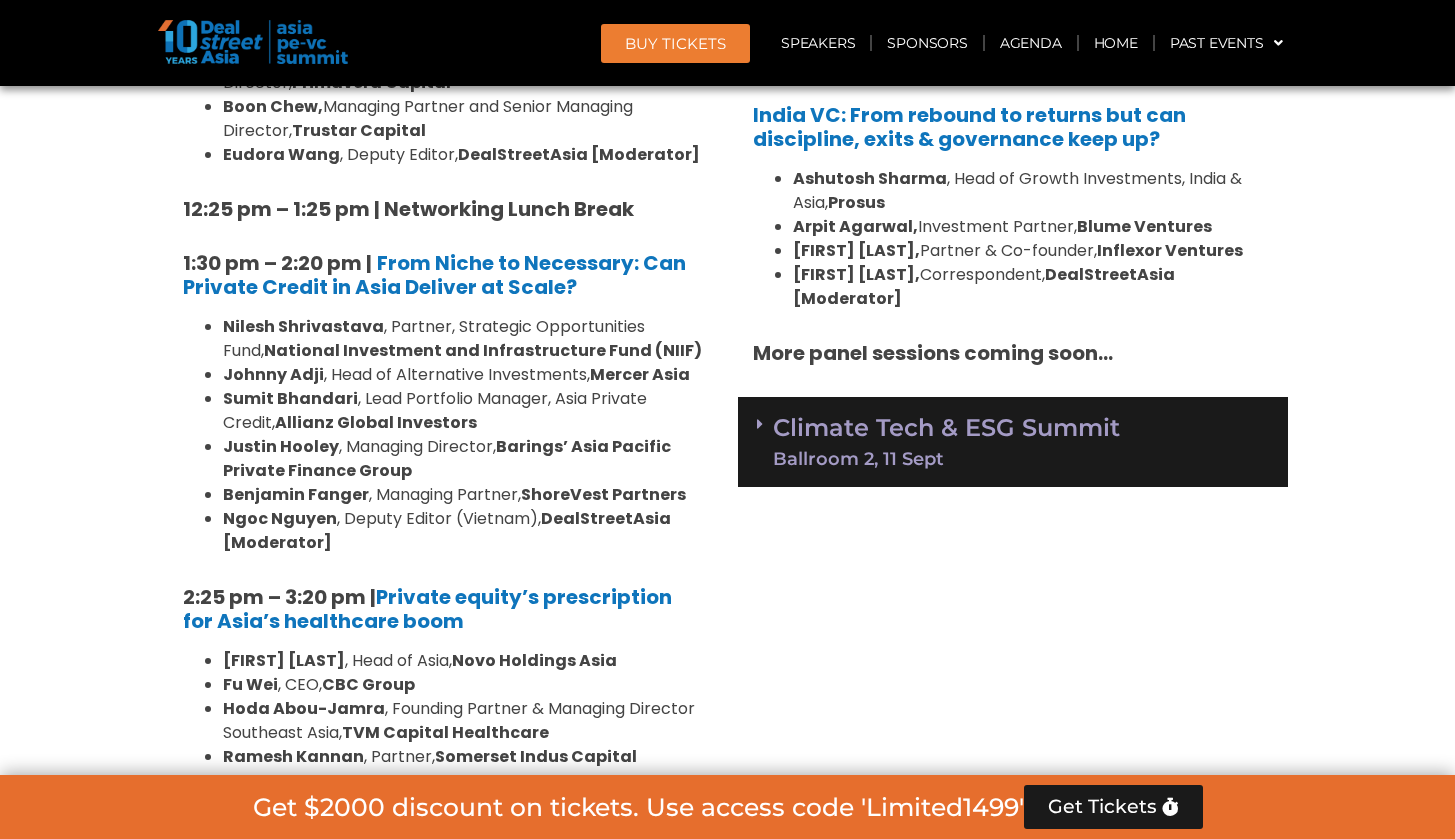 click on "Ballroom 2, 11 Sept" at bounding box center (1021, 459) 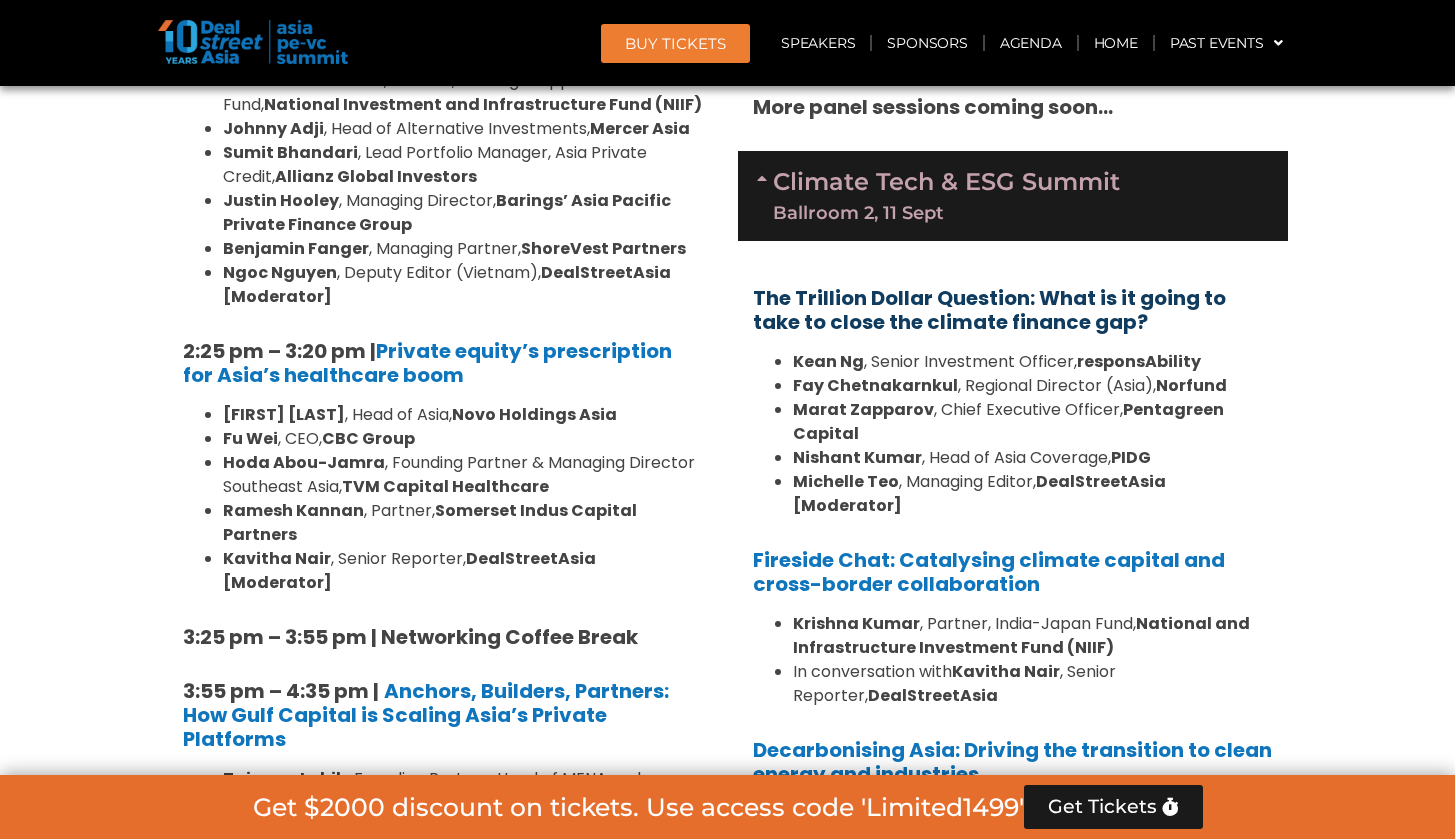 scroll, scrollTop: 2744, scrollLeft: 0, axis: vertical 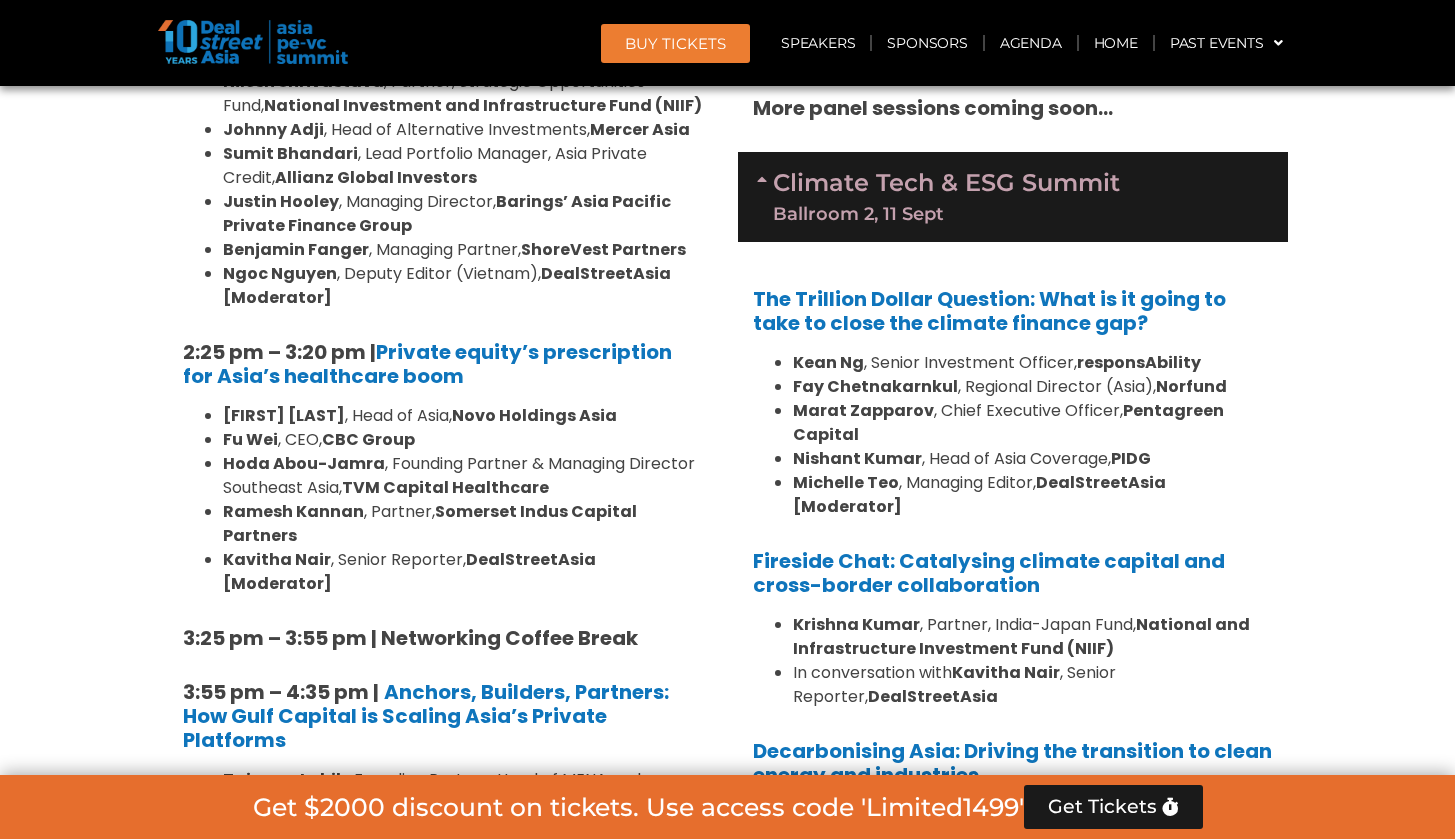 click on "The Trillion Dollar Question: What is it going to take to close the climate finance gap?
Kean Ng , Senior Investment Officer,  responsAbility
Fay Chetnakarnkul , Regional Director (Asia),  Norfund
Marat Zapparov , Chief Executive Officer,  Pentagreen Capital
Nishant Kumar , Head of Asia Coverage,  PIDG
Michelle Teo , Managing Editor,  DealStreetAsia [Moderator]
Fireside Chat: Catalysing climate capital and cross-border collaboration
Krishna Kumar , Partner, India-Japan Fund,  National and Infrastructure Investment Fund (NIIF)
In conversation with  Kavitha Nair , Senior Reporter,  DealStreetAsia
Decarbonising Asia: Driving the transition to clean energy and industries
Deepa Hingorani , Partner,  Novo Holdings Asia
Melvyn Yeo , Managing Partner,  TRIREC
Sebastien Guillaud , Co-Founder & Managing Partner,  Shift4Good
Namrata Singh , Investments Principal,  Clime Capital
Katrina Bianca Cuaresma , Correspondent,  DealStreetAsia [Moderator]
Linda Mok
Mahesh Joshi" at bounding box center [1013, 745] 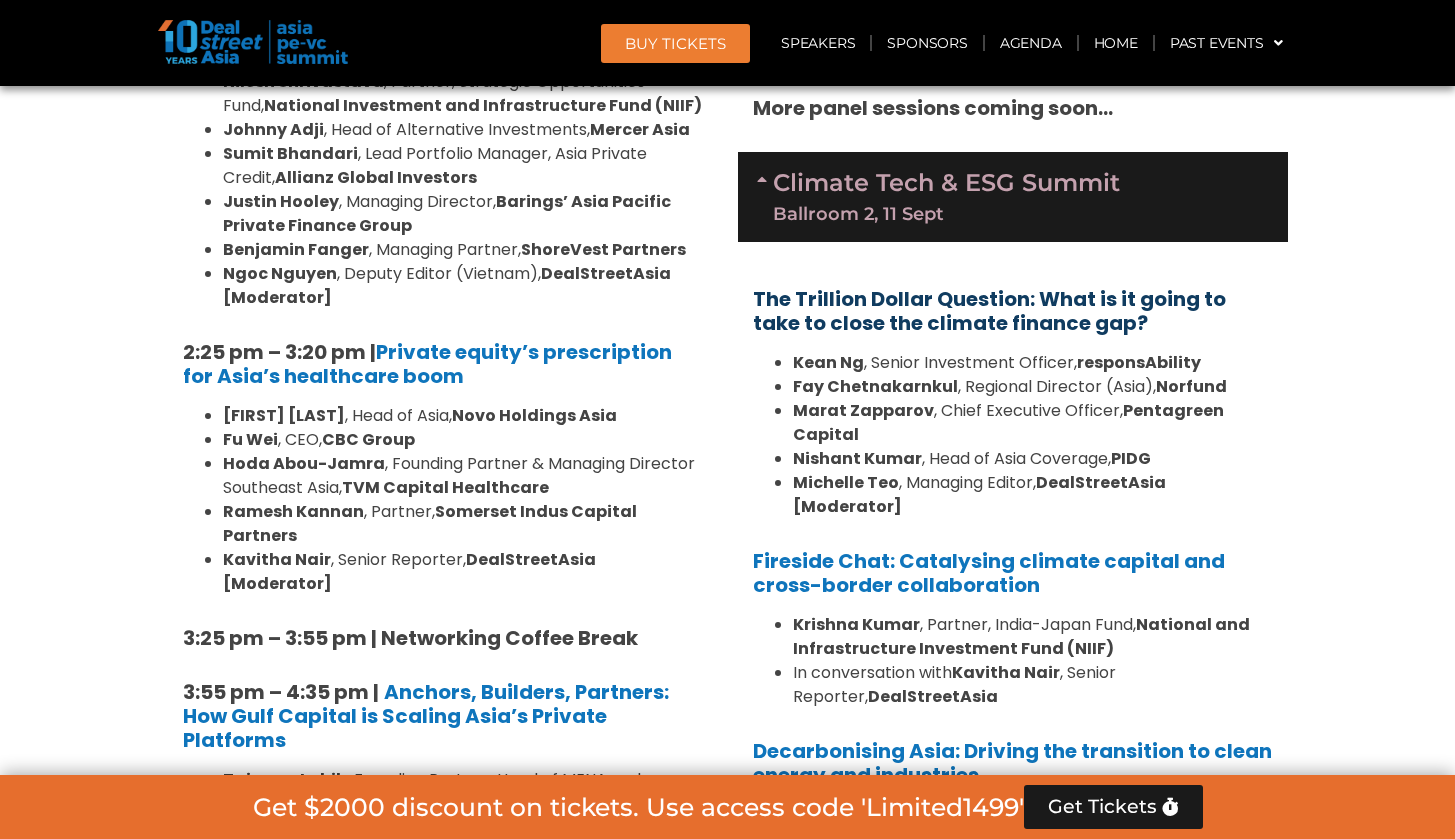 click on "The Trillion Dollar Question: What is it going to take to close the climate finance gap?" at bounding box center [989, 311] 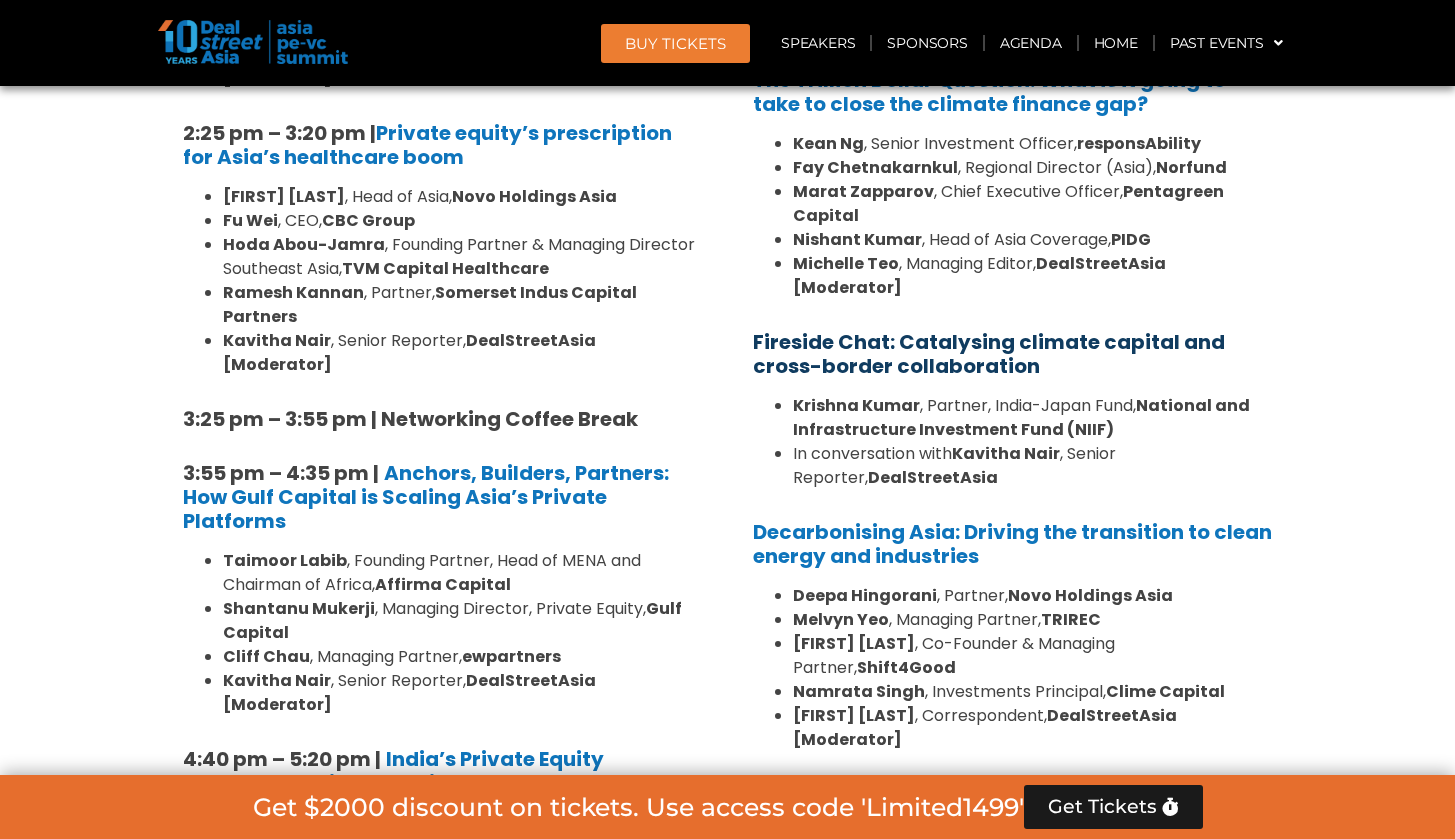 scroll, scrollTop: 2964, scrollLeft: 0, axis: vertical 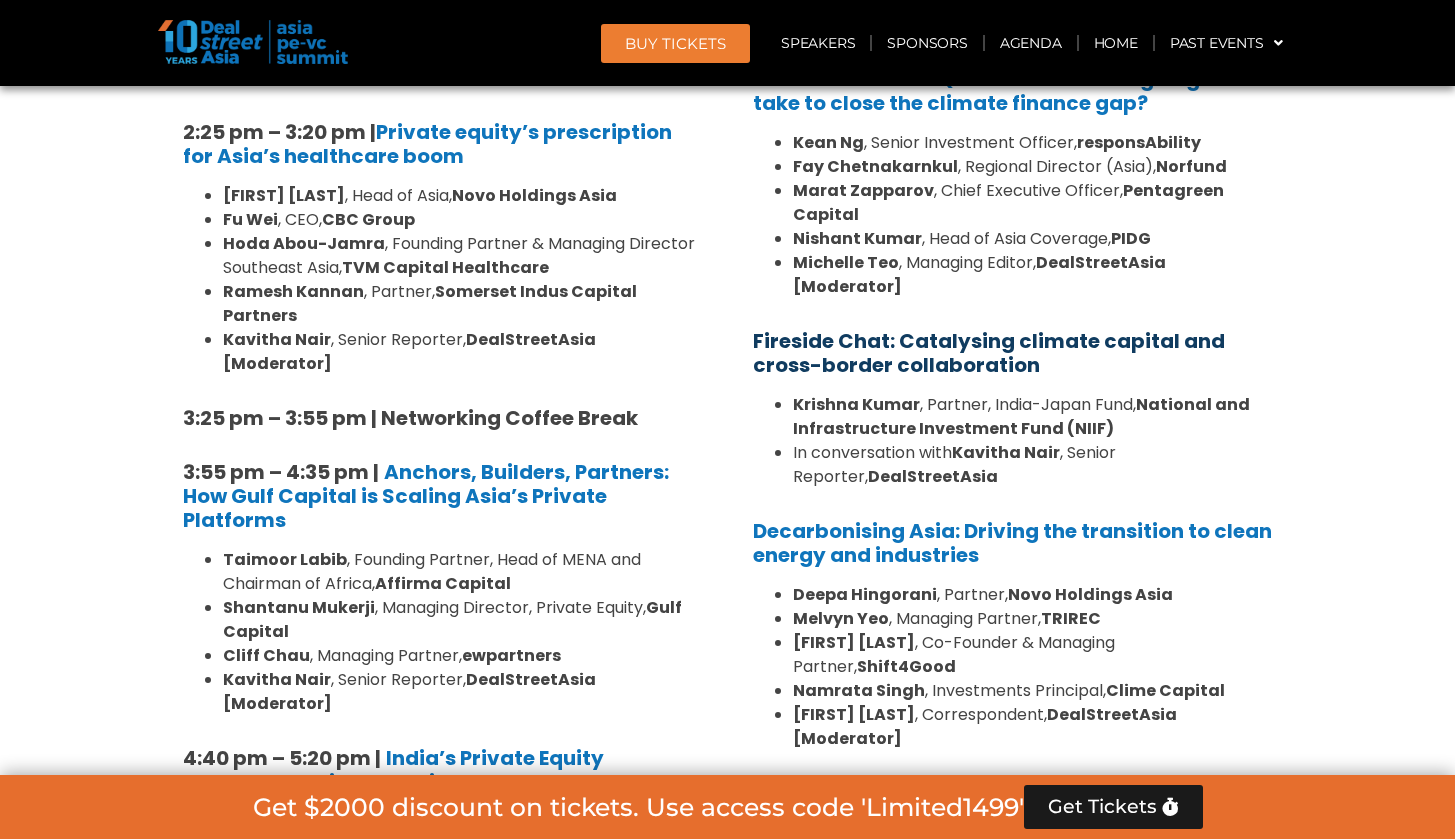 click on "Fireside Chat: Catalysing climate capital and cross-border collaboration" at bounding box center [989, 353] 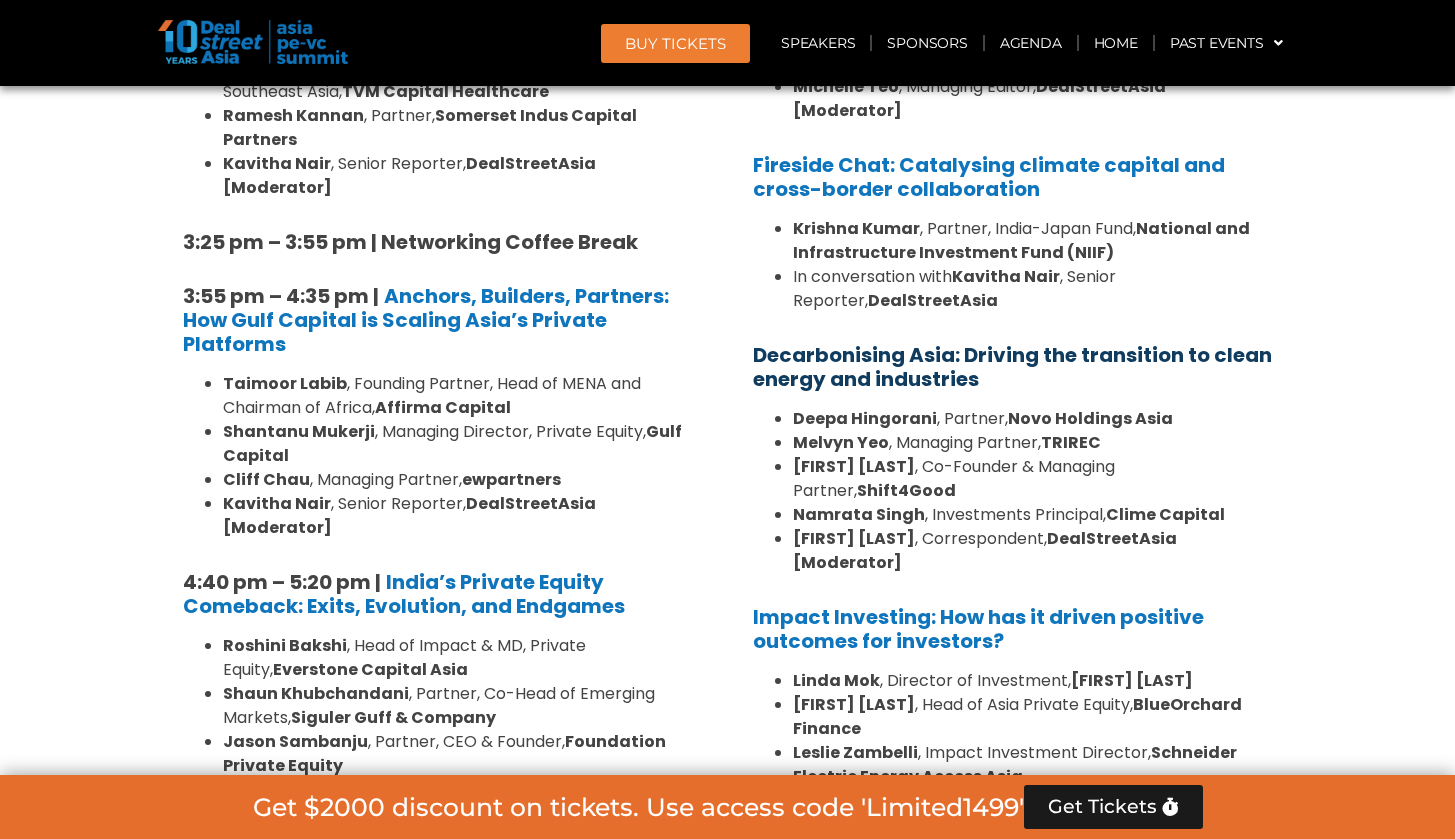scroll, scrollTop: 3145, scrollLeft: 0, axis: vertical 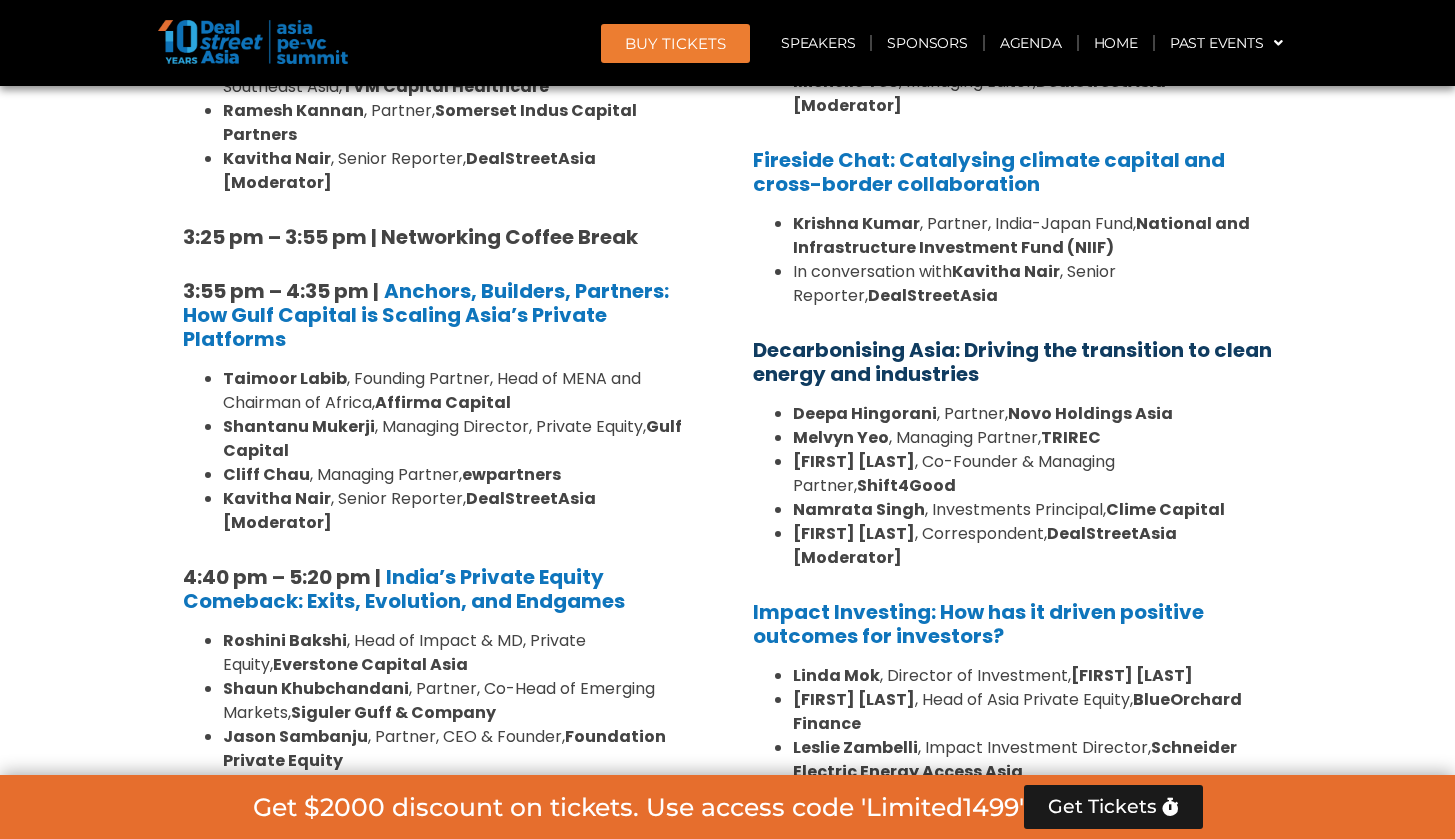 click on "Decarbonising Asia: Driving the transition to clean energy and industries" at bounding box center (1012, 362) 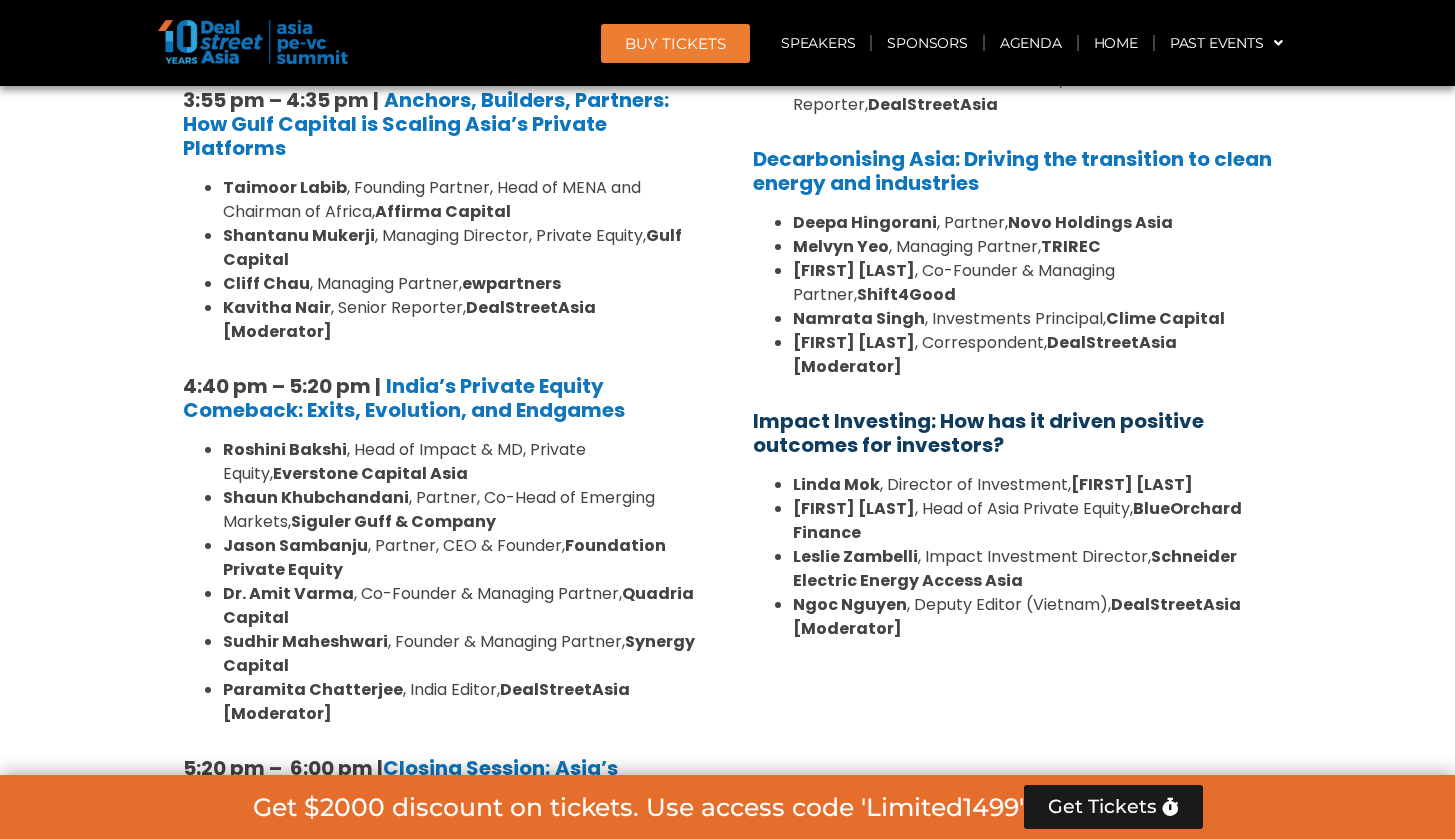 scroll, scrollTop: 3337, scrollLeft: 0, axis: vertical 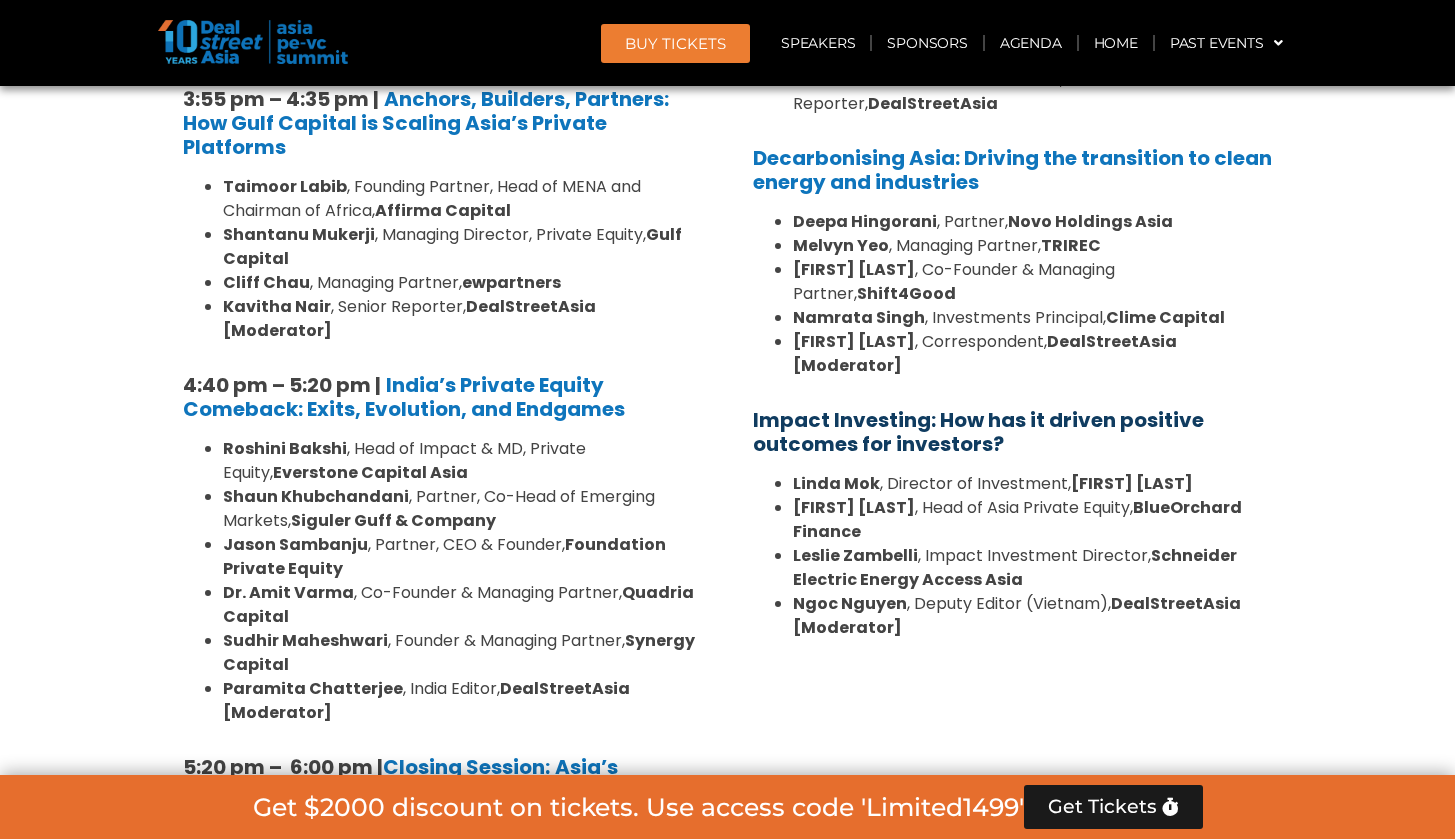 click on "Impact Investing: How has it driven positive outcomes for investors?" at bounding box center [978, 432] 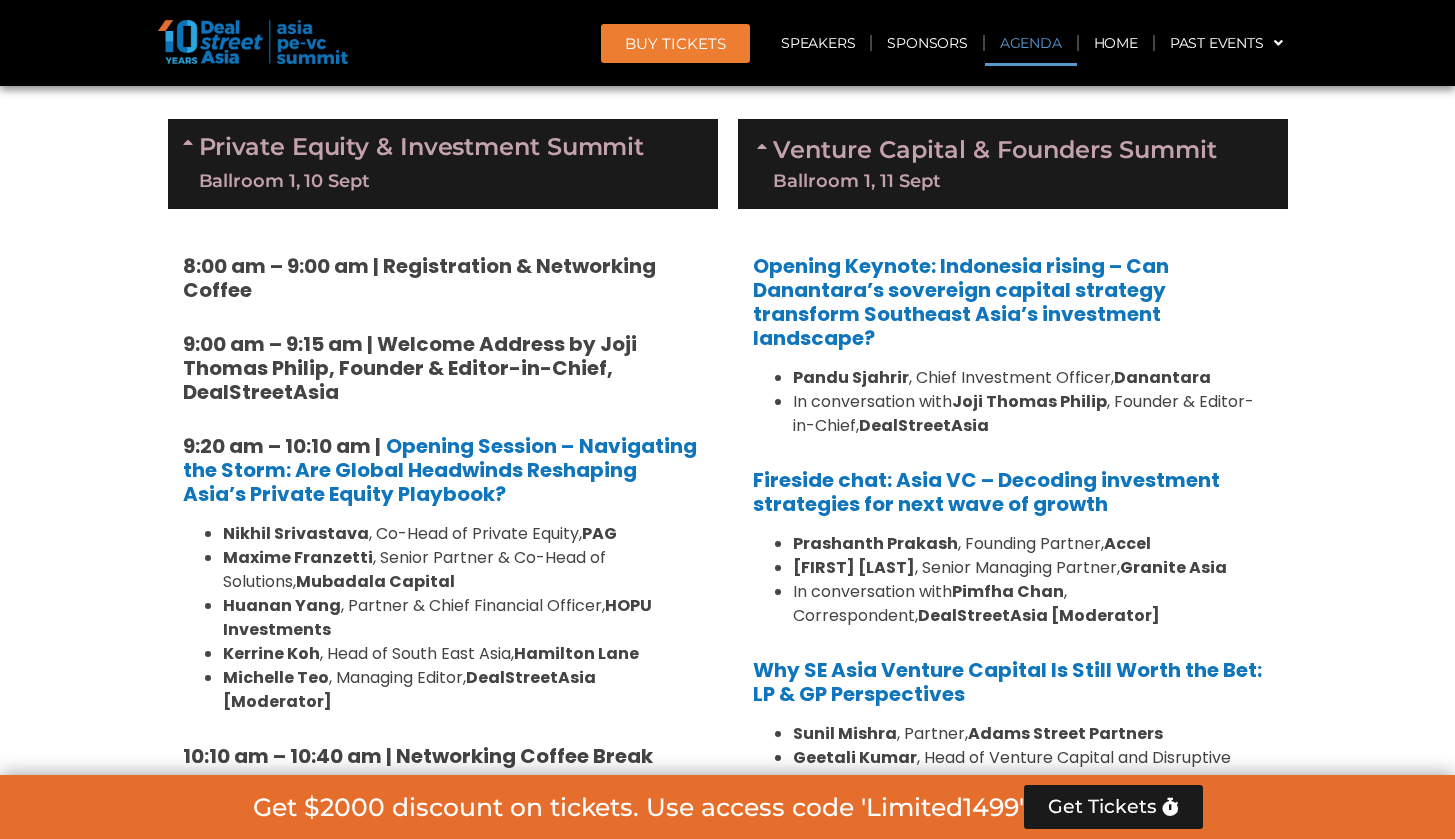 scroll, scrollTop: 1211, scrollLeft: 0, axis: vertical 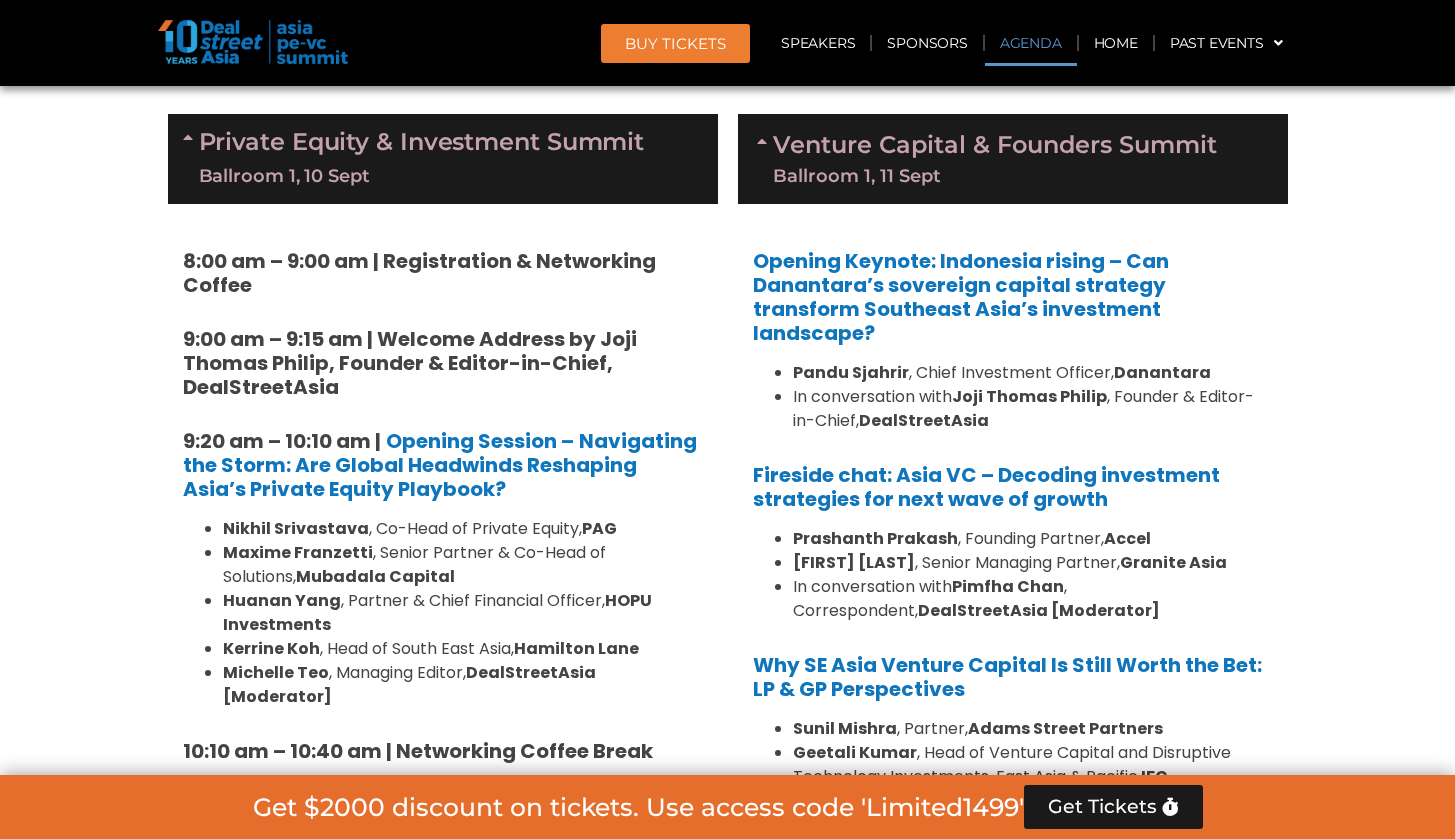 click on "9:00 am – 9:15 am | Welcome Address by Joji Thomas Philip, Founder & Editor-in-Chief, DealStreetAsia" at bounding box center (410, 363) 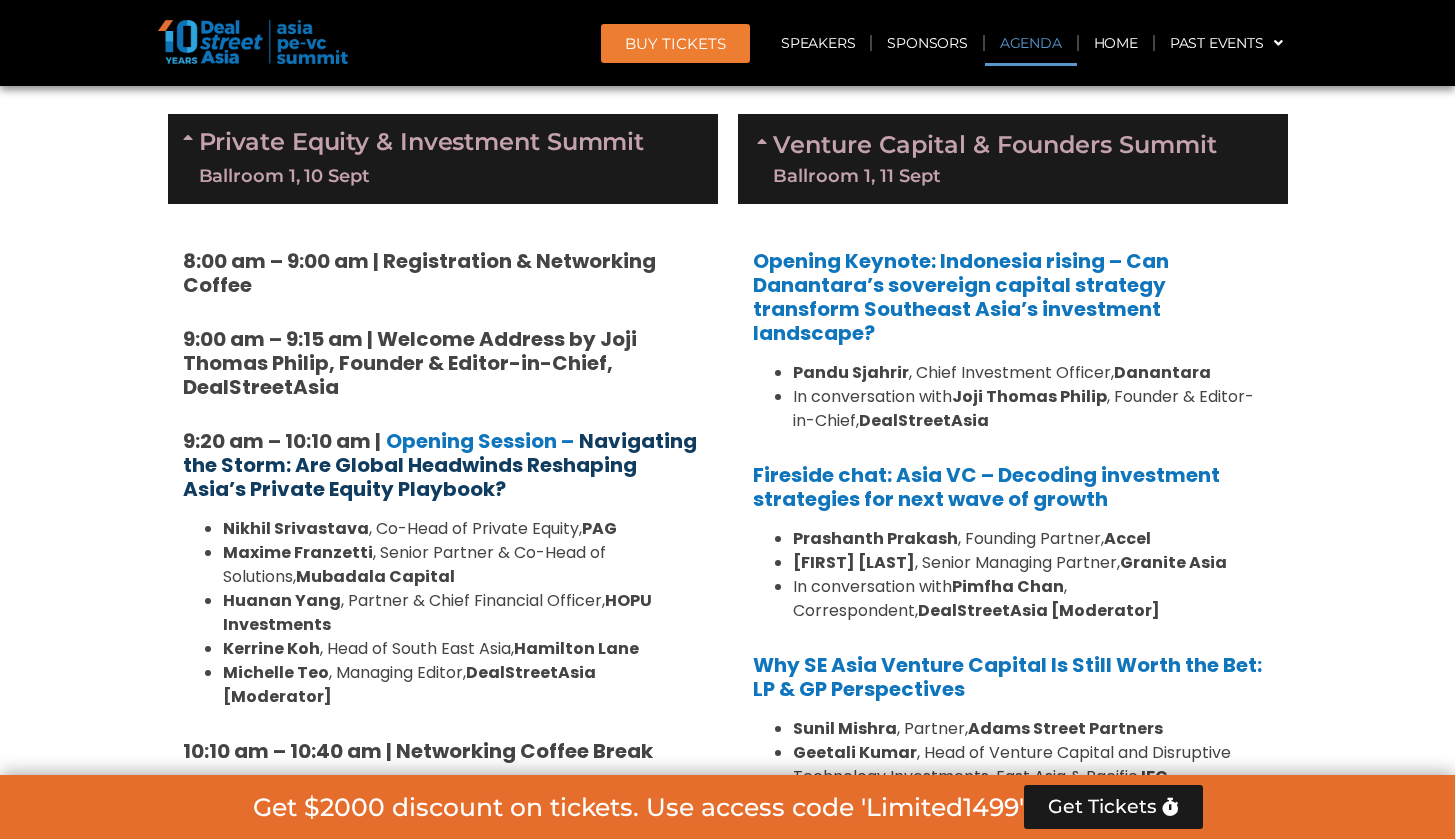 click on "Navigating the Storm: Are Global Headwinds Reshaping Asia’s Private Equity Playbook?" at bounding box center [440, 465] 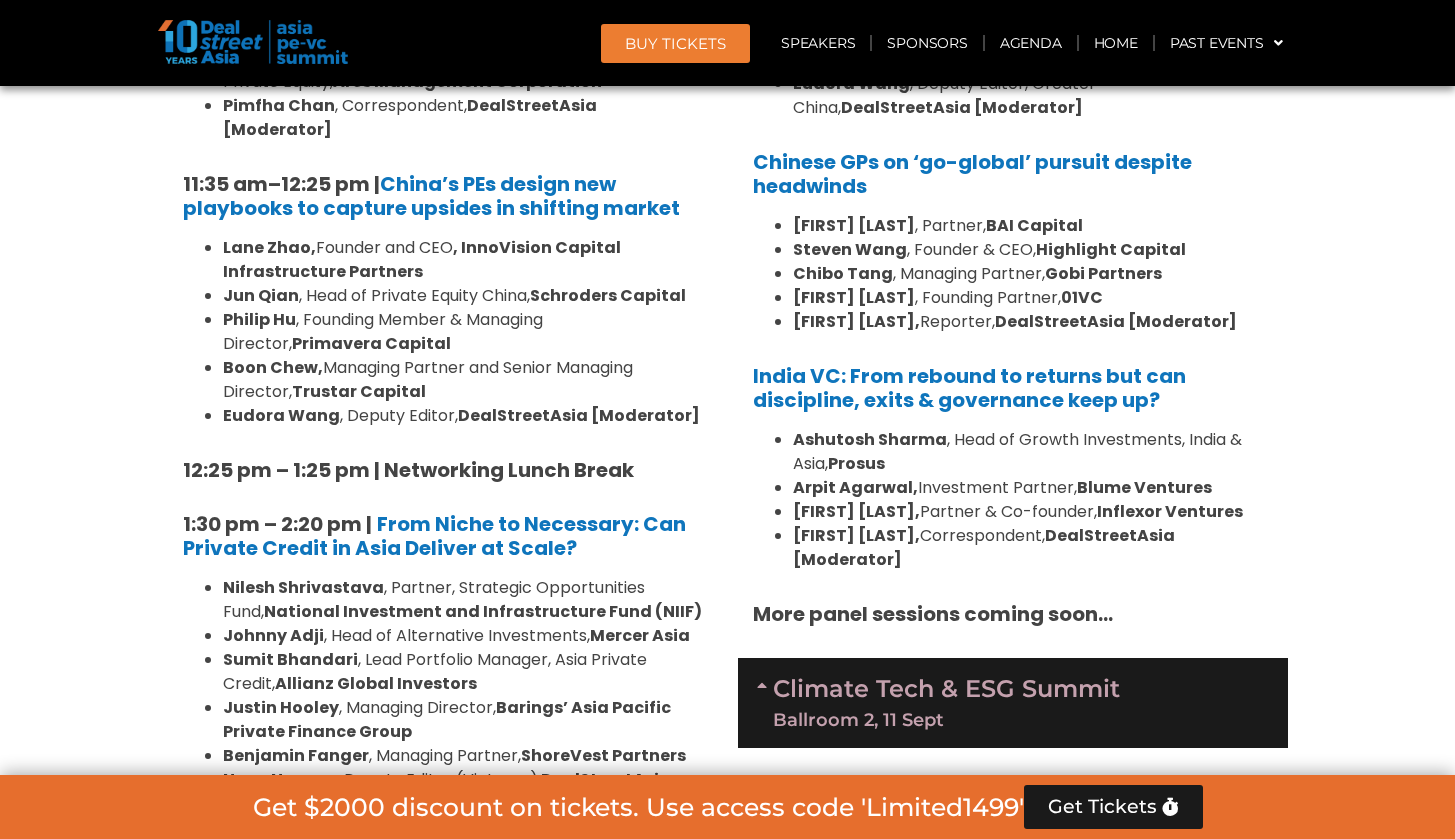 scroll, scrollTop: 3295, scrollLeft: 0, axis: vertical 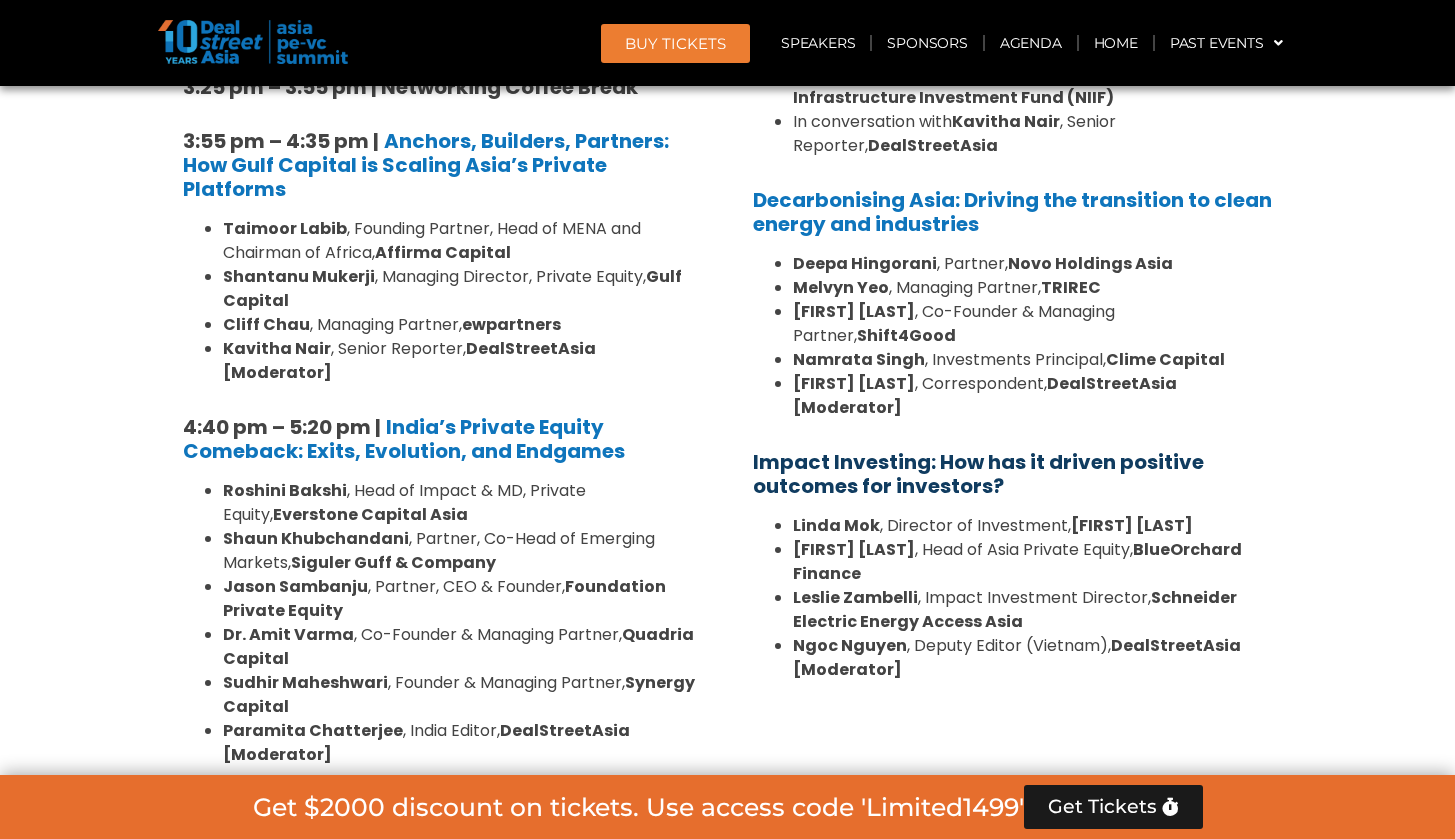 click on "Impact Investing: How has it driven positive outcomes for investors?" at bounding box center [978, 474] 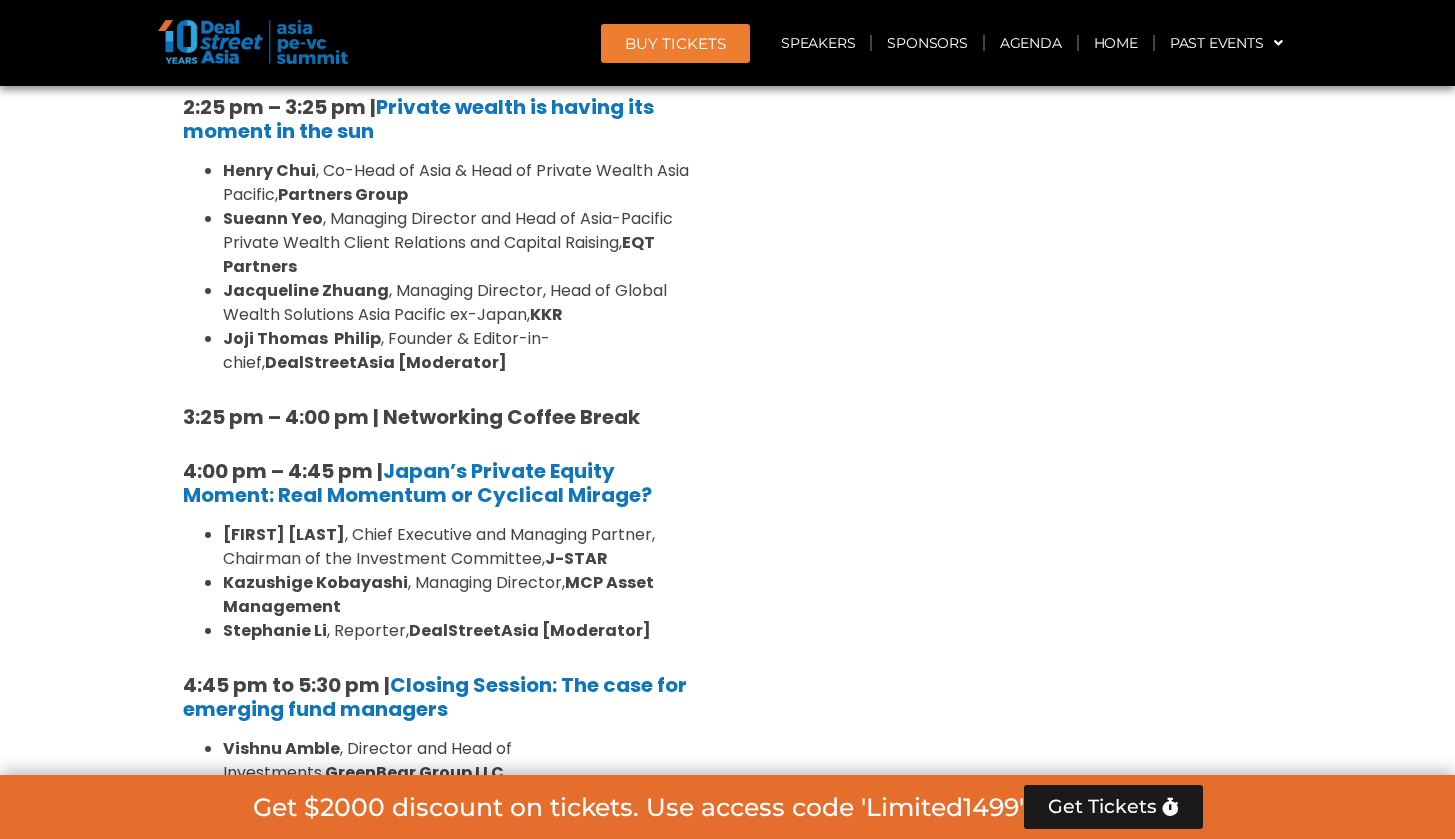 scroll, scrollTop: 5388, scrollLeft: 0, axis: vertical 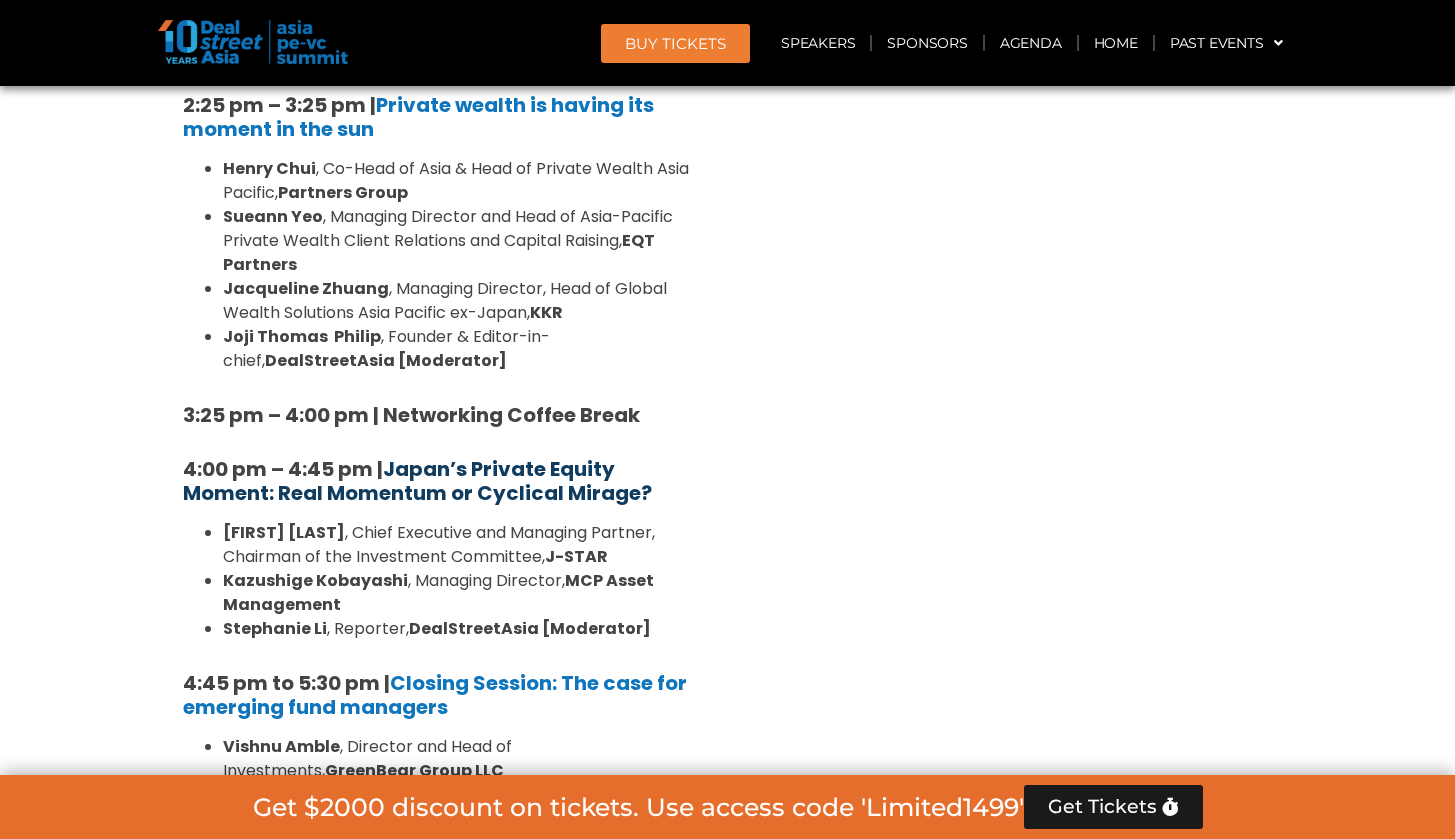 click on "Japan’s Private Equity Moment: Real Momentum or Cyclical Mirage?" at bounding box center [417, 481] 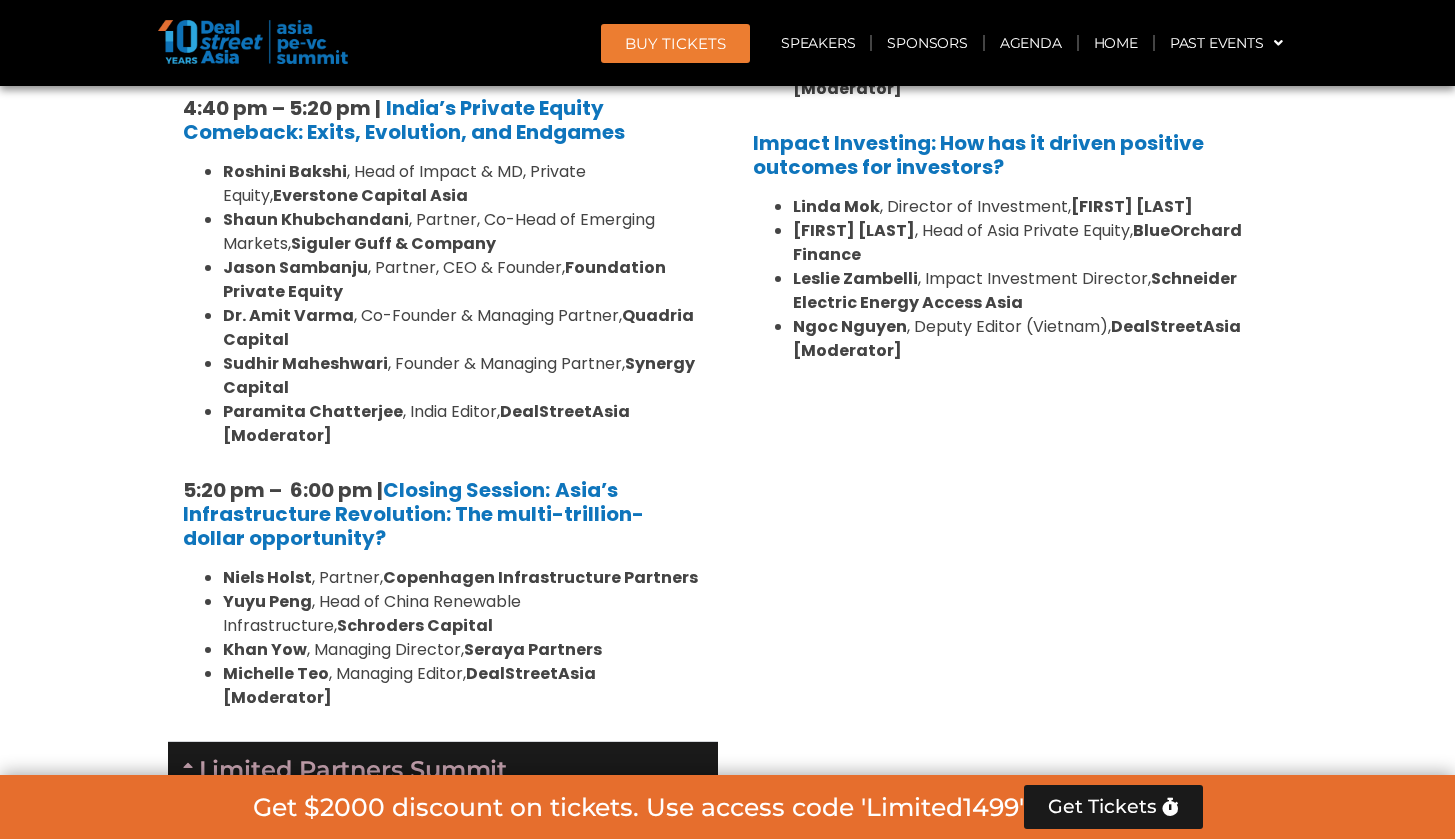 scroll, scrollTop: 3654, scrollLeft: 0, axis: vertical 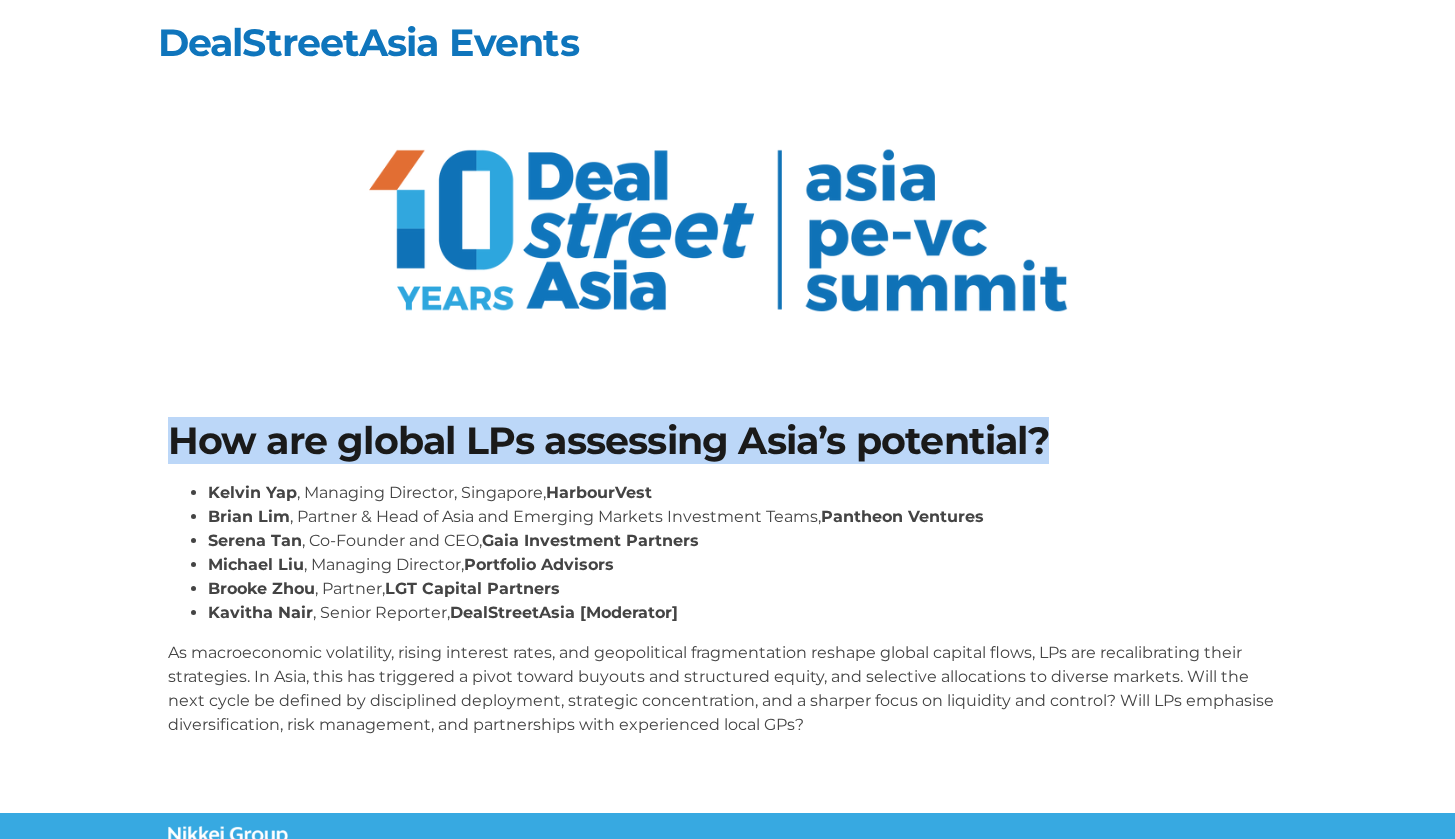 drag, startPoint x: 301, startPoint y: 435, endPoint x: 1075, endPoint y: 421, distance: 774.1266 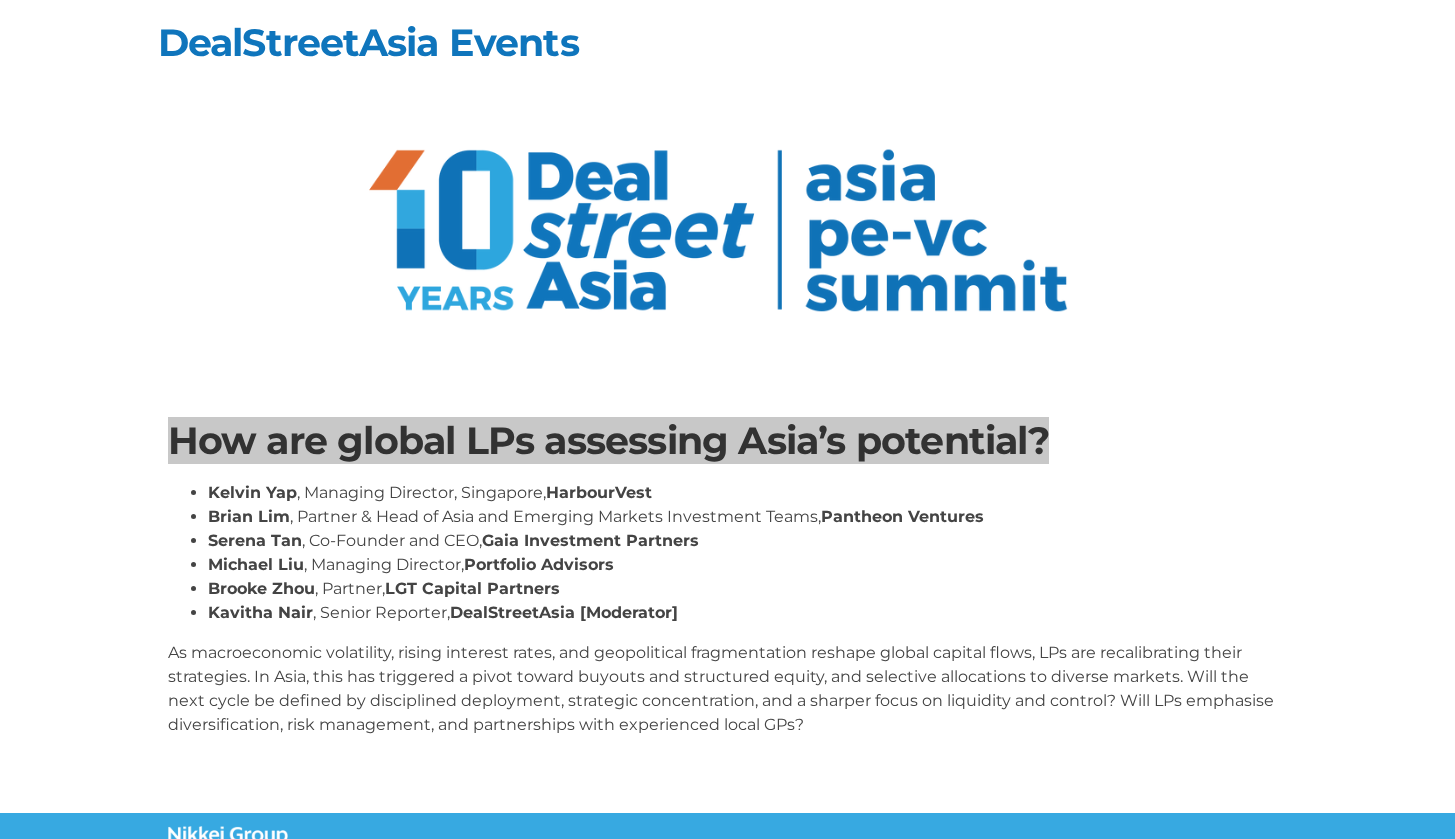 click on "How are global LPs assessing Asia’s potential?" at bounding box center [728, 441] 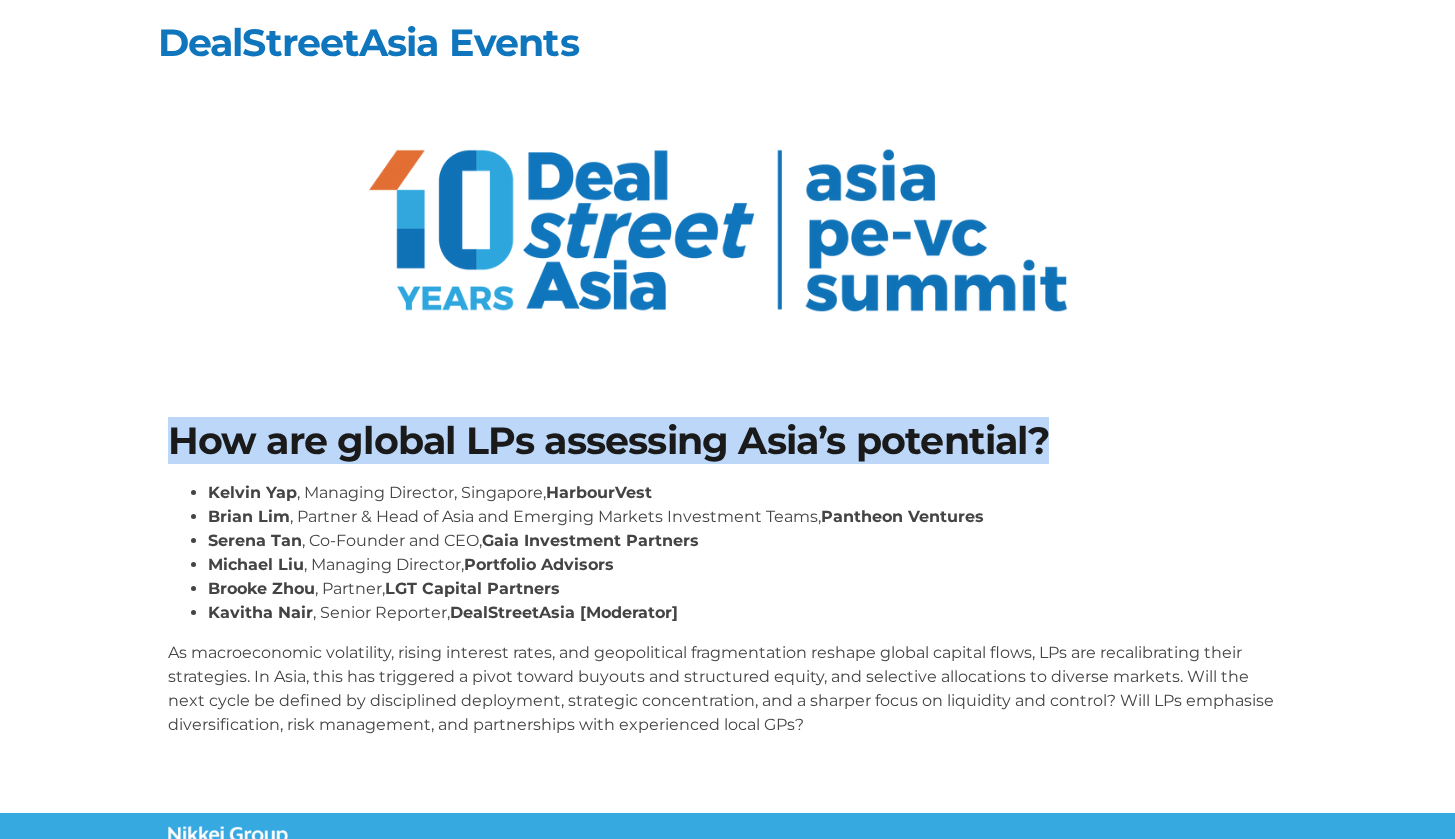 copy on "How are global LPs assessing Asia’s potential?" 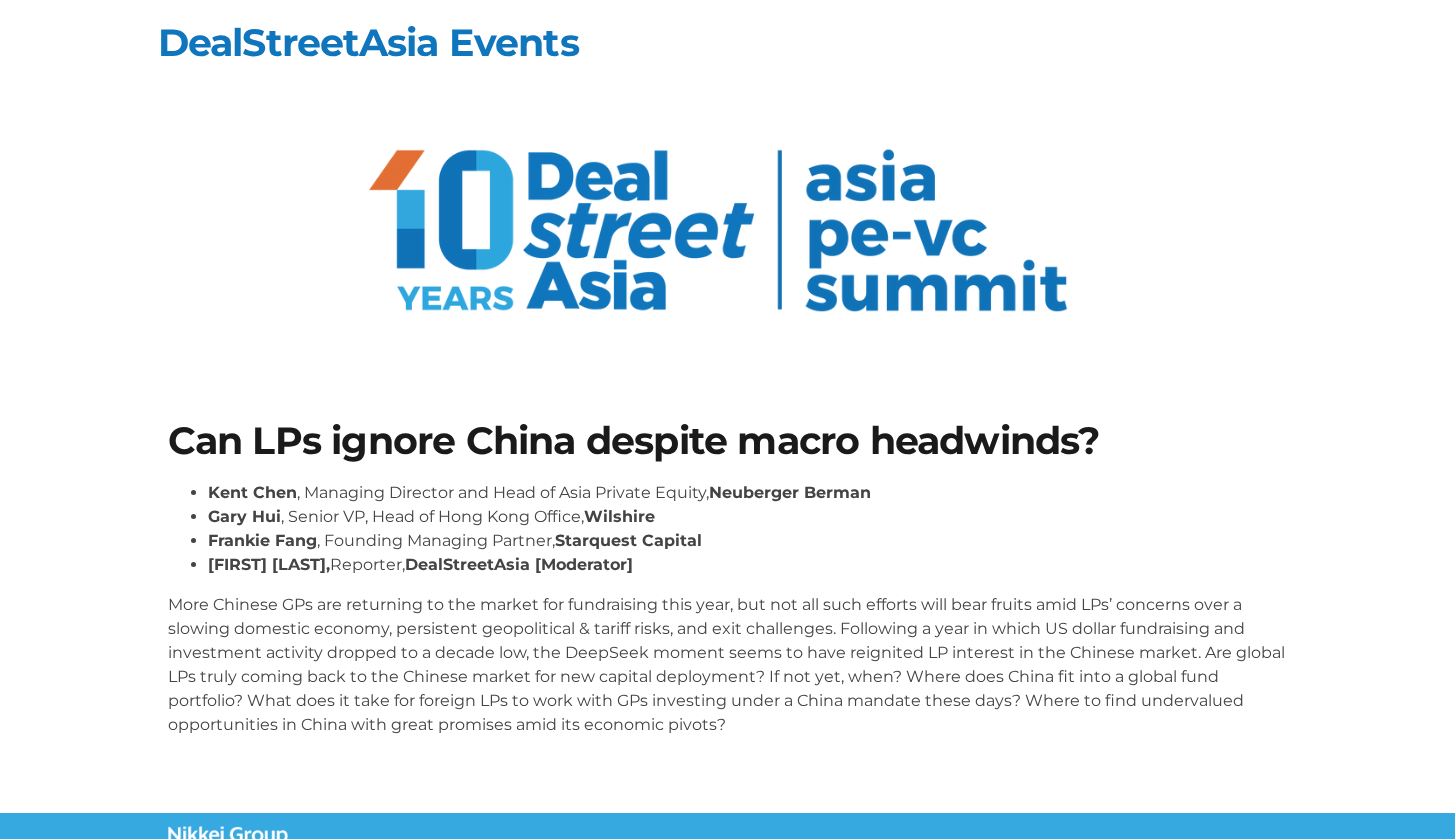scroll, scrollTop: 0, scrollLeft: 0, axis: both 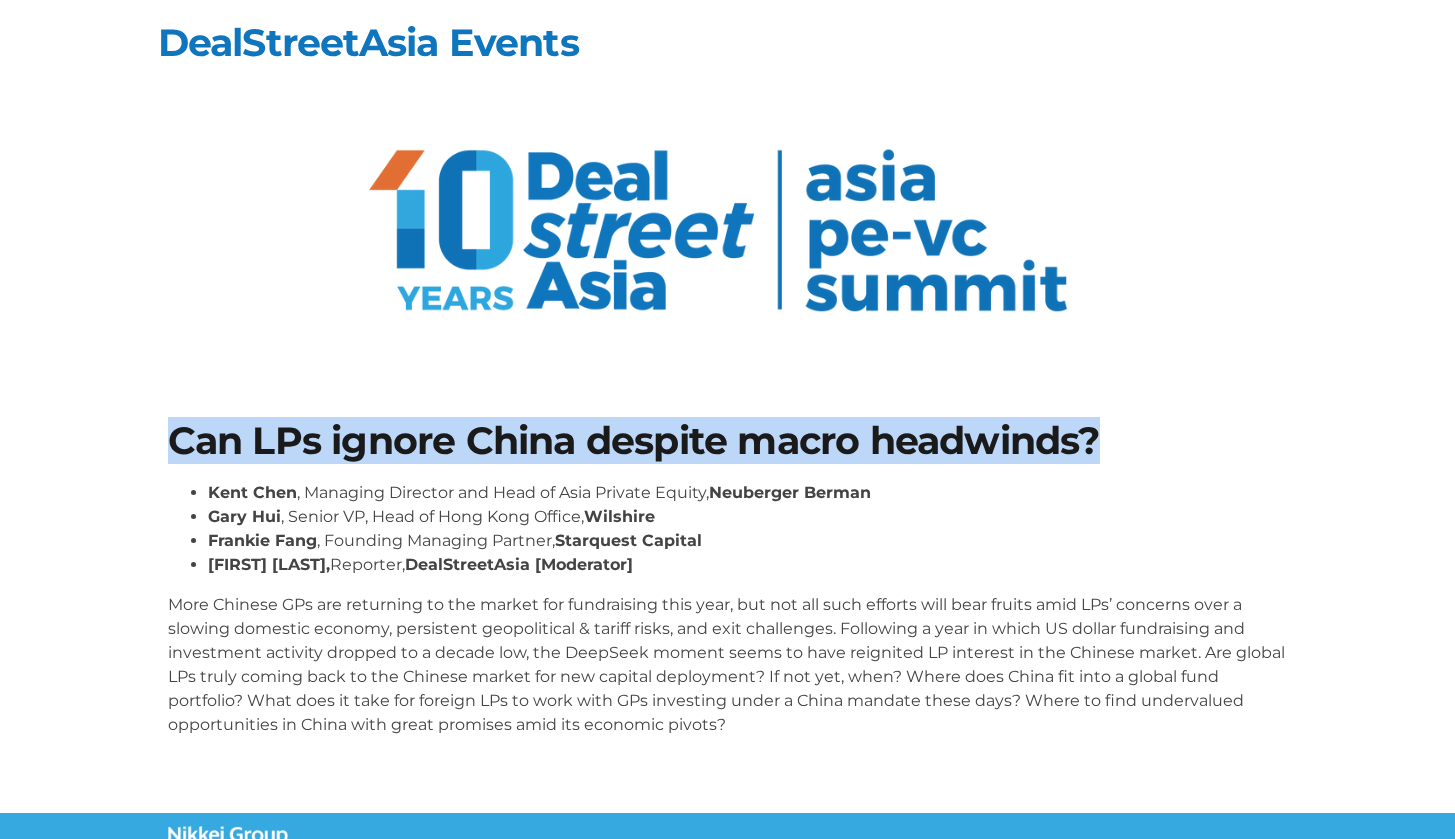drag, startPoint x: 170, startPoint y: 440, endPoint x: 1330, endPoint y: 455, distance: 1160.0969 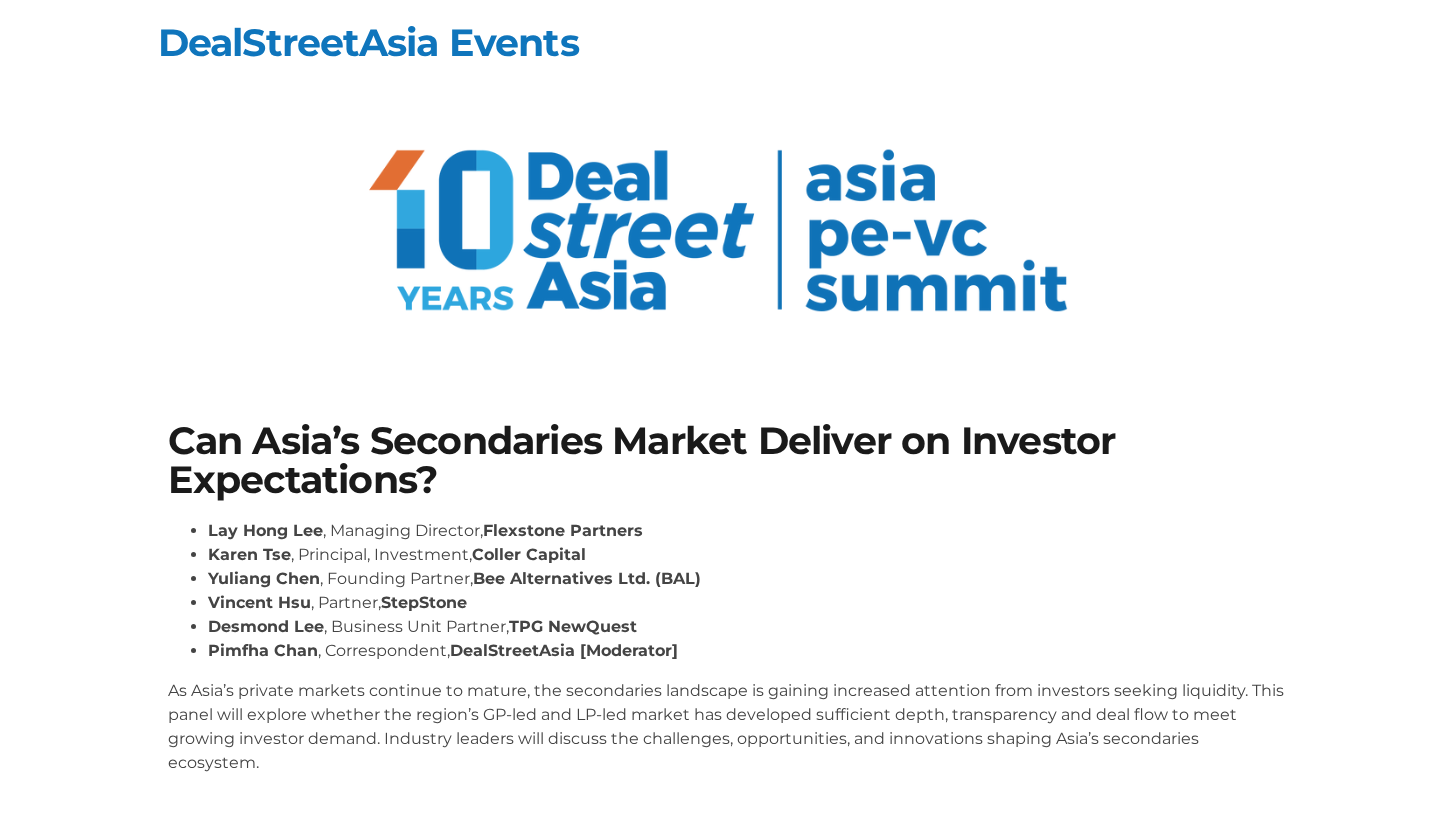scroll, scrollTop: 0, scrollLeft: 0, axis: both 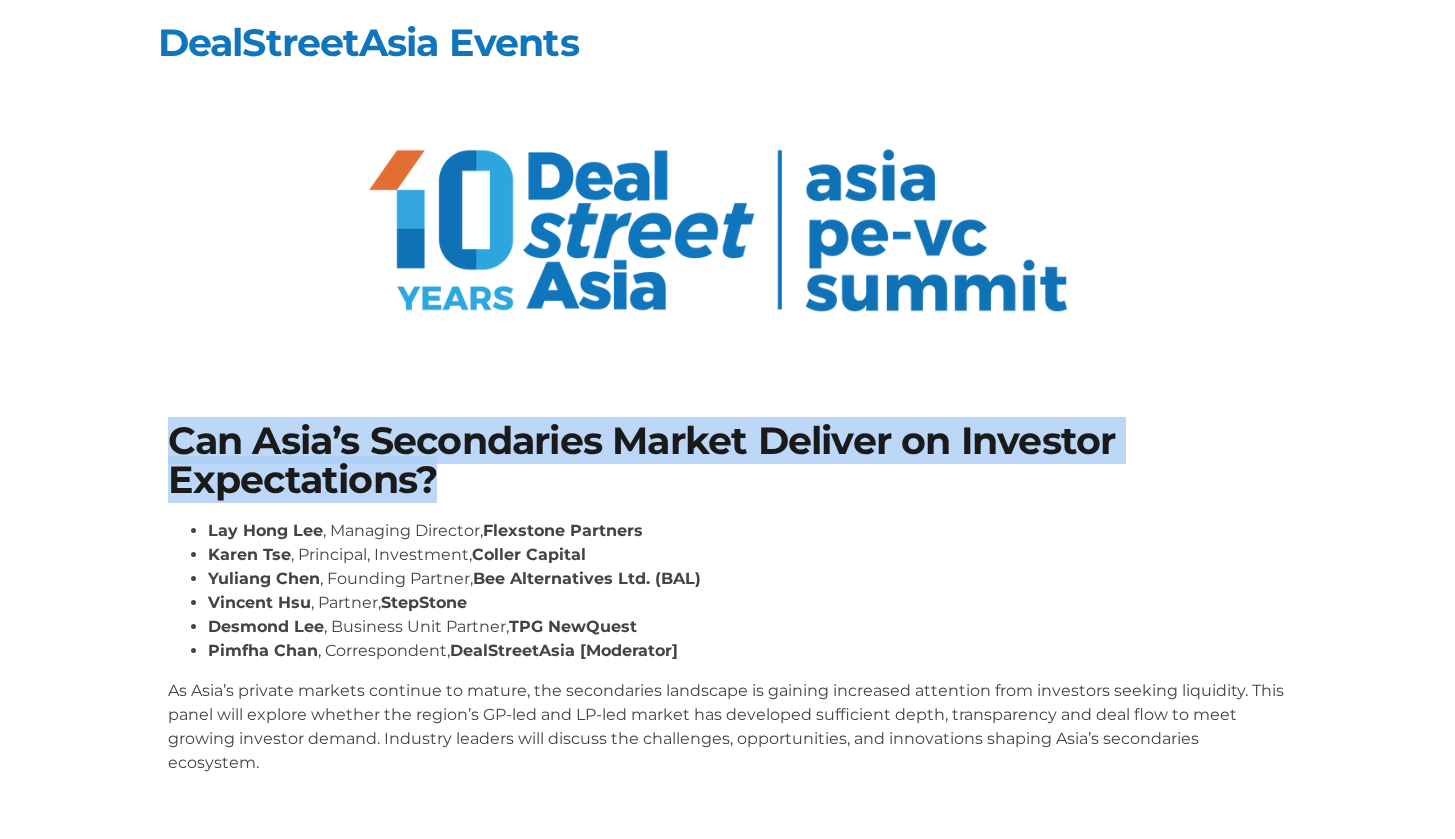 drag, startPoint x: 172, startPoint y: 439, endPoint x: 592, endPoint y: 485, distance: 422.51154 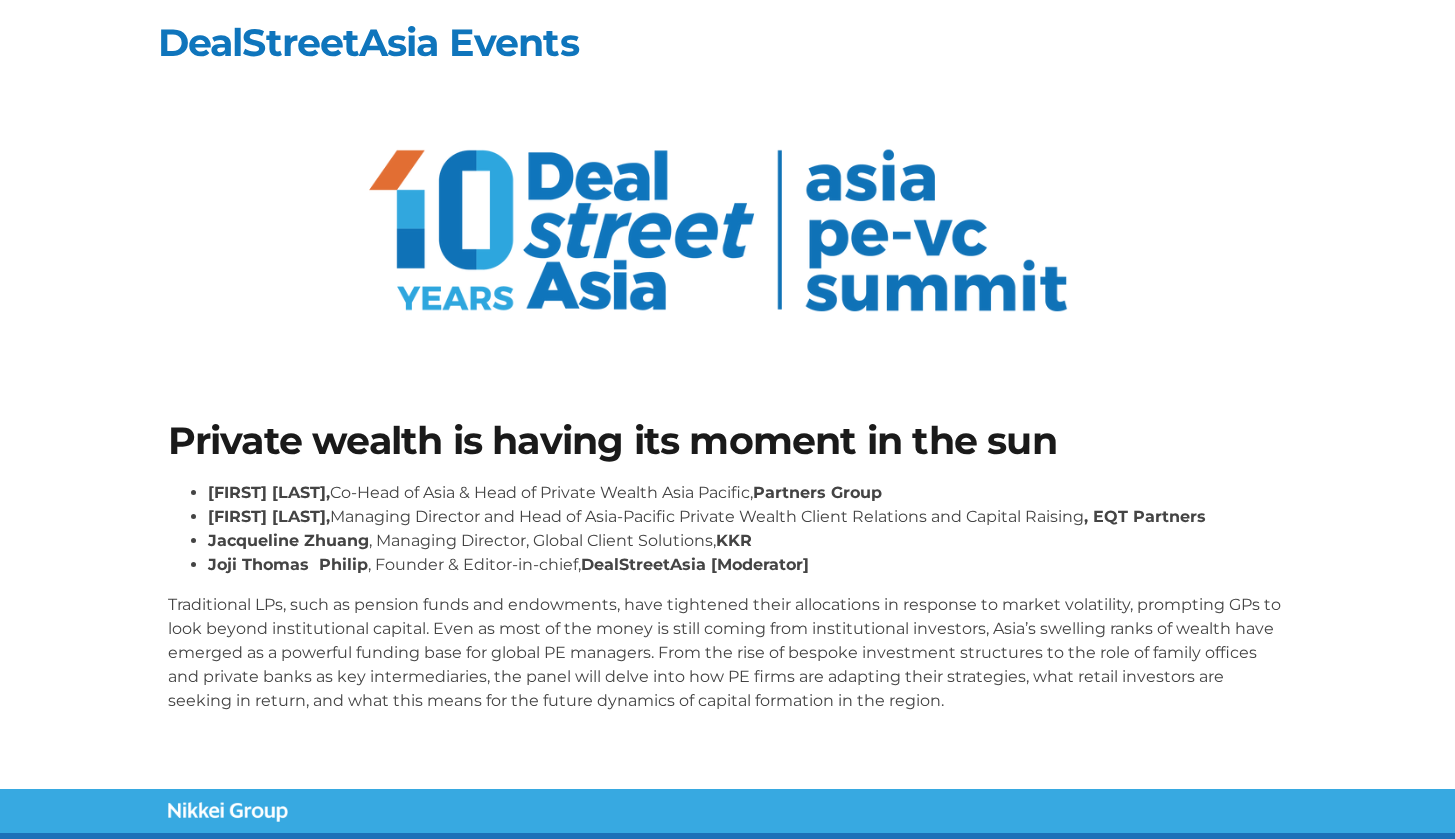scroll, scrollTop: 0, scrollLeft: 0, axis: both 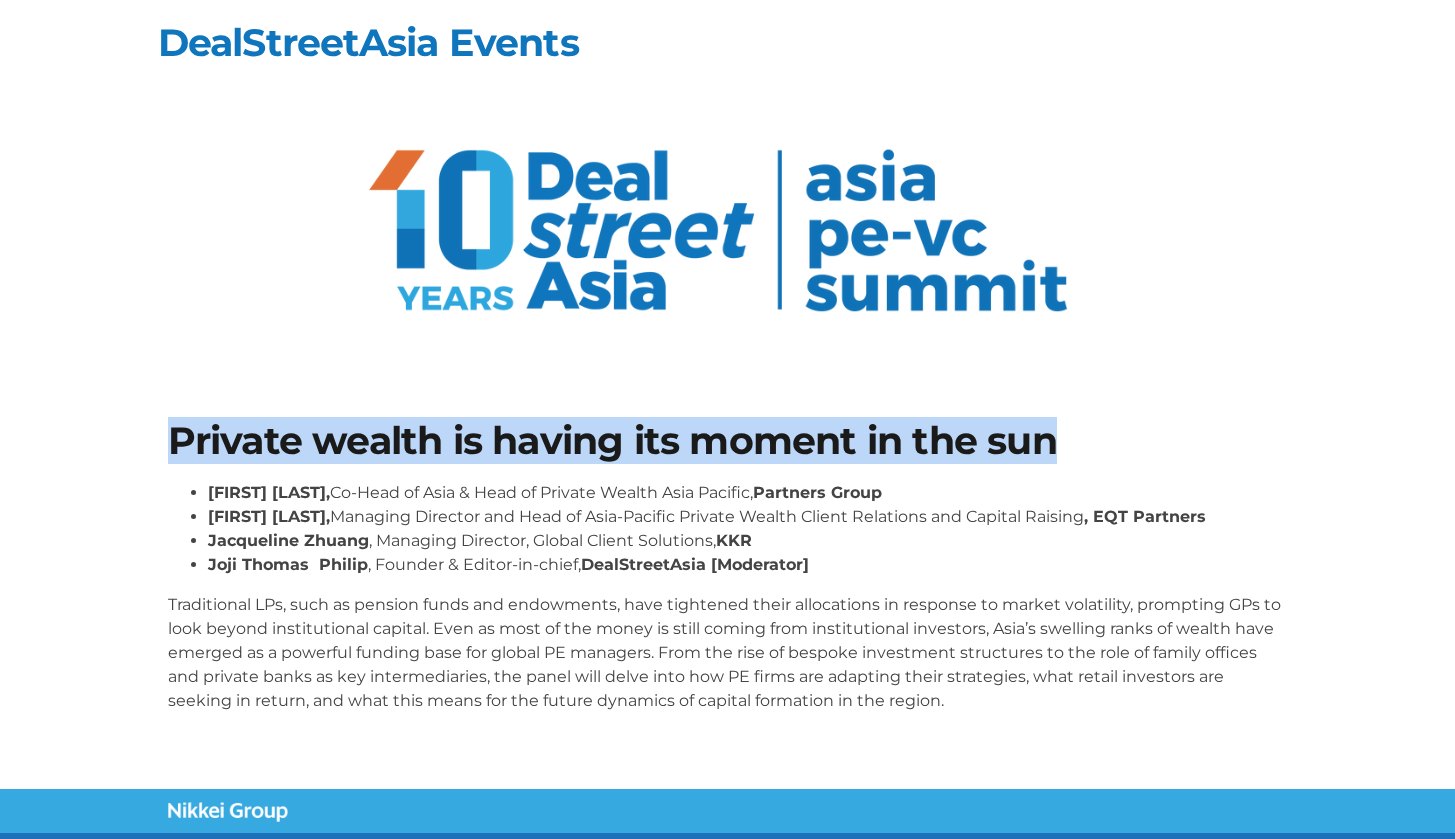 drag, startPoint x: 168, startPoint y: 444, endPoint x: 1066, endPoint y: 435, distance: 898.0451 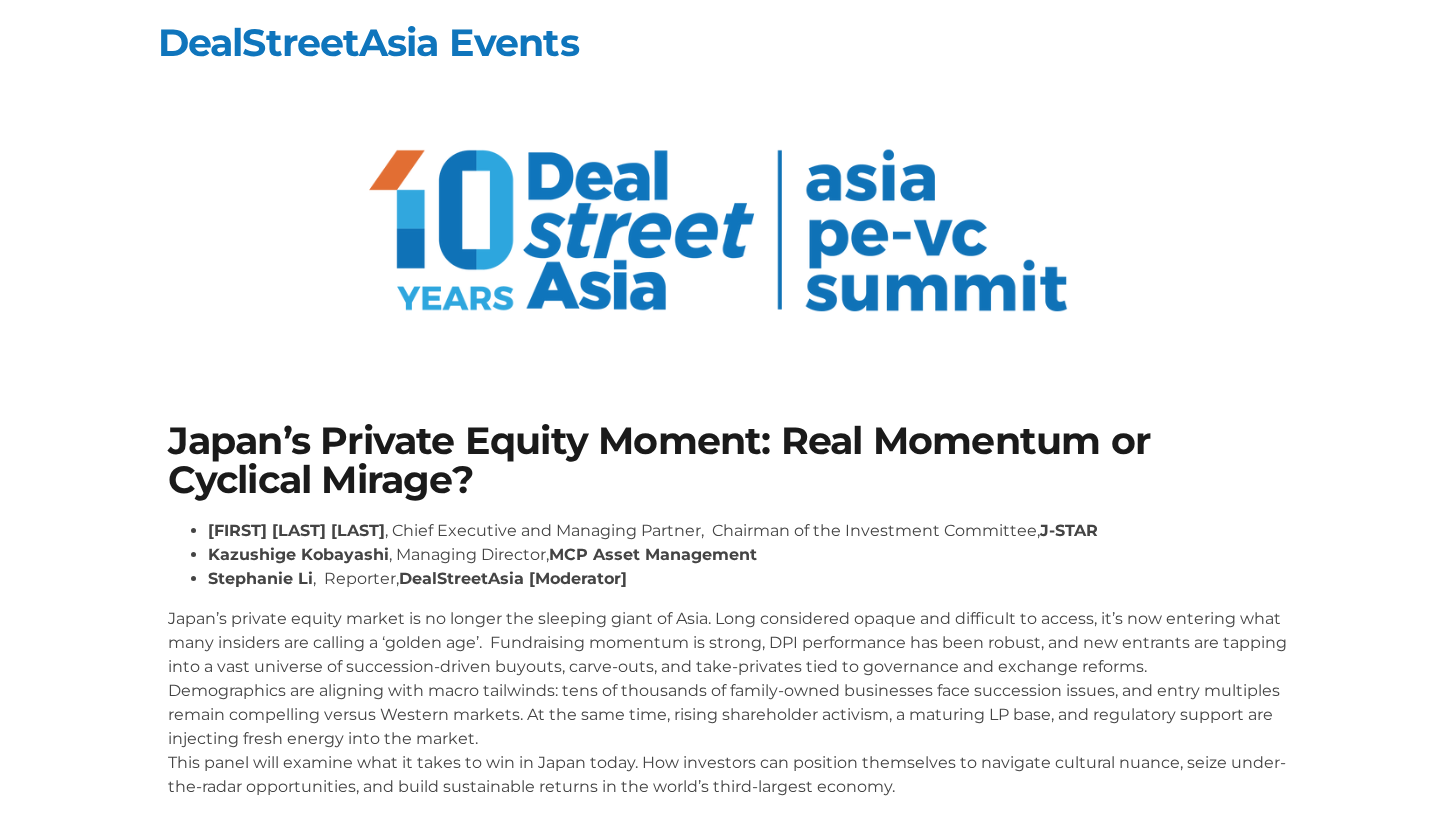scroll, scrollTop: 0, scrollLeft: 0, axis: both 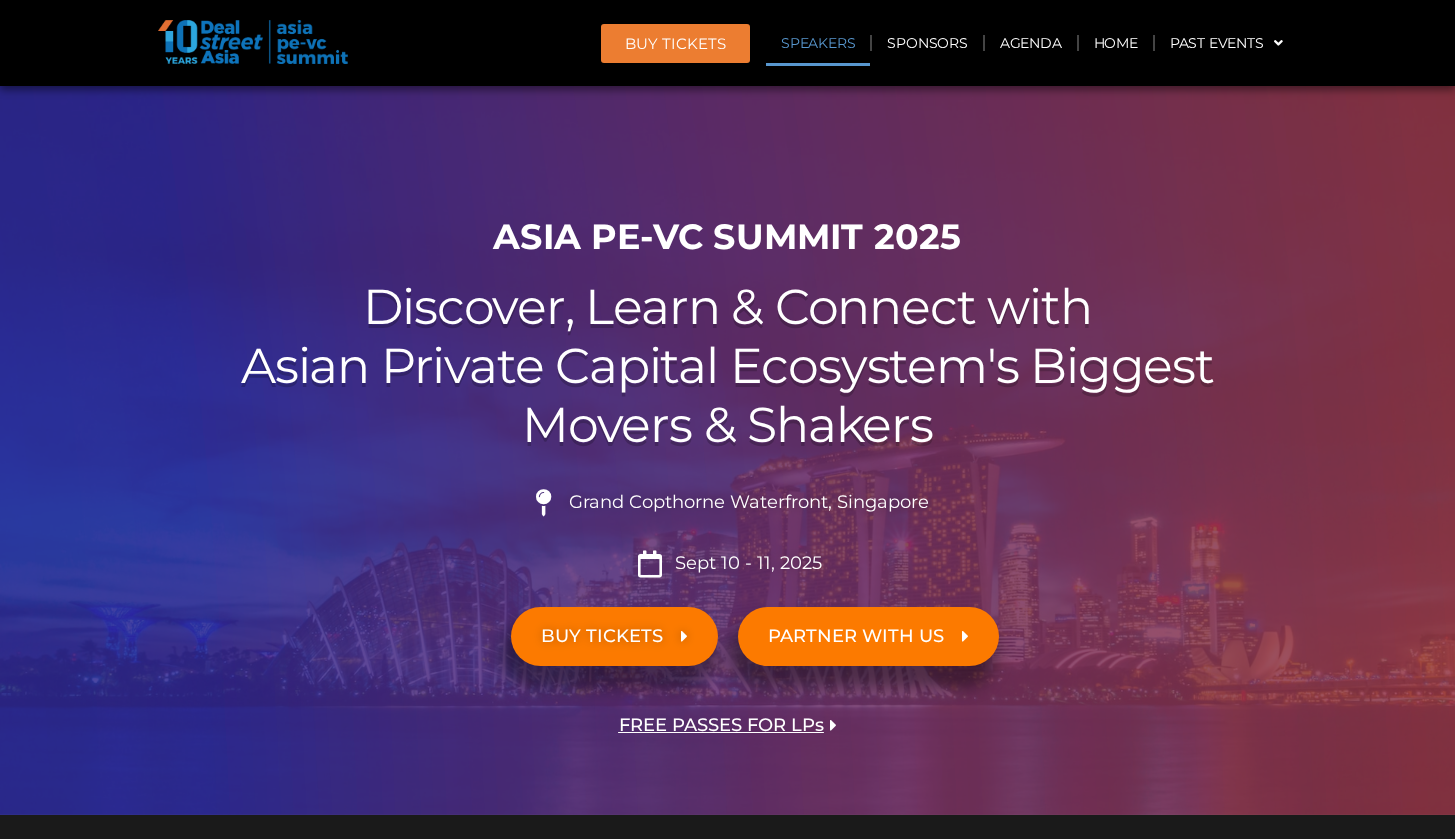 click on "Speakers" 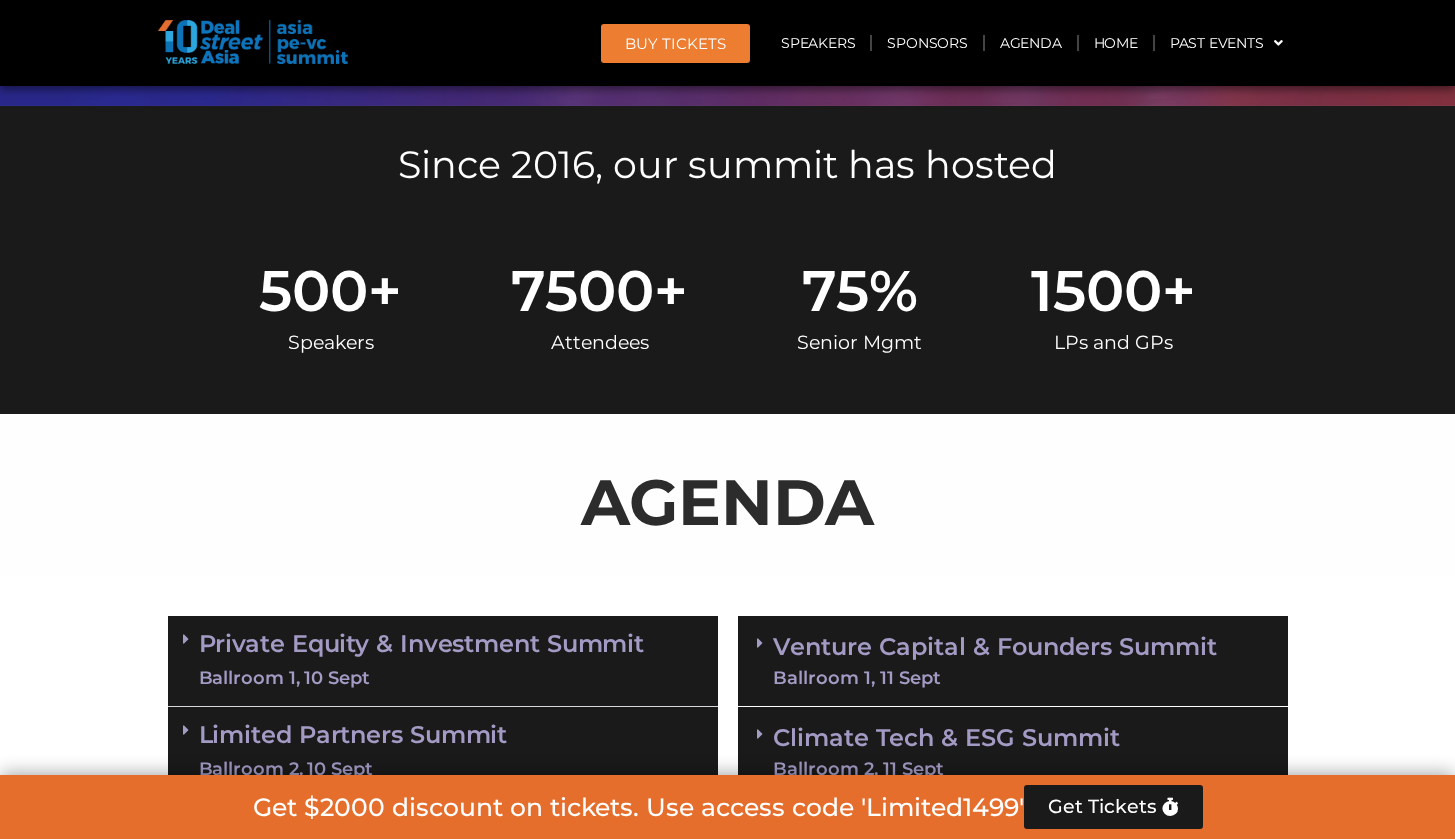 scroll, scrollTop: 708, scrollLeft: 0, axis: vertical 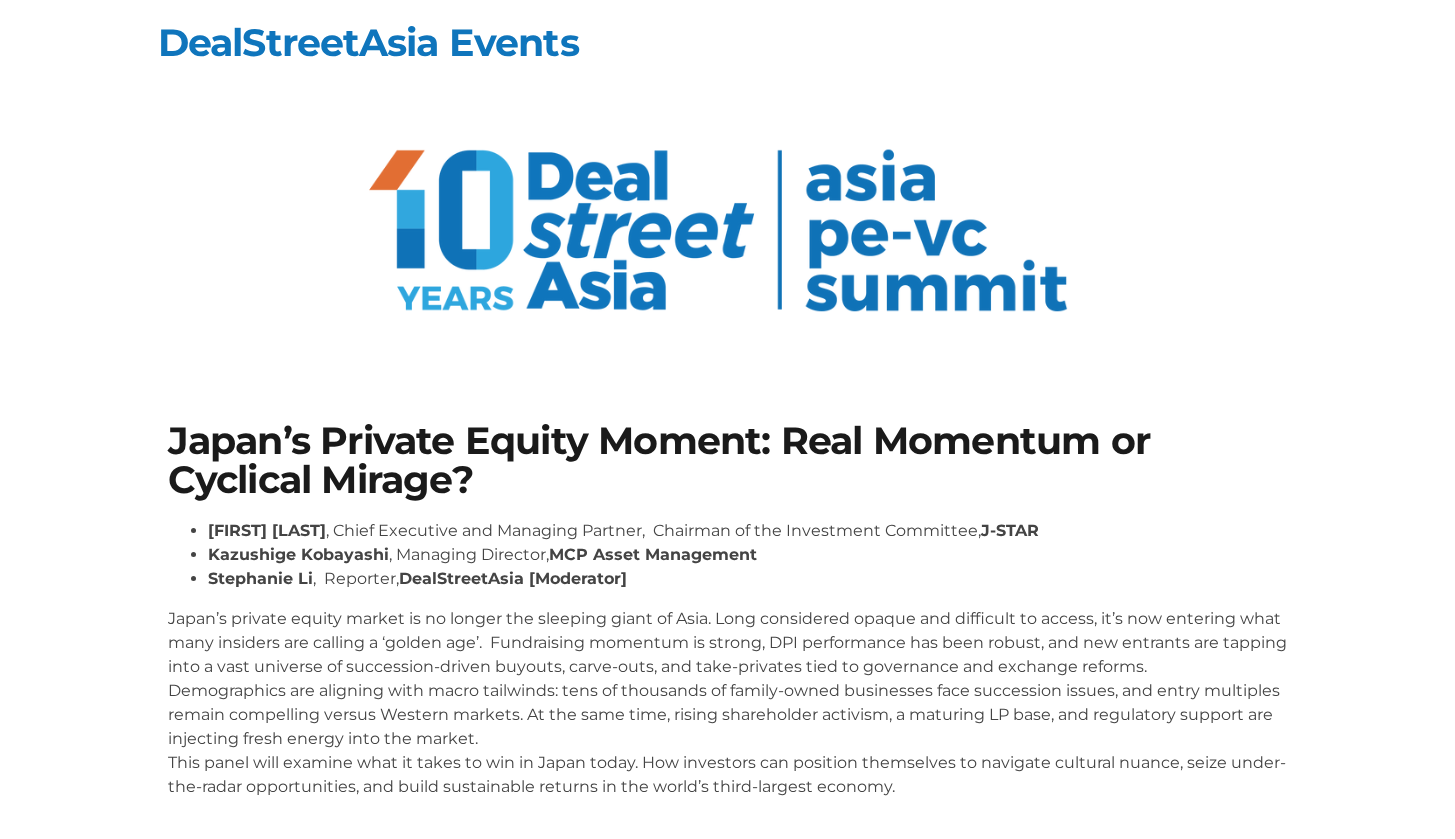 click on "Japan’s Private Equity Moment: Real Momentum or Cyclical Mirage?
[FIRST] [LAST] , Chief Executive and Managing Partner,  Chairman of the Investment Committee,  J-STAR
[FIRST] [LAST] , Managing Director,  MCP Asset Management
[FIRST] [LAST] ,  Reporter,  DealStreetAsia [Moderator]
Japan’s private equity market is no longer the sleeping giant of Asia. Long considered opaque and difficult to access, it’s now entering what many insiders are calling a ‘golden age’.  Fundraising momentum is strong, DPI performance has been robust, and new entrants are tapping into a vast universe of succession-driven buyouts, carve-outs, and take-privates tied to governance and exchange reforms. This panel will examine what it takes to win in Japan today. How investors can position themselves to navigate cultural nuance, seize under-the-radar opportunities, and build sustainable returns in the world’s third-largest economy." at bounding box center (728, 618) 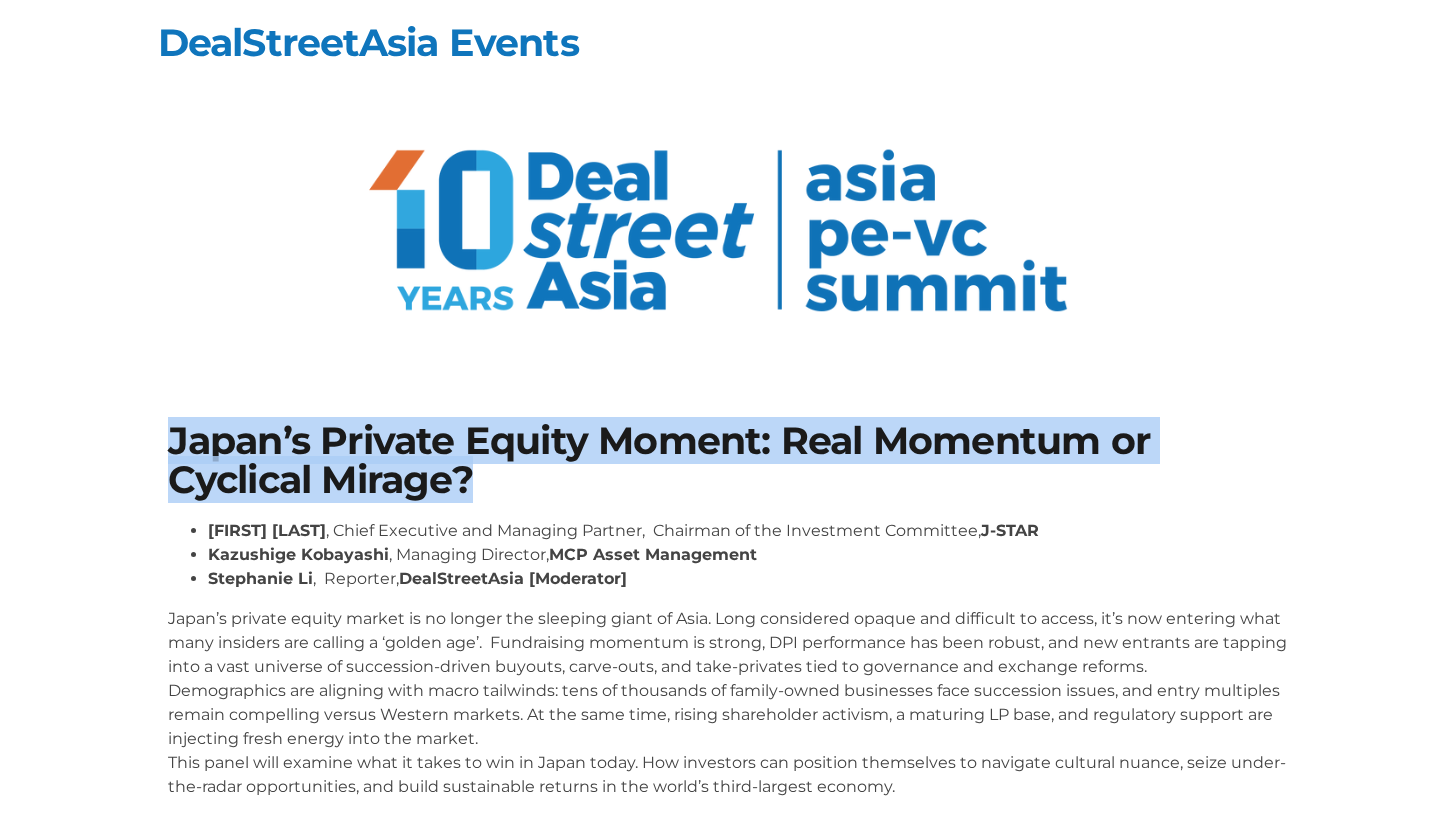 drag, startPoint x: 169, startPoint y: 435, endPoint x: 532, endPoint y: 467, distance: 364.40775 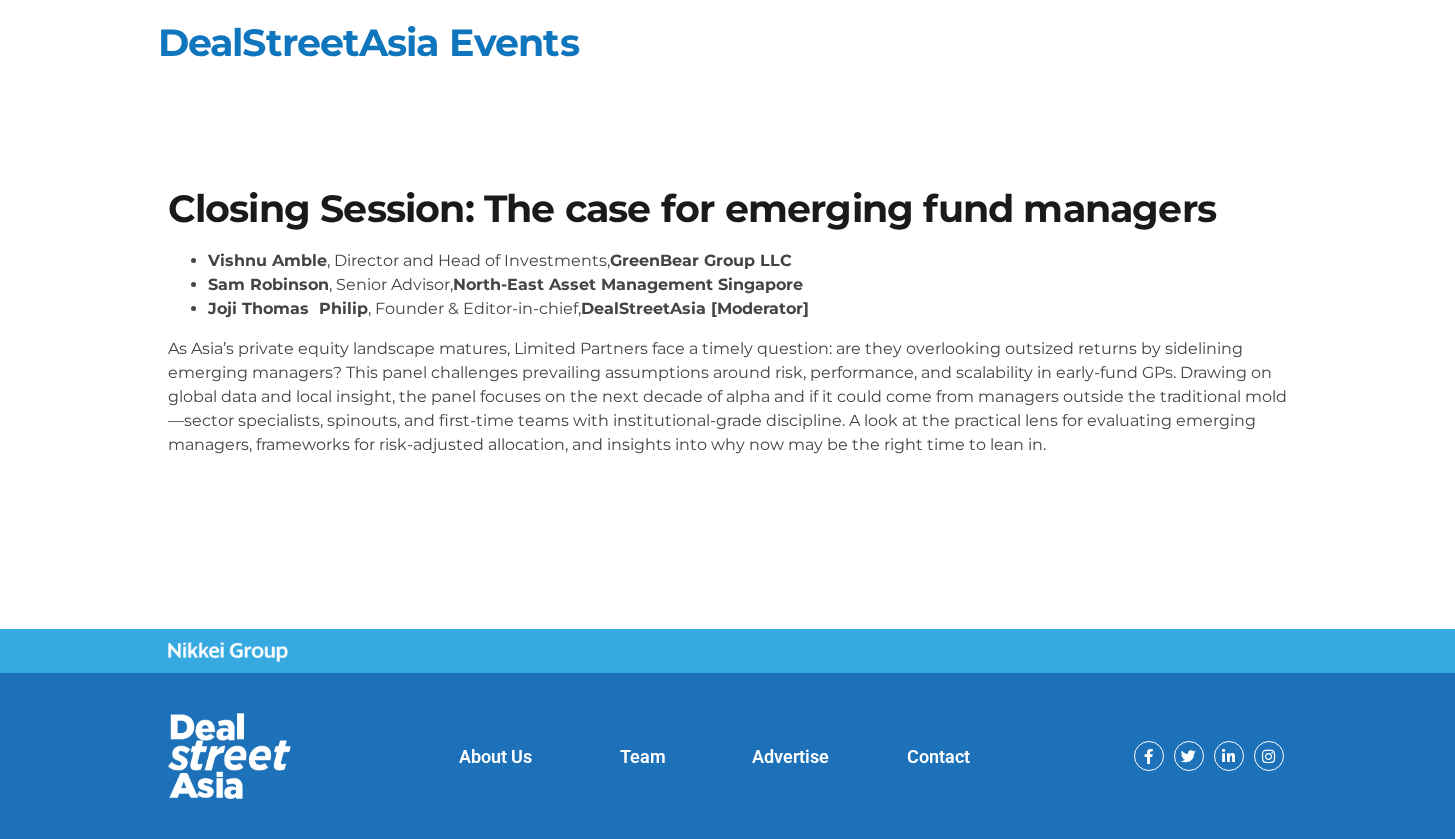 scroll, scrollTop: 0, scrollLeft: 0, axis: both 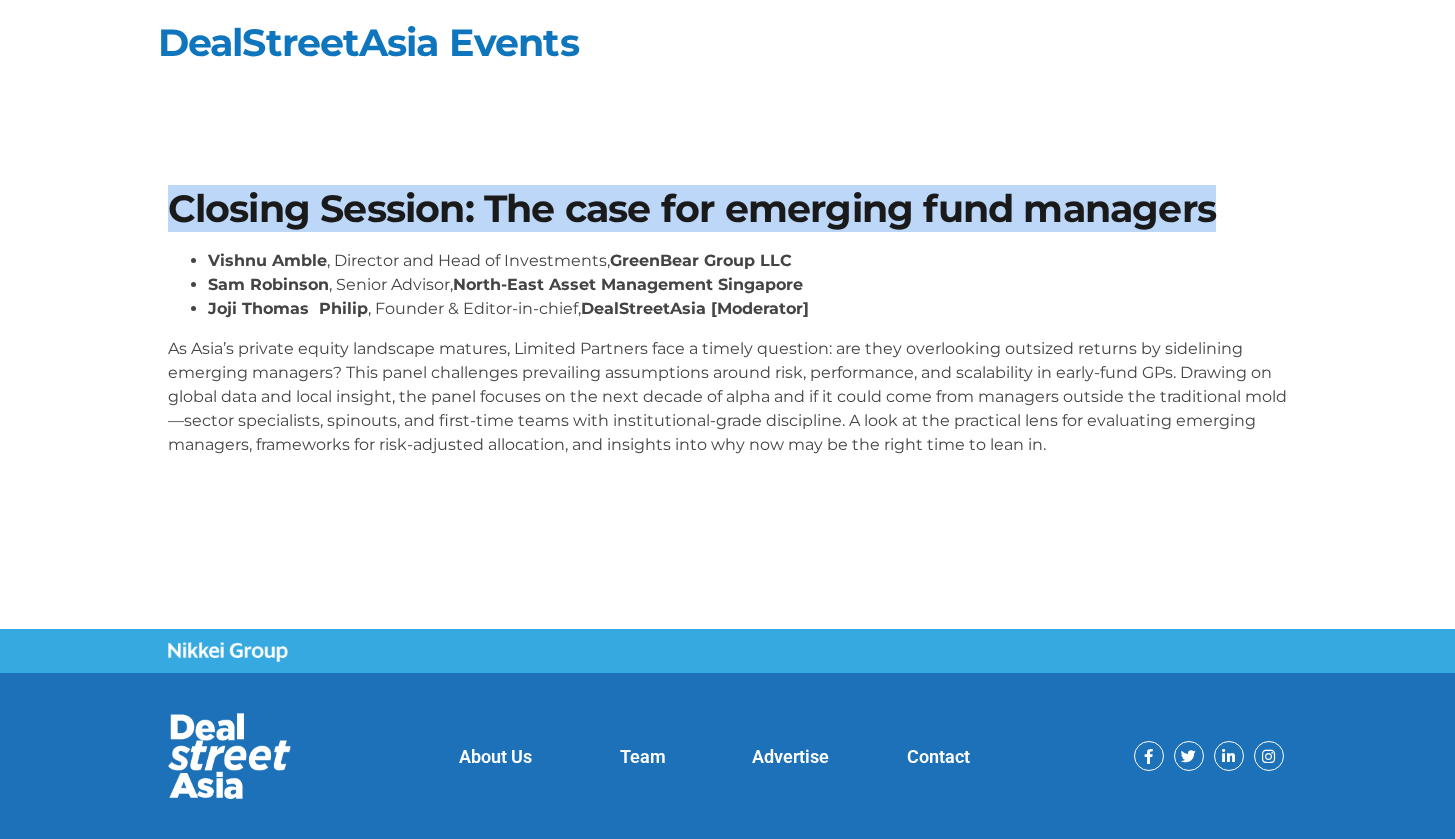 drag, startPoint x: 169, startPoint y: 206, endPoint x: 1256, endPoint y: 233, distance: 1087.3353 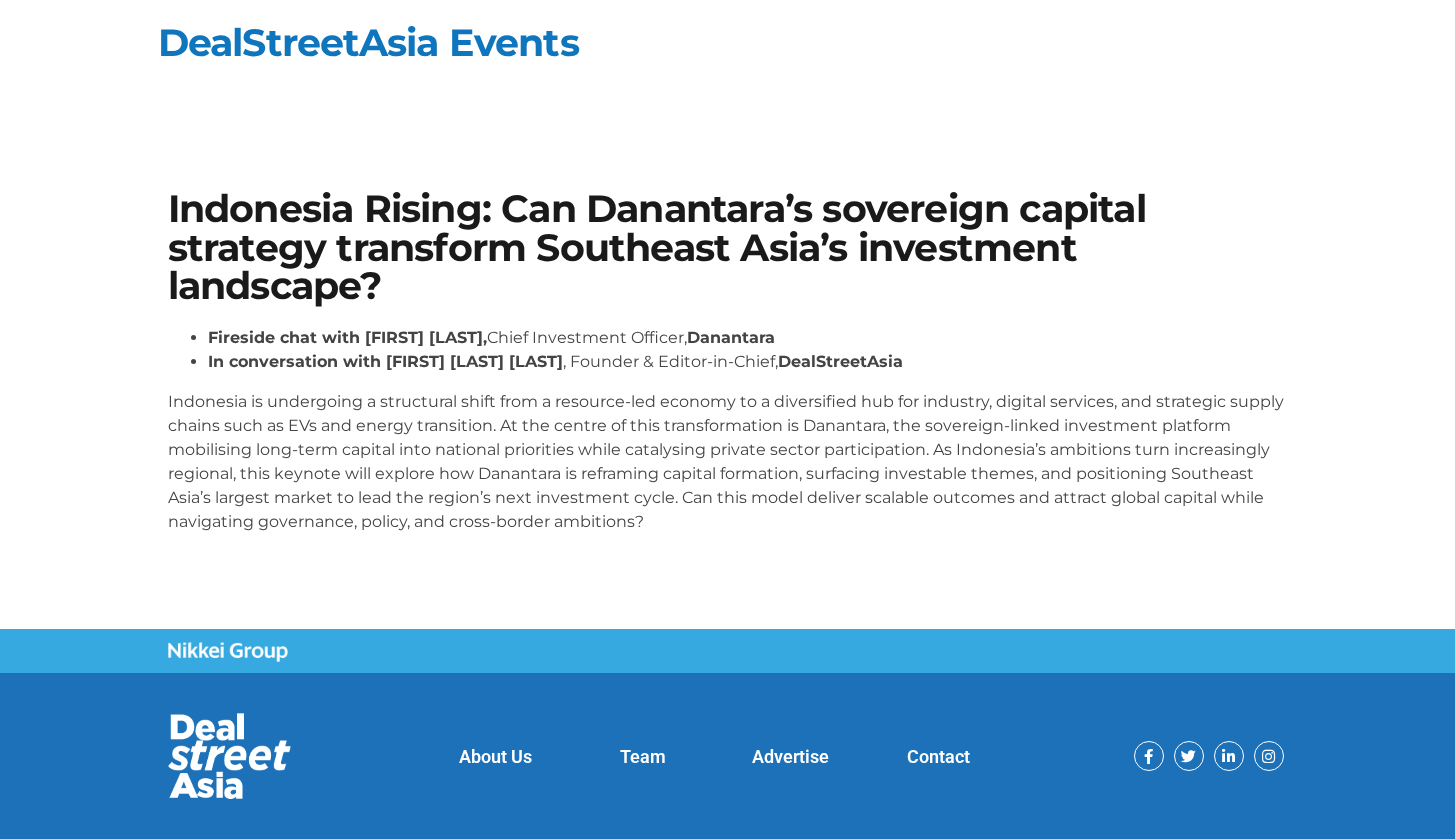 scroll, scrollTop: 0, scrollLeft: 0, axis: both 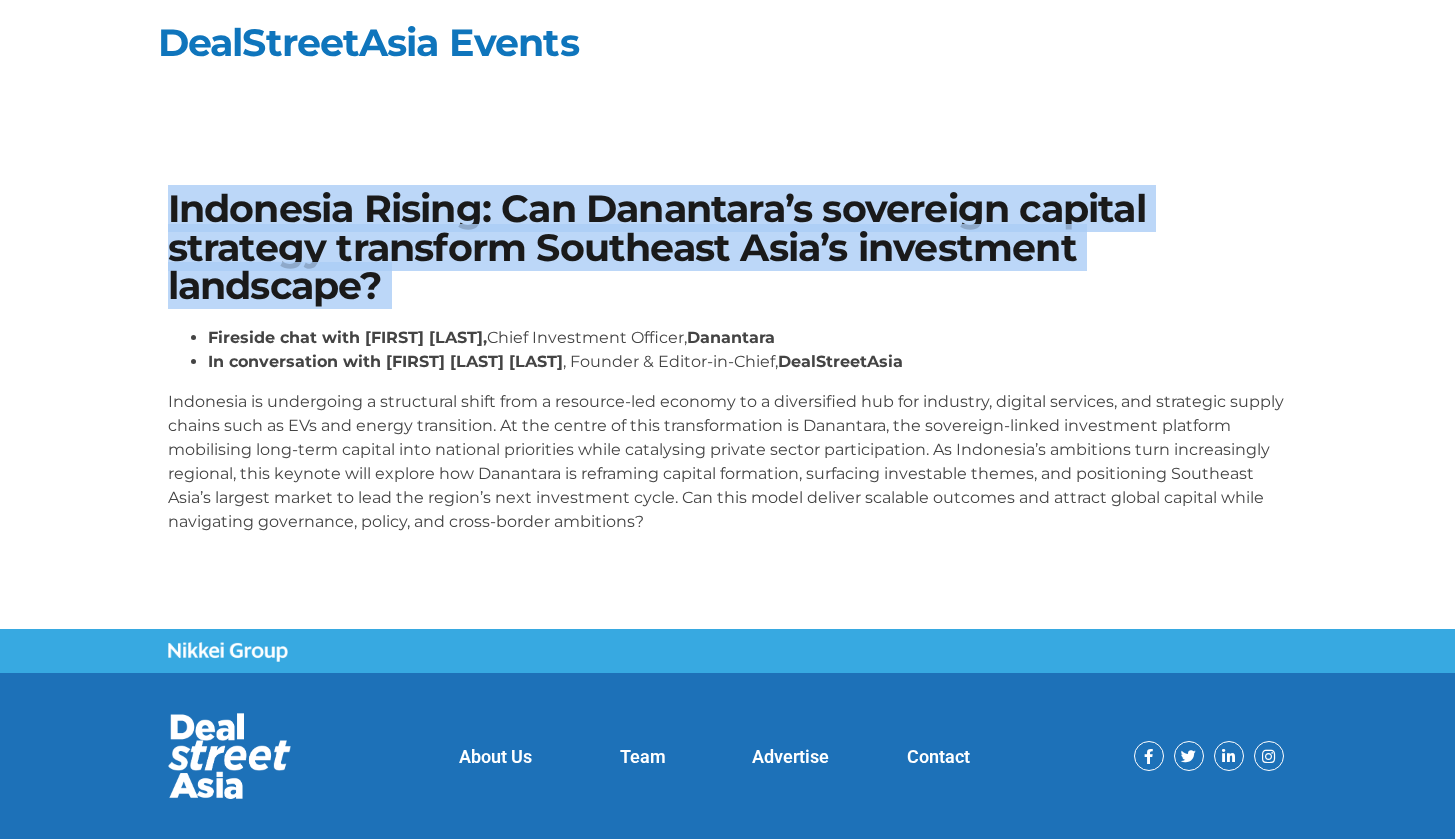 drag, startPoint x: 164, startPoint y: 193, endPoint x: 403, endPoint y: 316, distance: 268.7936 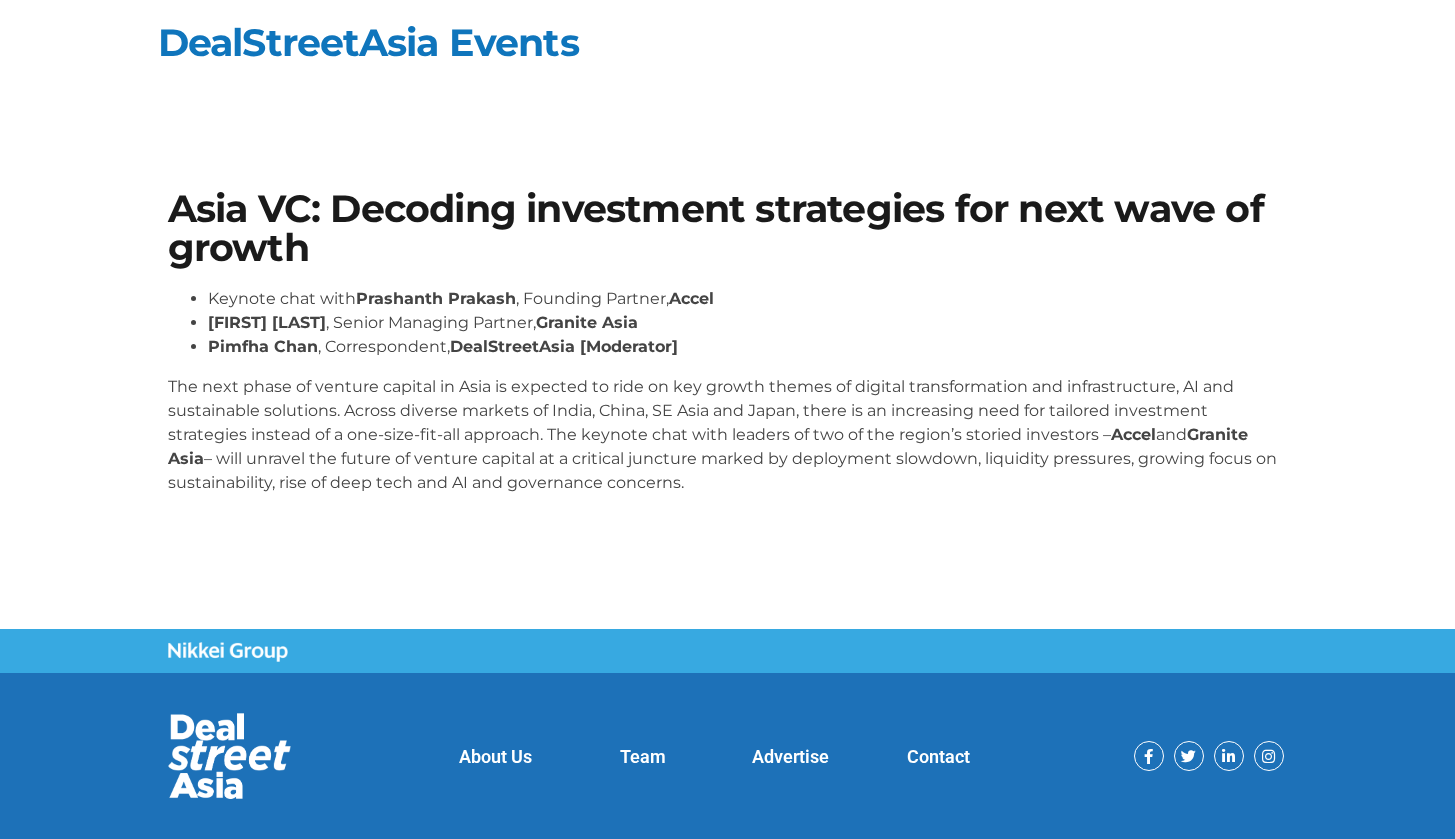 scroll, scrollTop: 0, scrollLeft: 0, axis: both 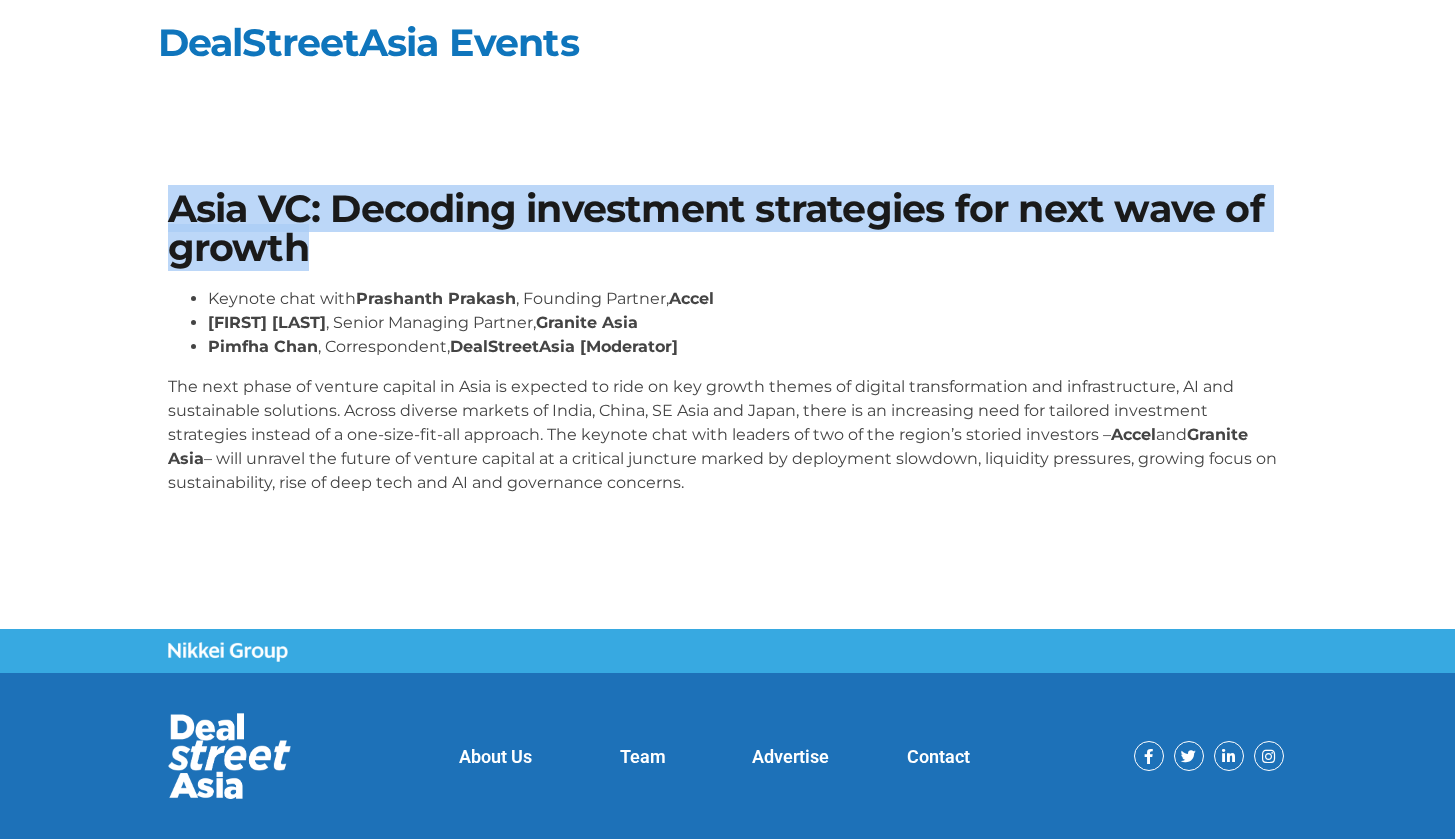 drag, startPoint x: 173, startPoint y: 203, endPoint x: 353, endPoint y: 260, distance: 188.80943 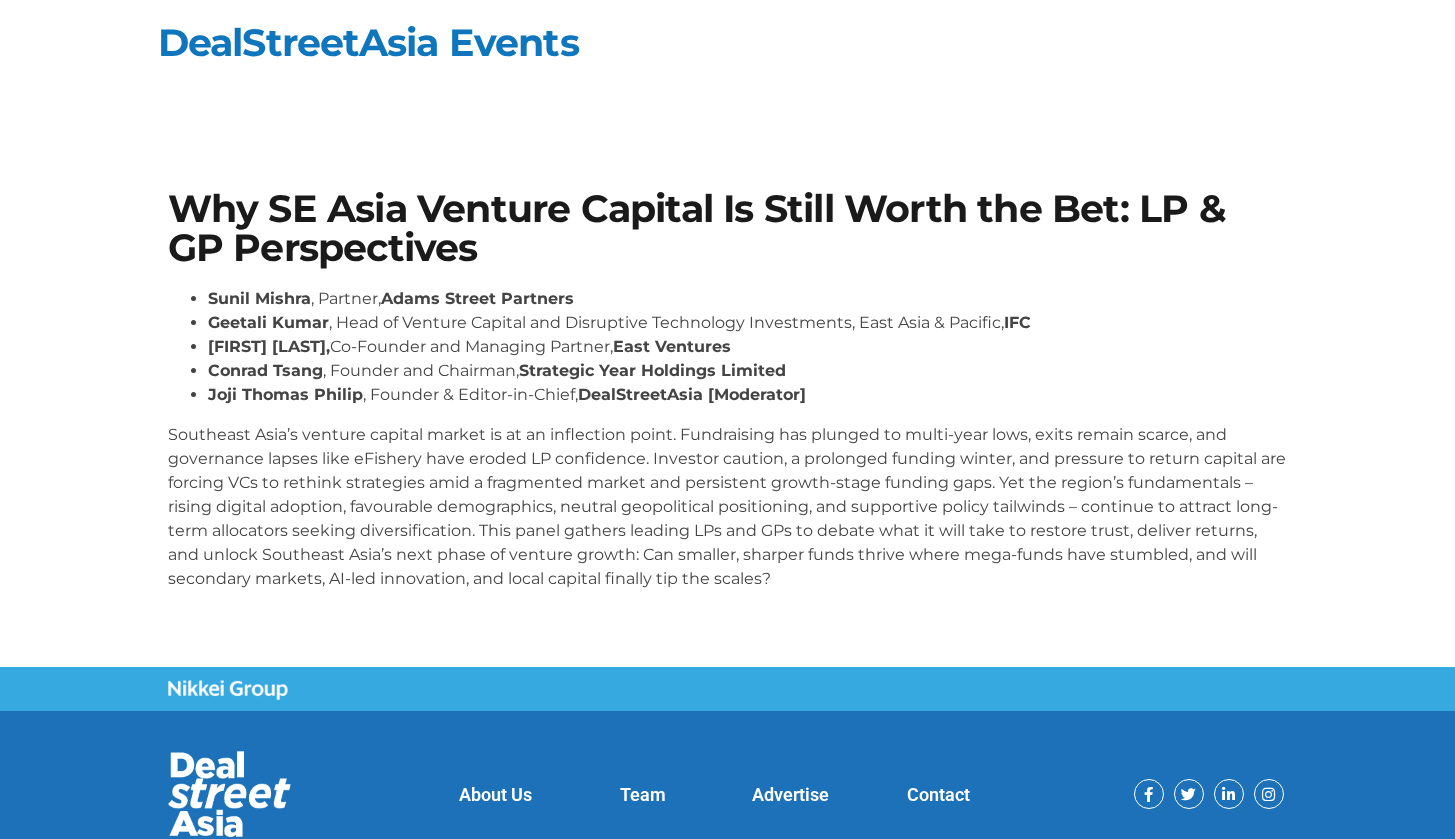 scroll, scrollTop: 0, scrollLeft: 0, axis: both 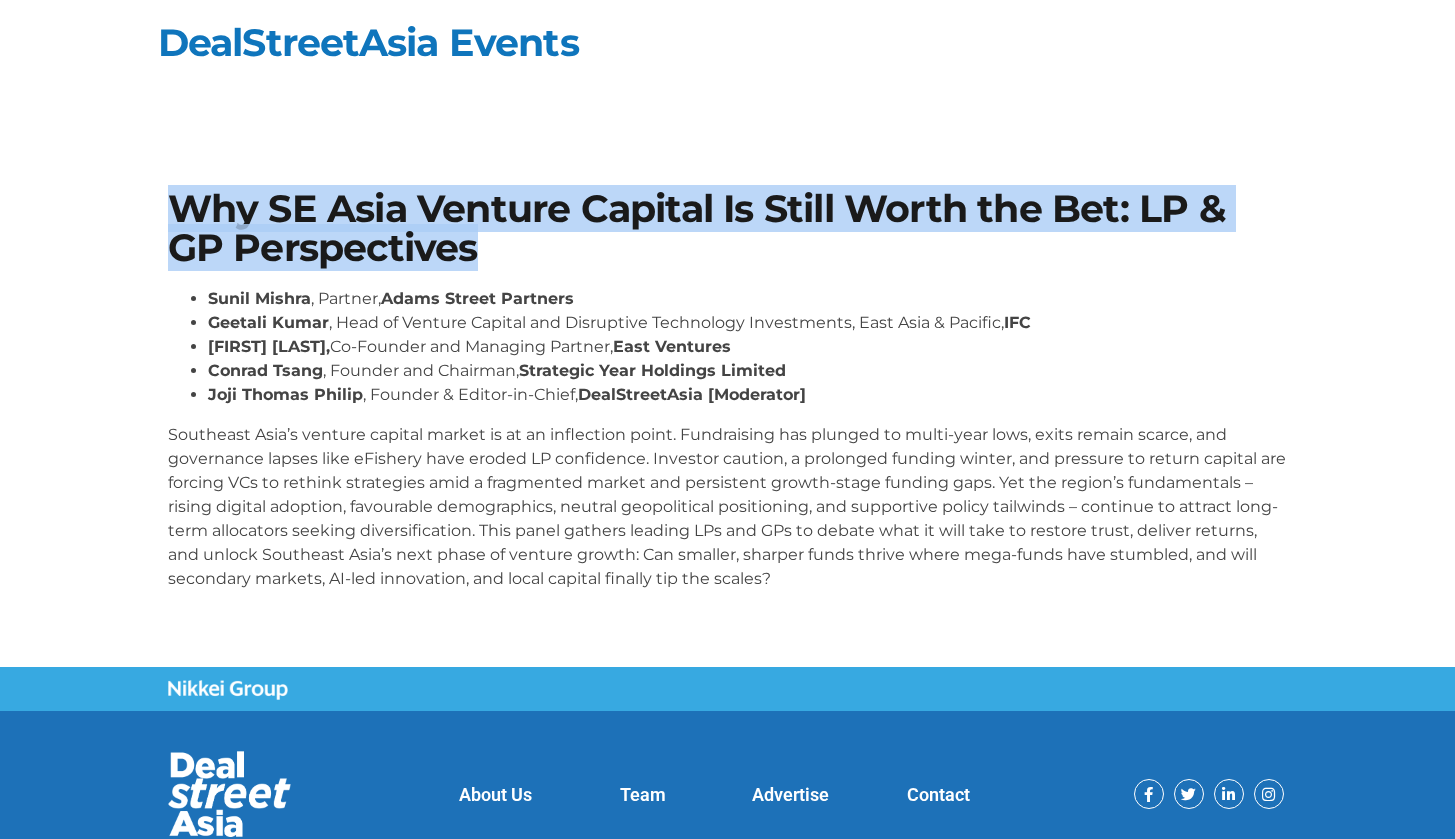 drag, startPoint x: 182, startPoint y: 195, endPoint x: 499, endPoint y: 248, distance: 321.40005 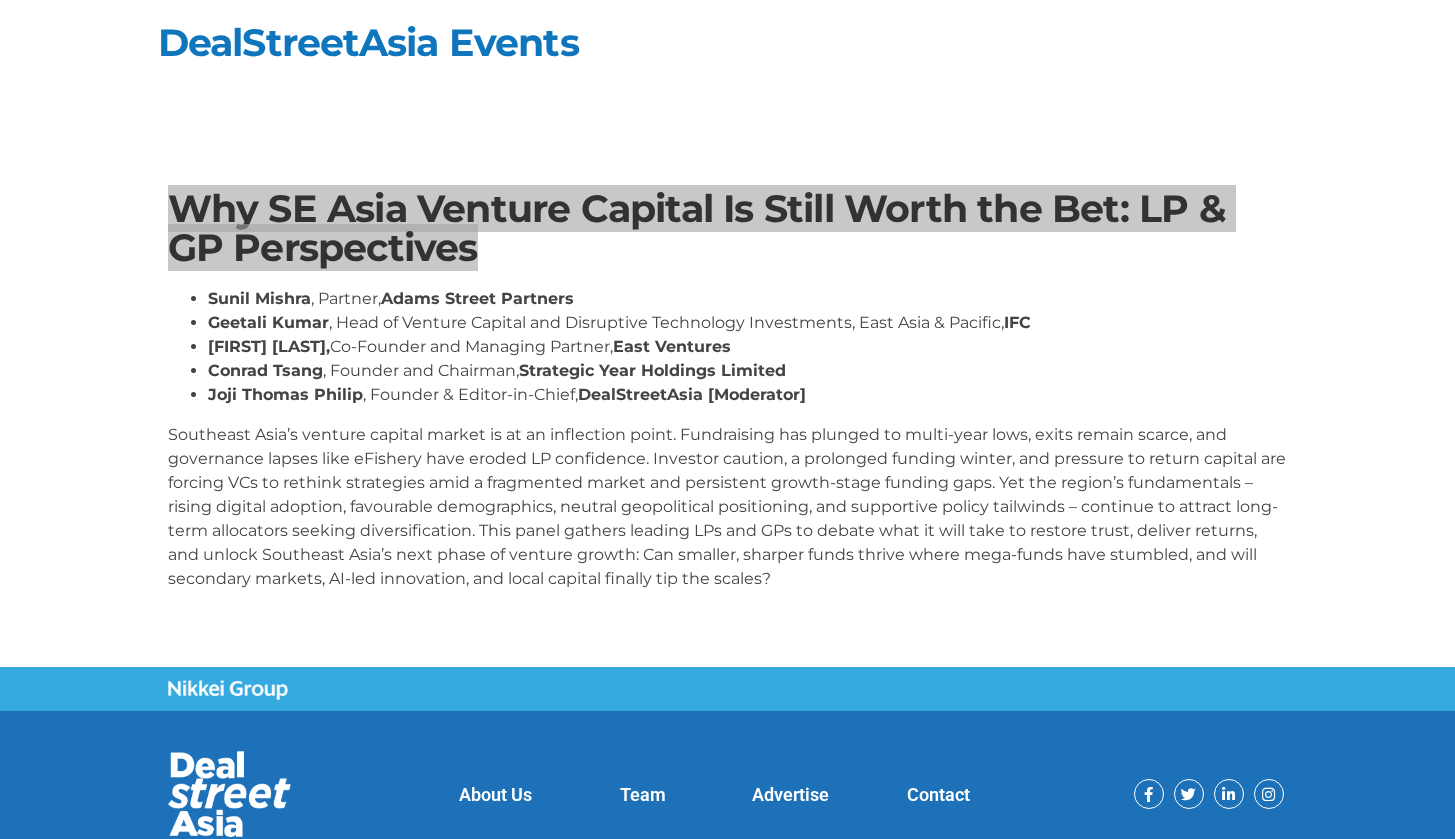 scroll, scrollTop: 0, scrollLeft: 0, axis: both 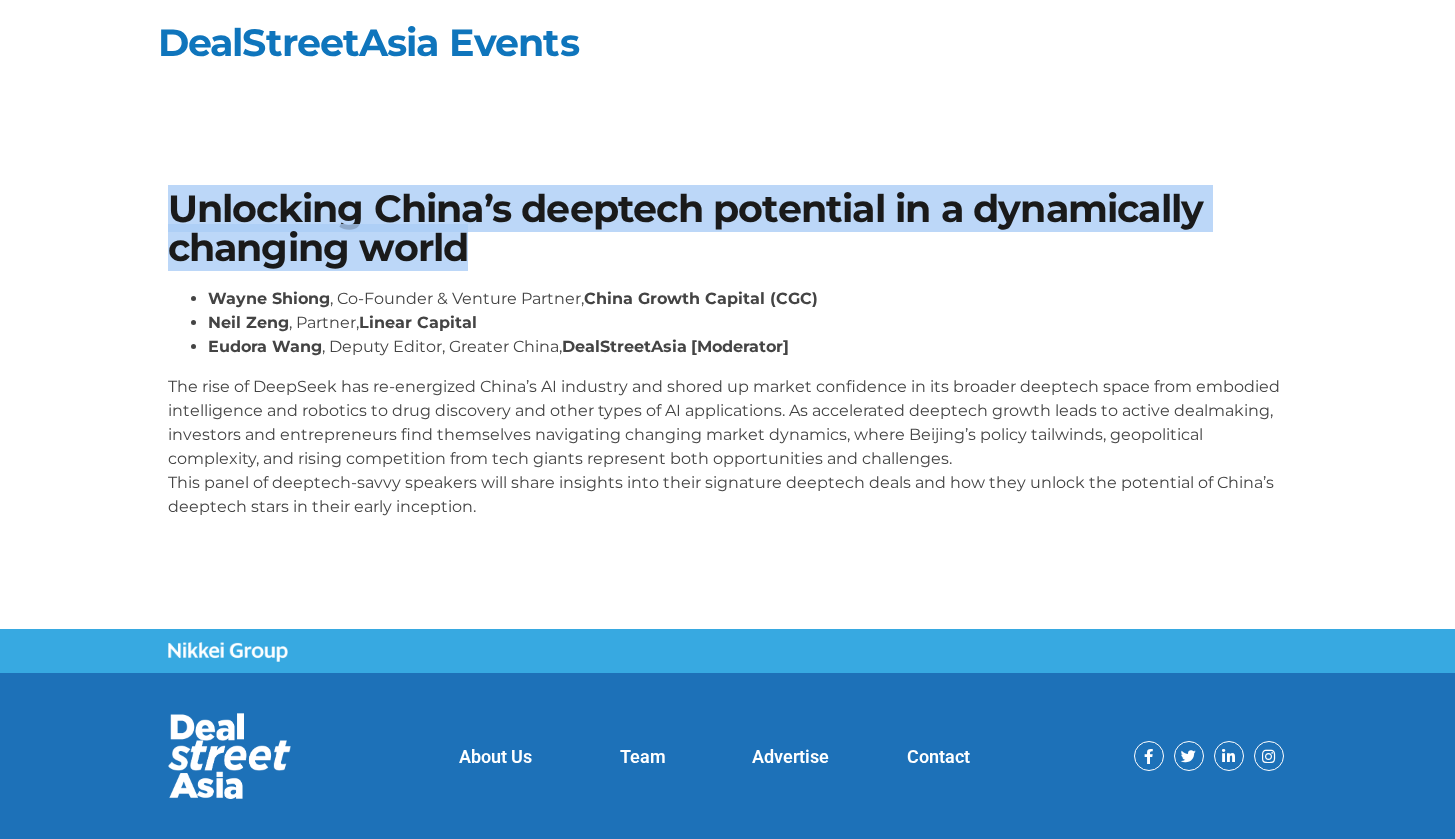 drag, startPoint x: 172, startPoint y: 204, endPoint x: 576, endPoint y: 254, distance: 407.0823 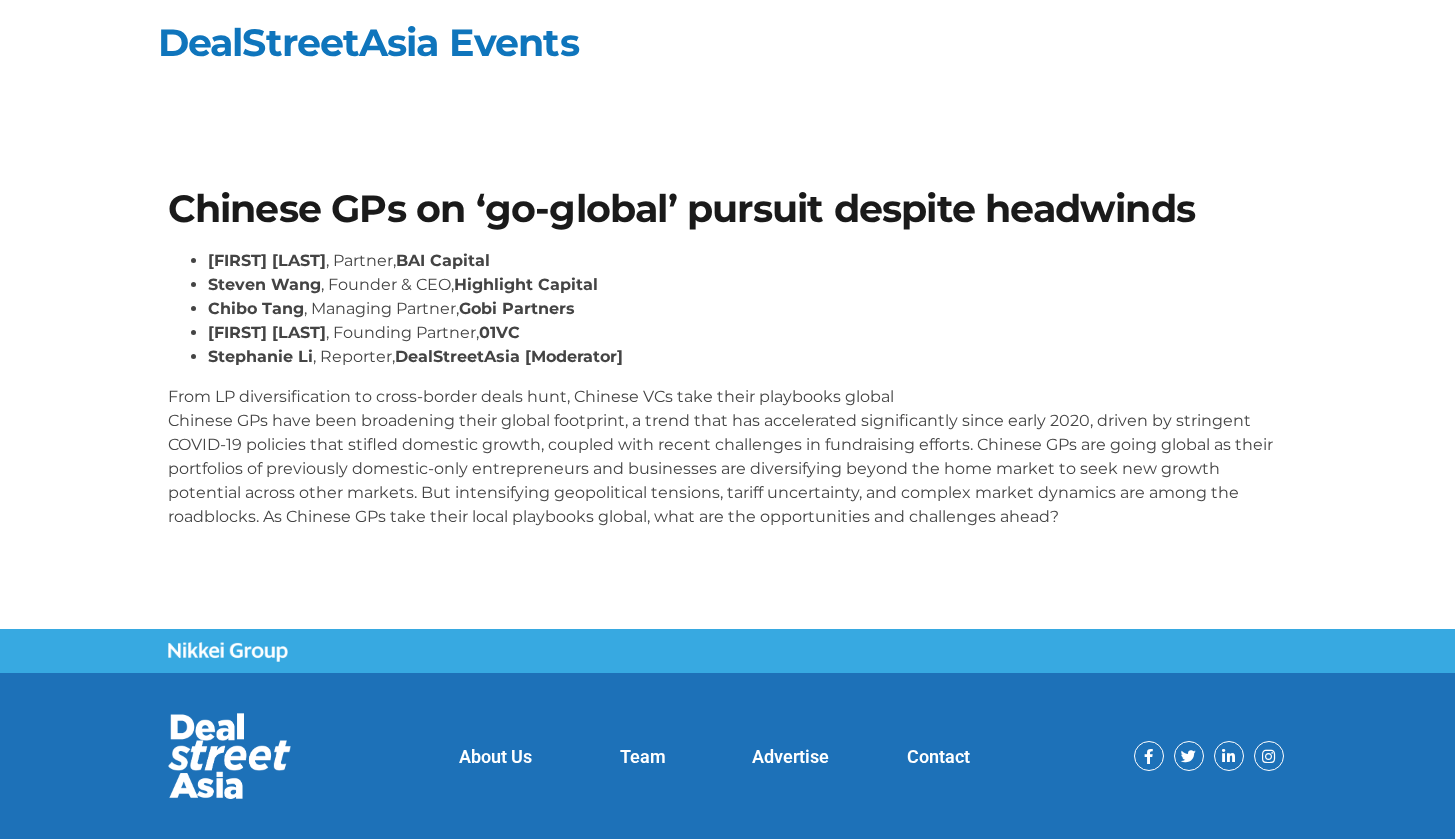 scroll, scrollTop: 0, scrollLeft: 0, axis: both 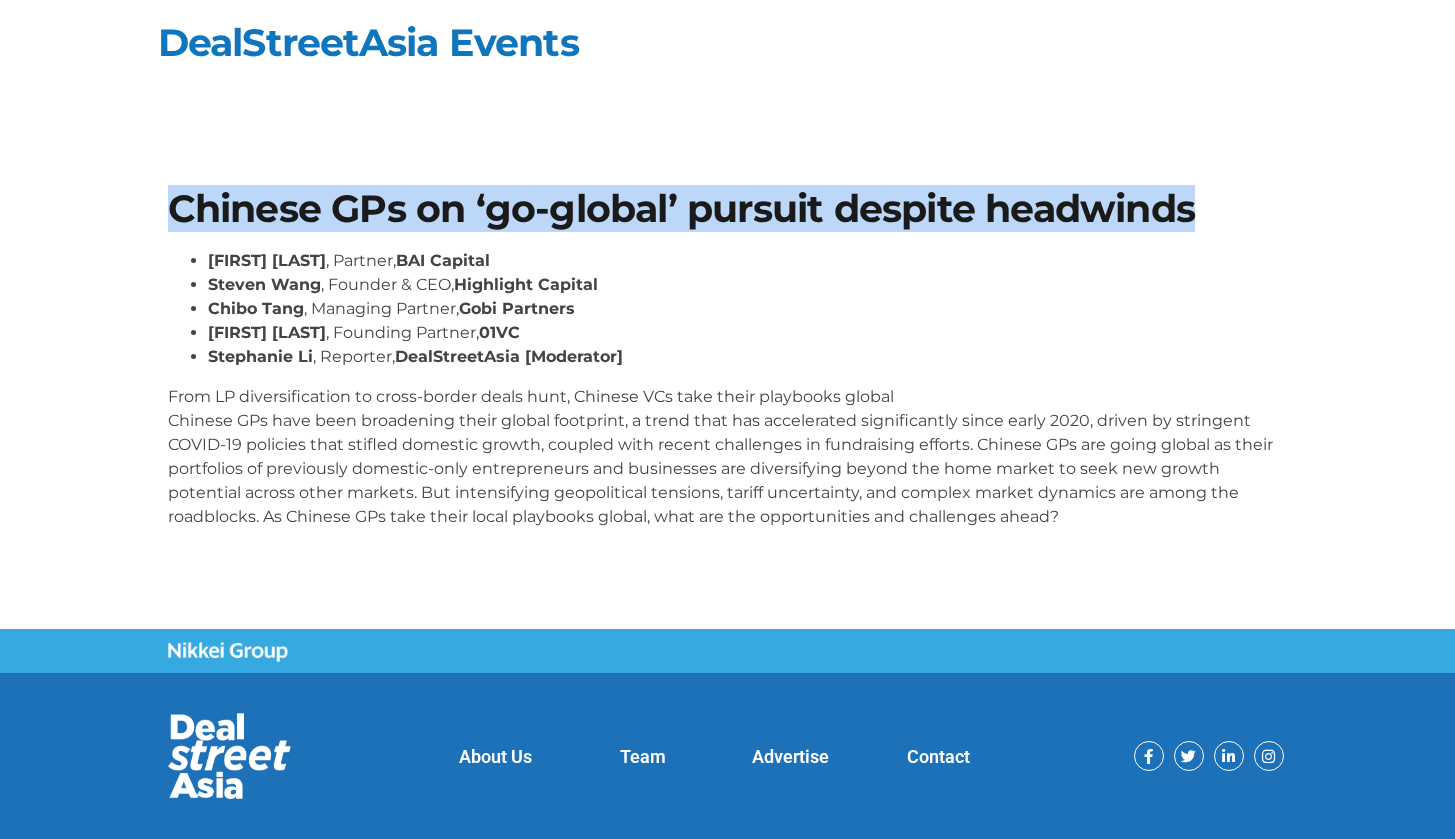 drag, startPoint x: 174, startPoint y: 210, endPoint x: 1240, endPoint y: 193, distance: 1066.1355 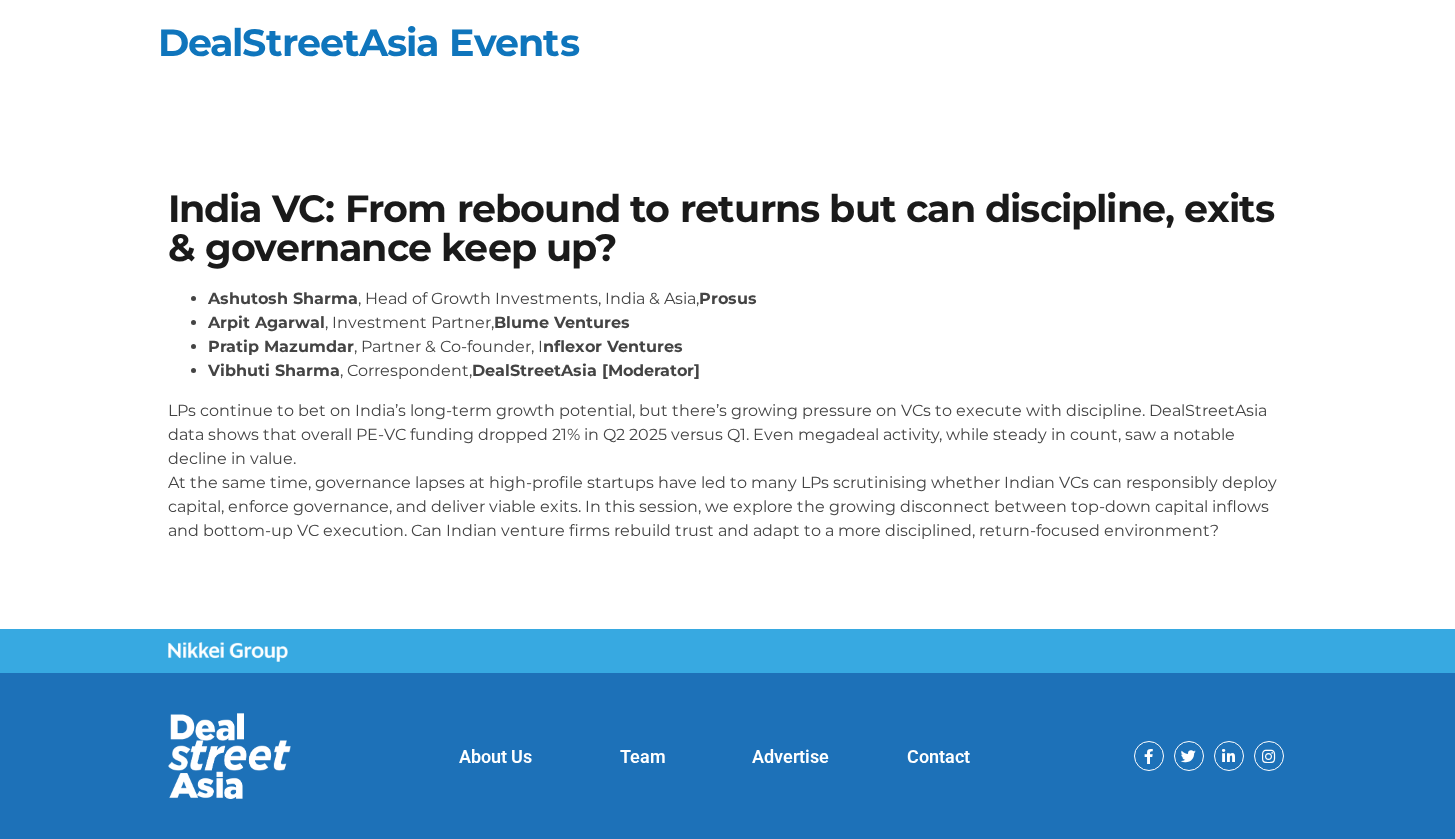 scroll, scrollTop: 0, scrollLeft: 0, axis: both 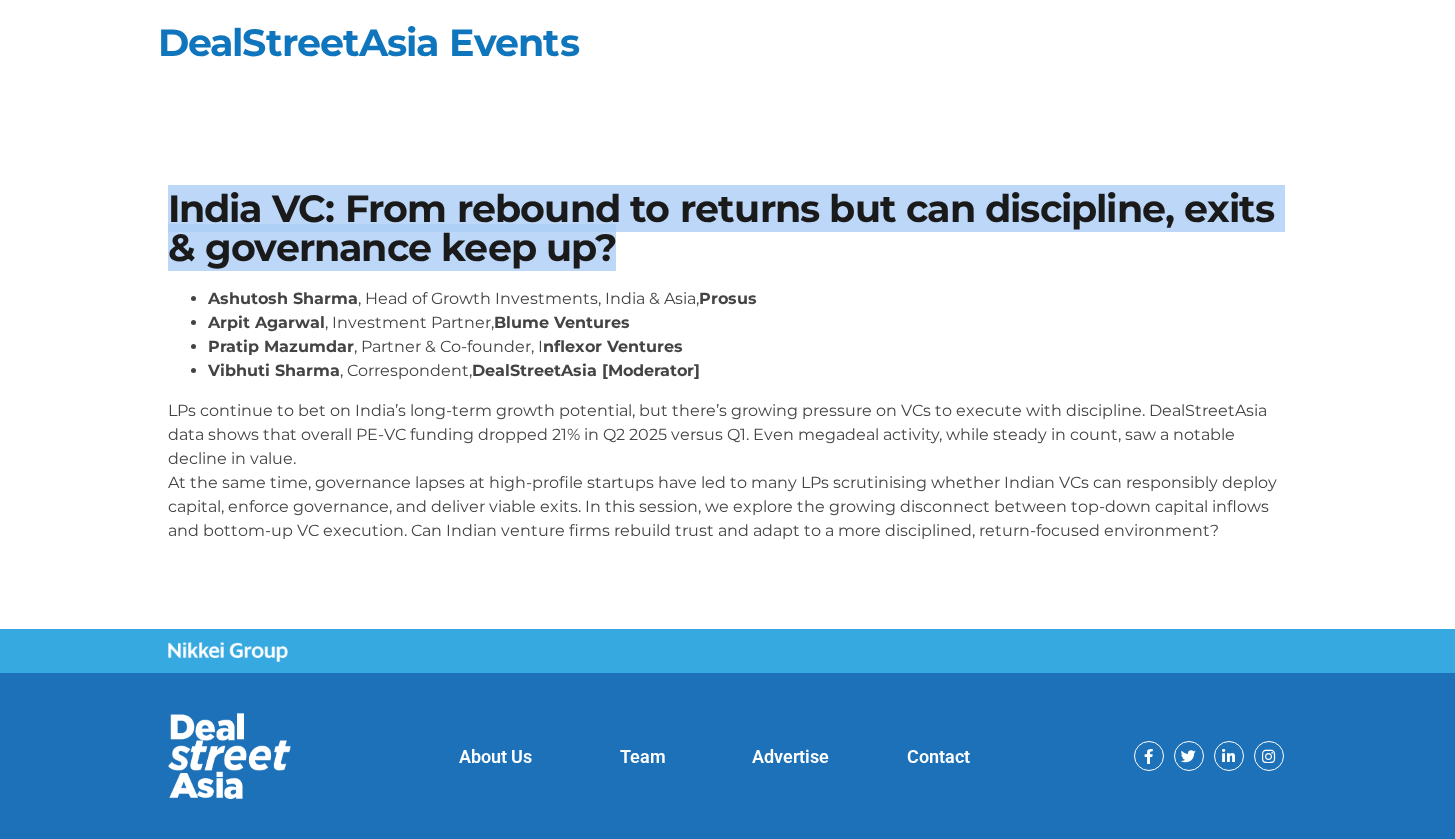 drag, startPoint x: 170, startPoint y: 208, endPoint x: 644, endPoint y: 248, distance: 475.68478 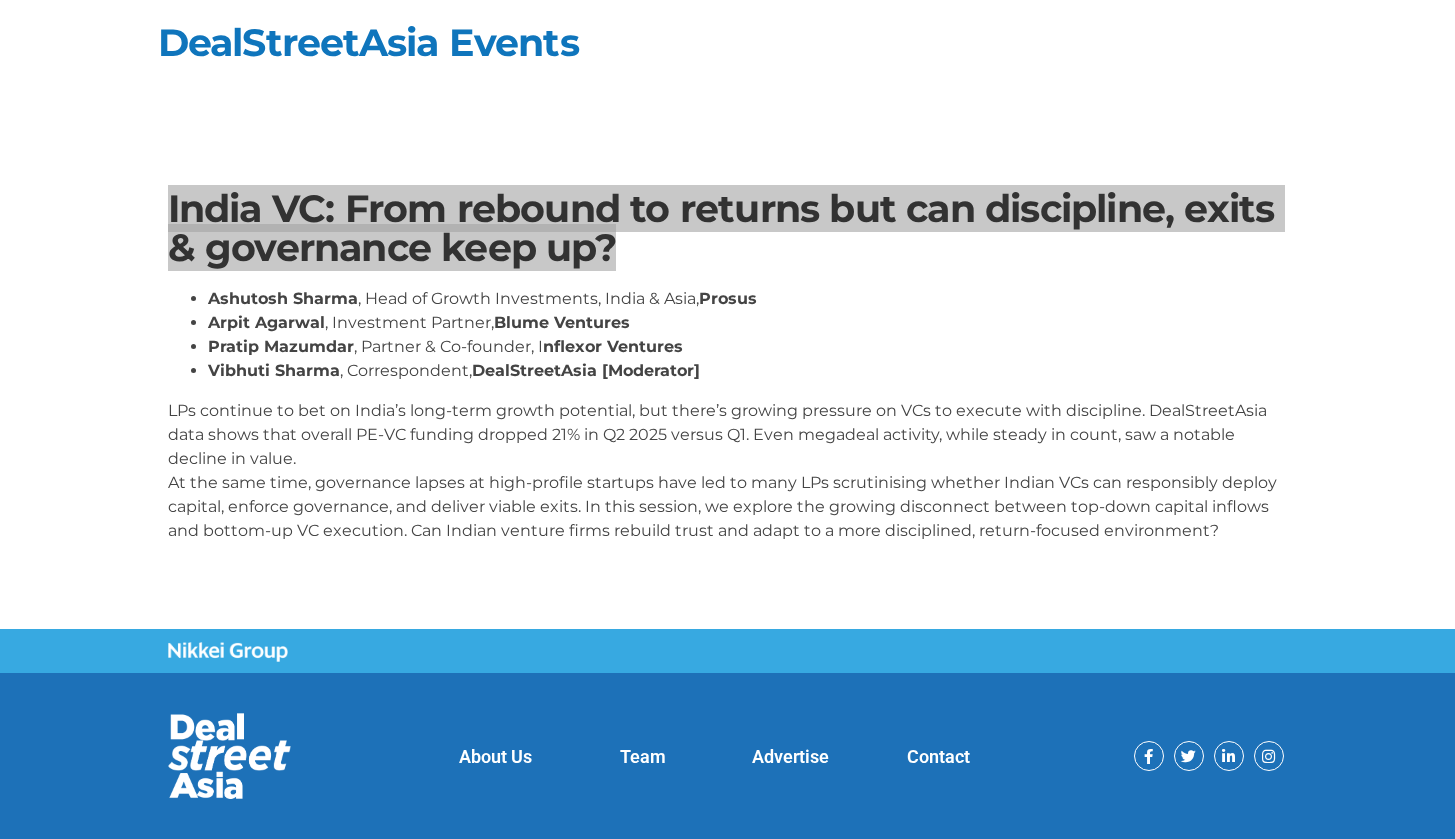click on "India VC: From rebound to returns but can discipline, exits & governance keep up?" at bounding box center [728, 228] 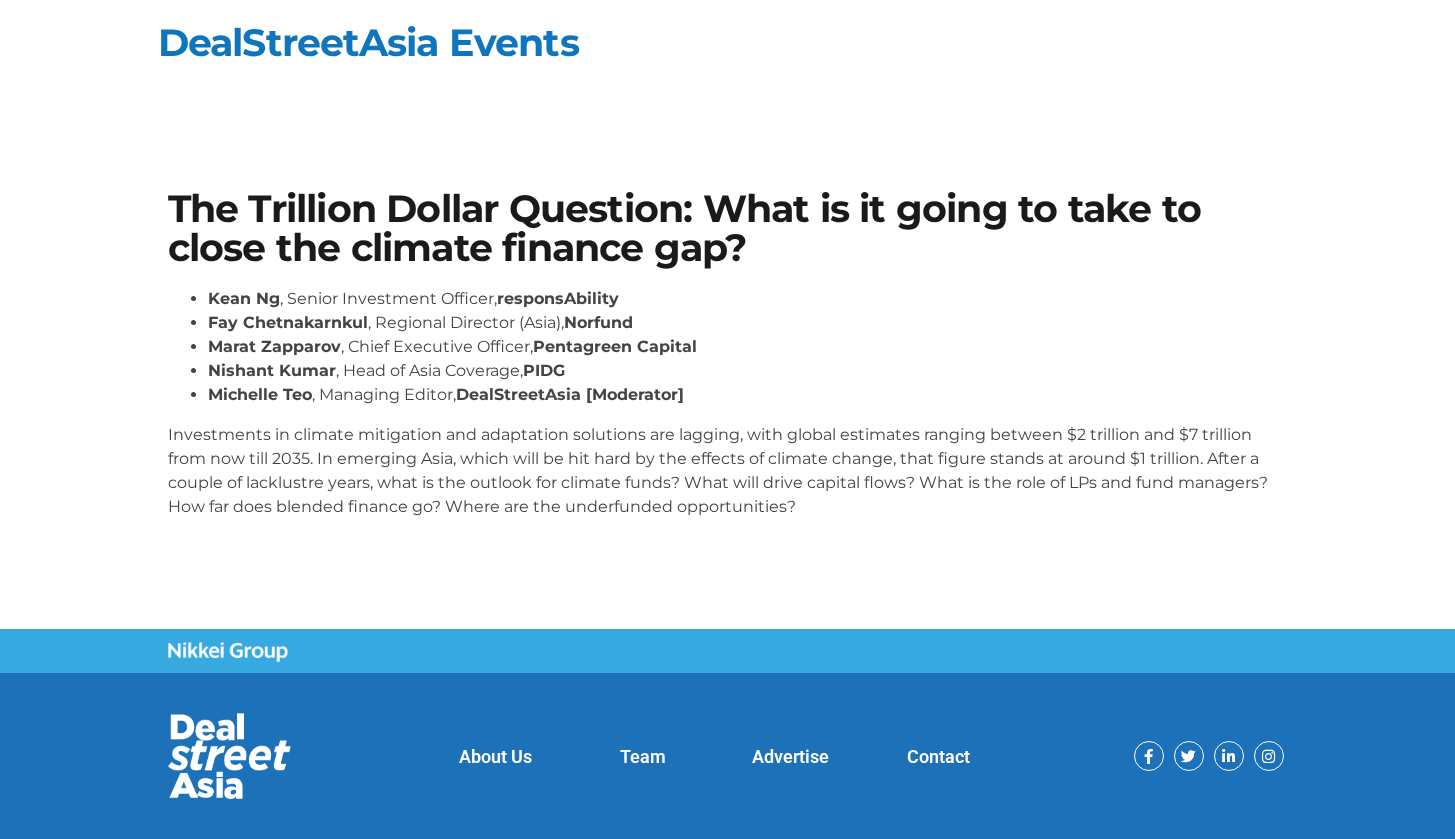 scroll, scrollTop: 0, scrollLeft: 0, axis: both 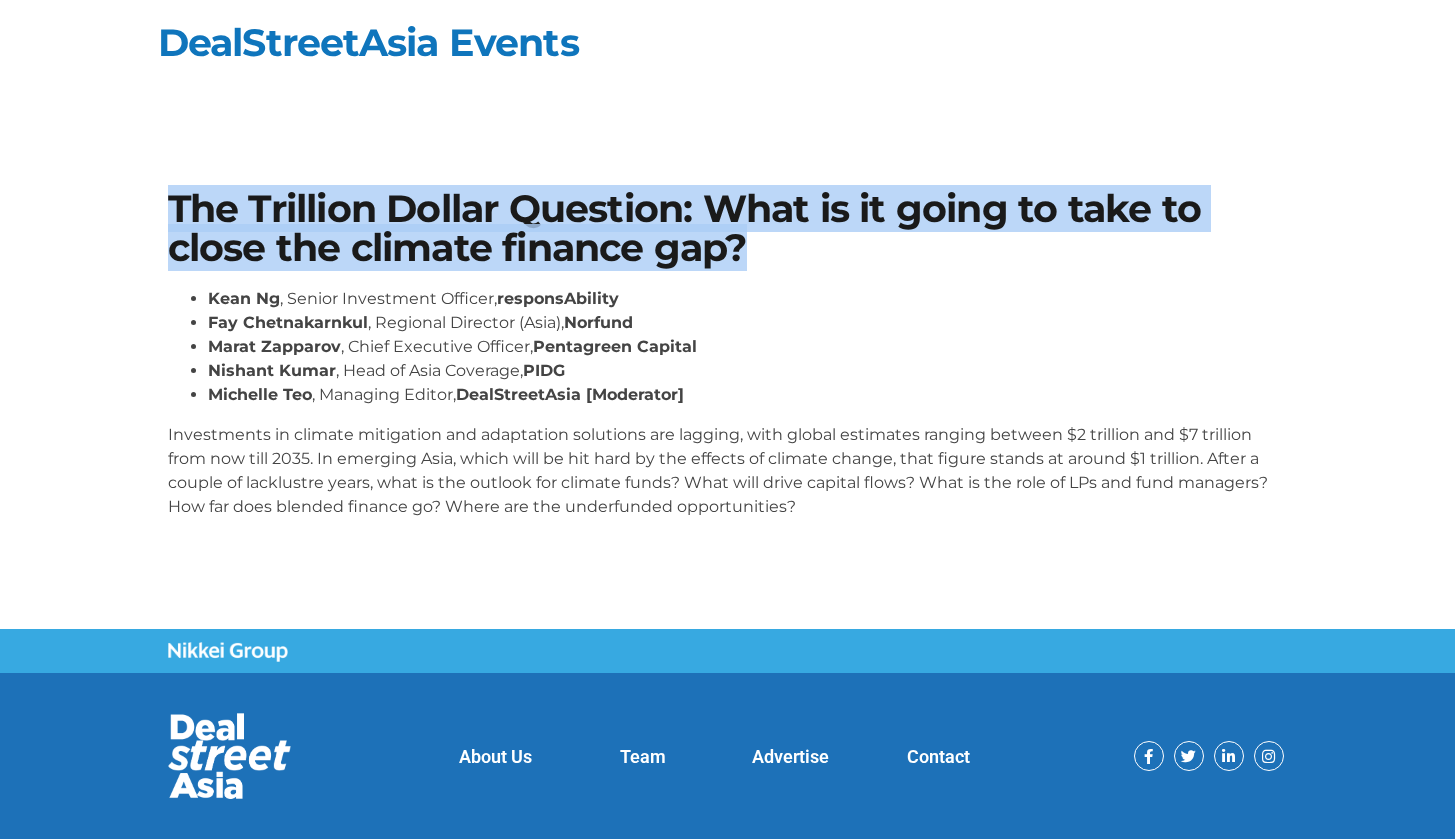 drag, startPoint x: 168, startPoint y: 204, endPoint x: 782, endPoint y: 268, distance: 617.3265 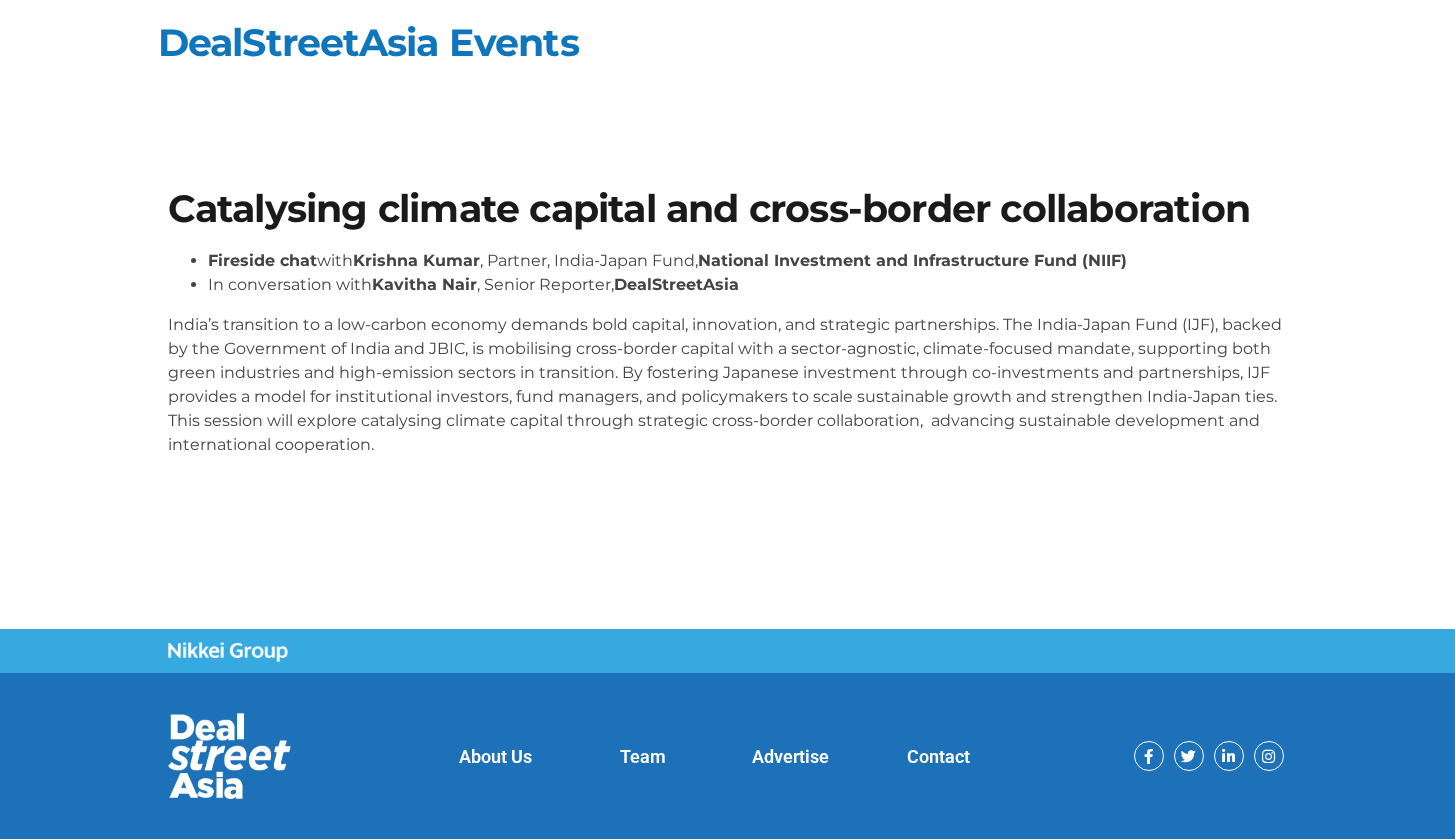 scroll, scrollTop: 0, scrollLeft: 0, axis: both 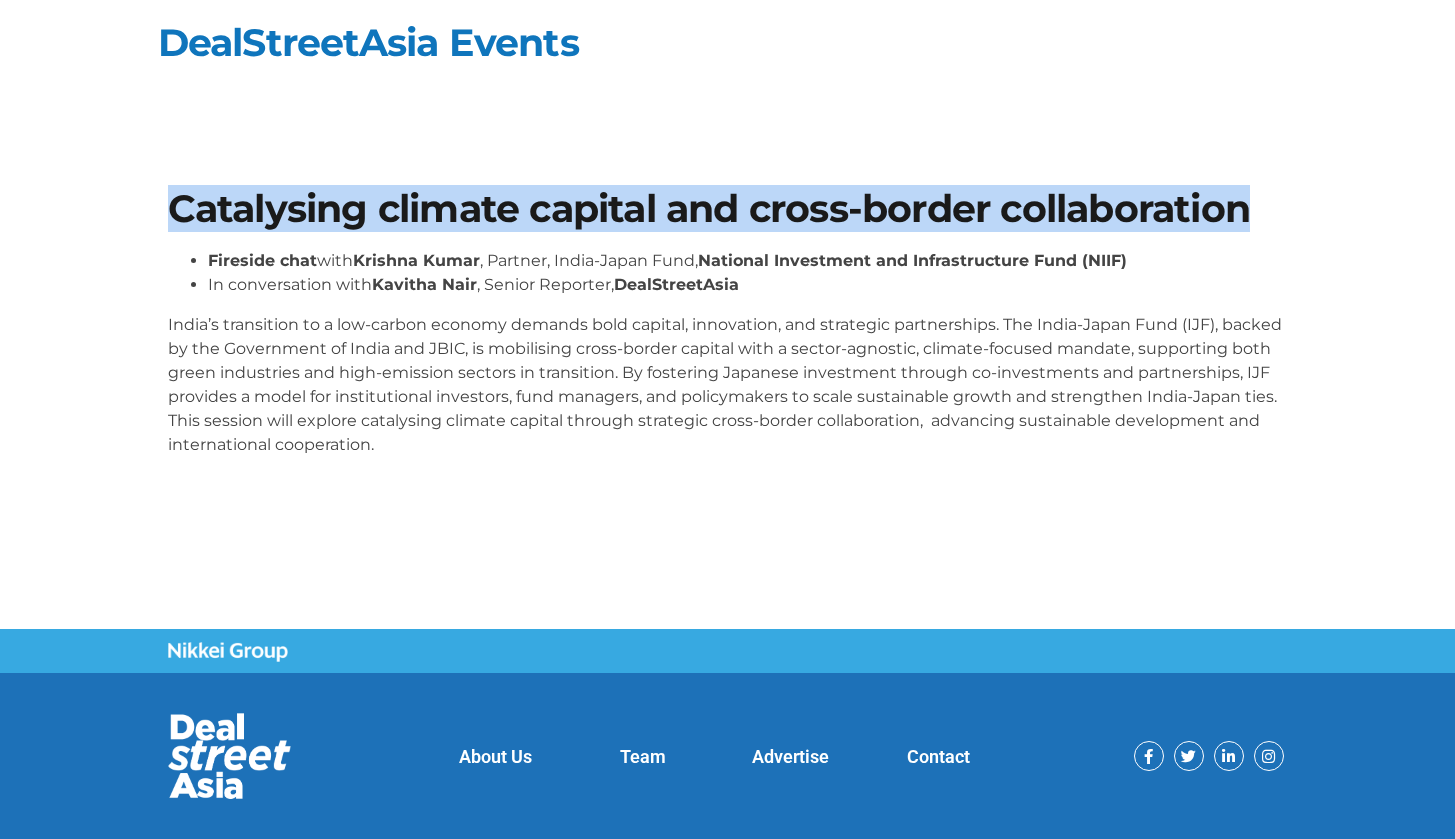 drag, startPoint x: 172, startPoint y: 202, endPoint x: 1270, endPoint y: 197, distance: 1098.0114 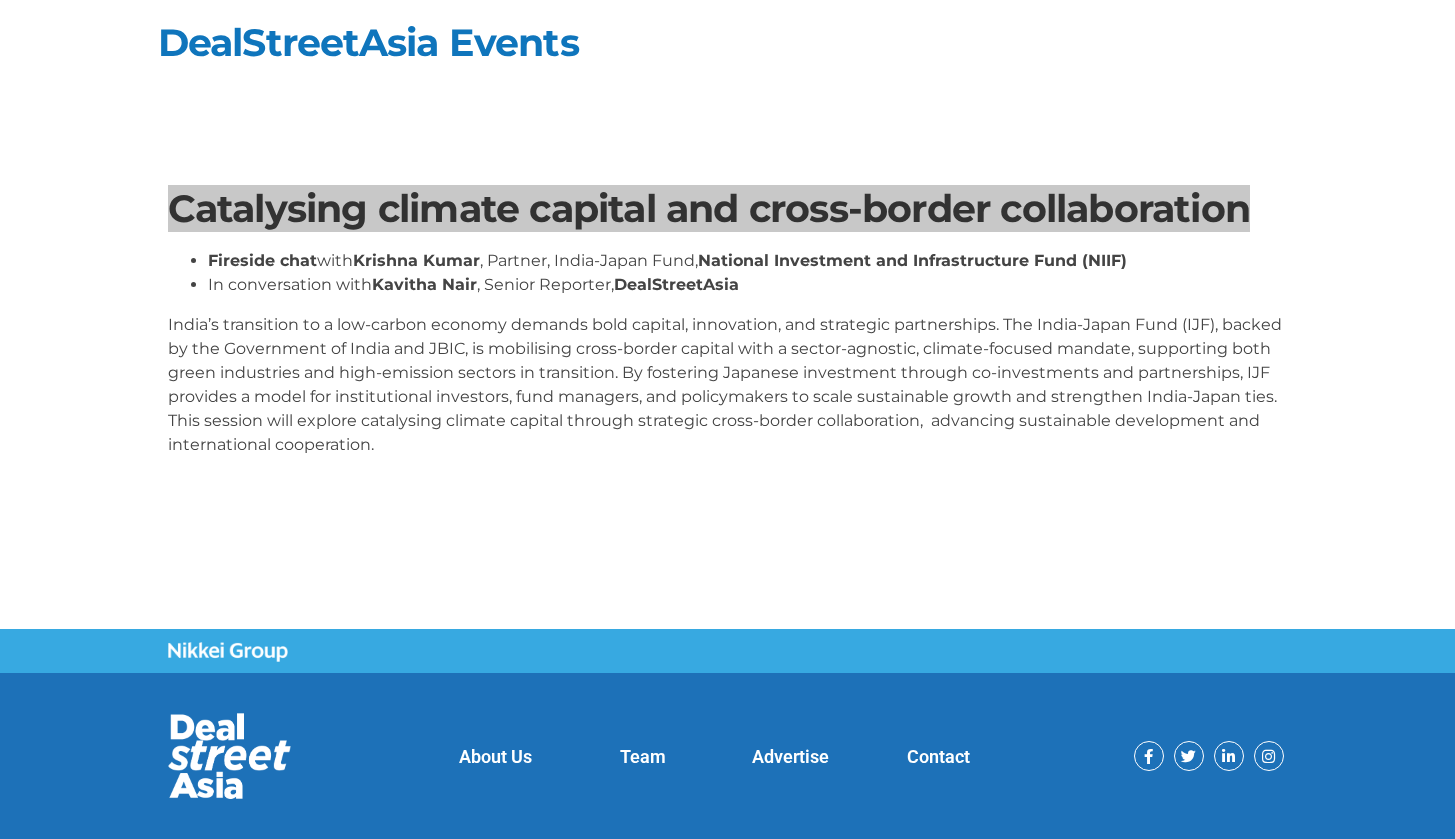scroll, scrollTop: 0, scrollLeft: 0, axis: both 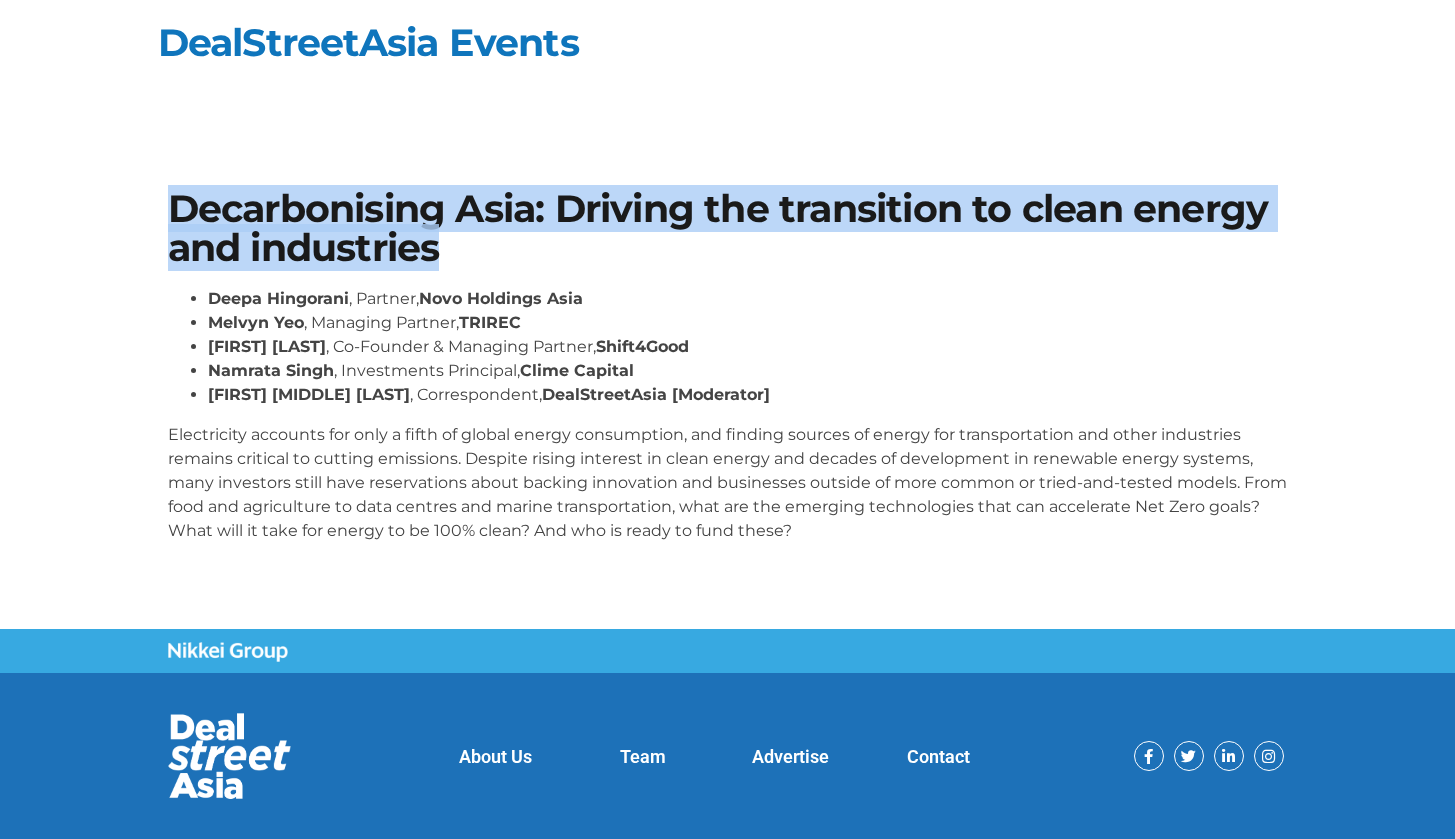 drag, startPoint x: 169, startPoint y: 206, endPoint x: 563, endPoint y: 236, distance: 395.14047 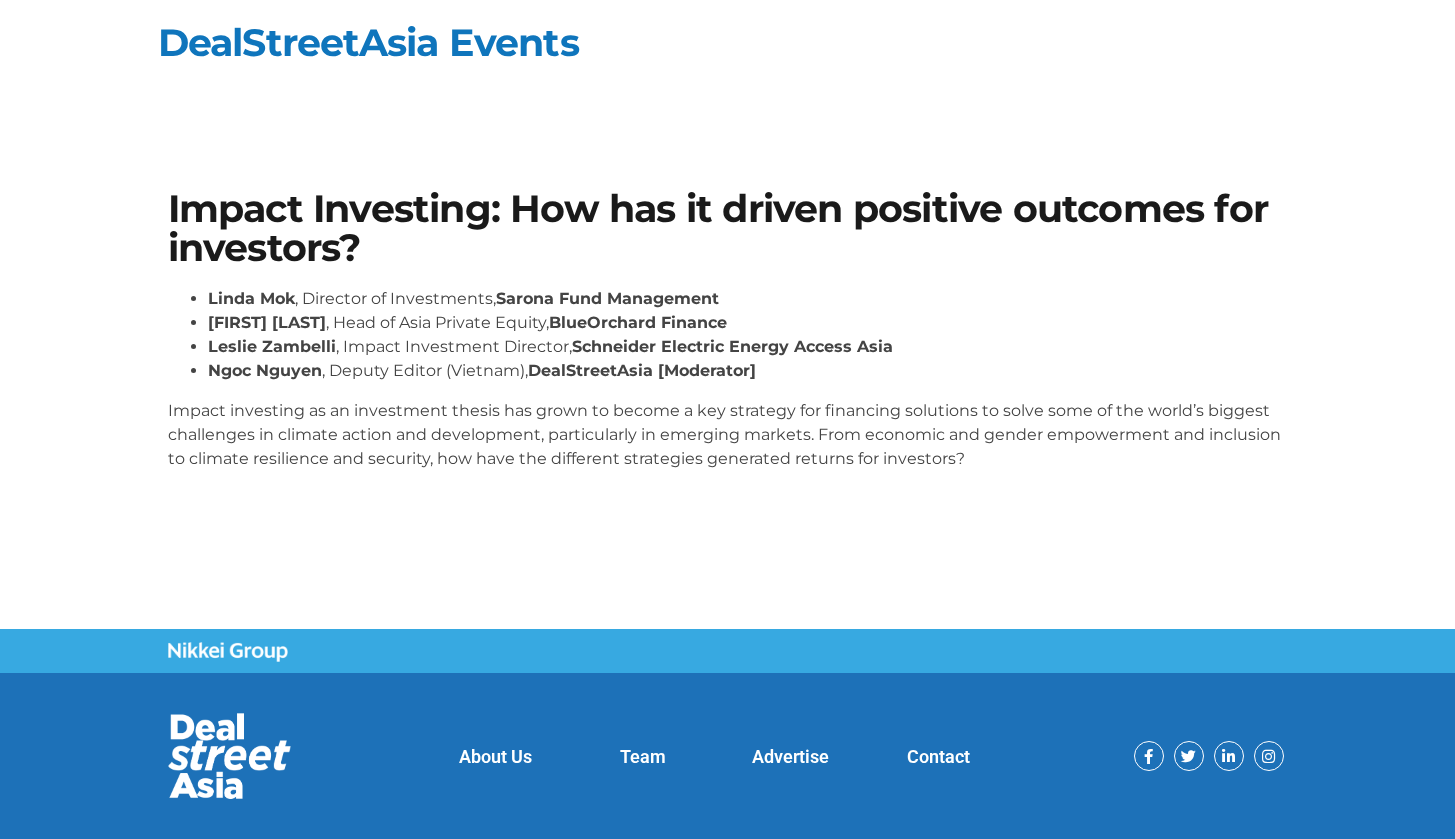 scroll, scrollTop: 0, scrollLeft: 0, axis: both 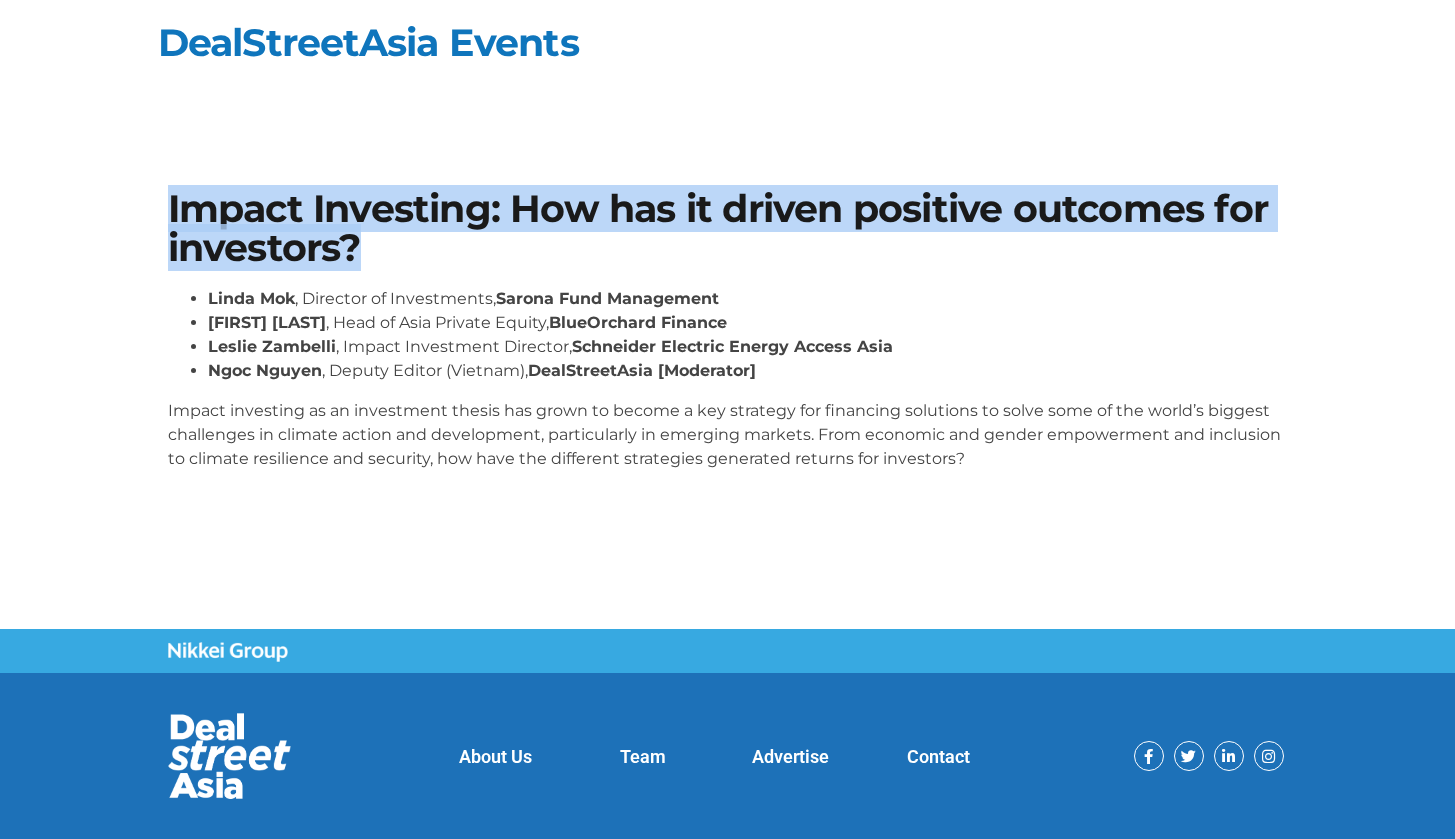 drag, startPoint x: 169, startPoint y: 204, endPoint x: 415, endPoint y: 260, distance: 252.29347 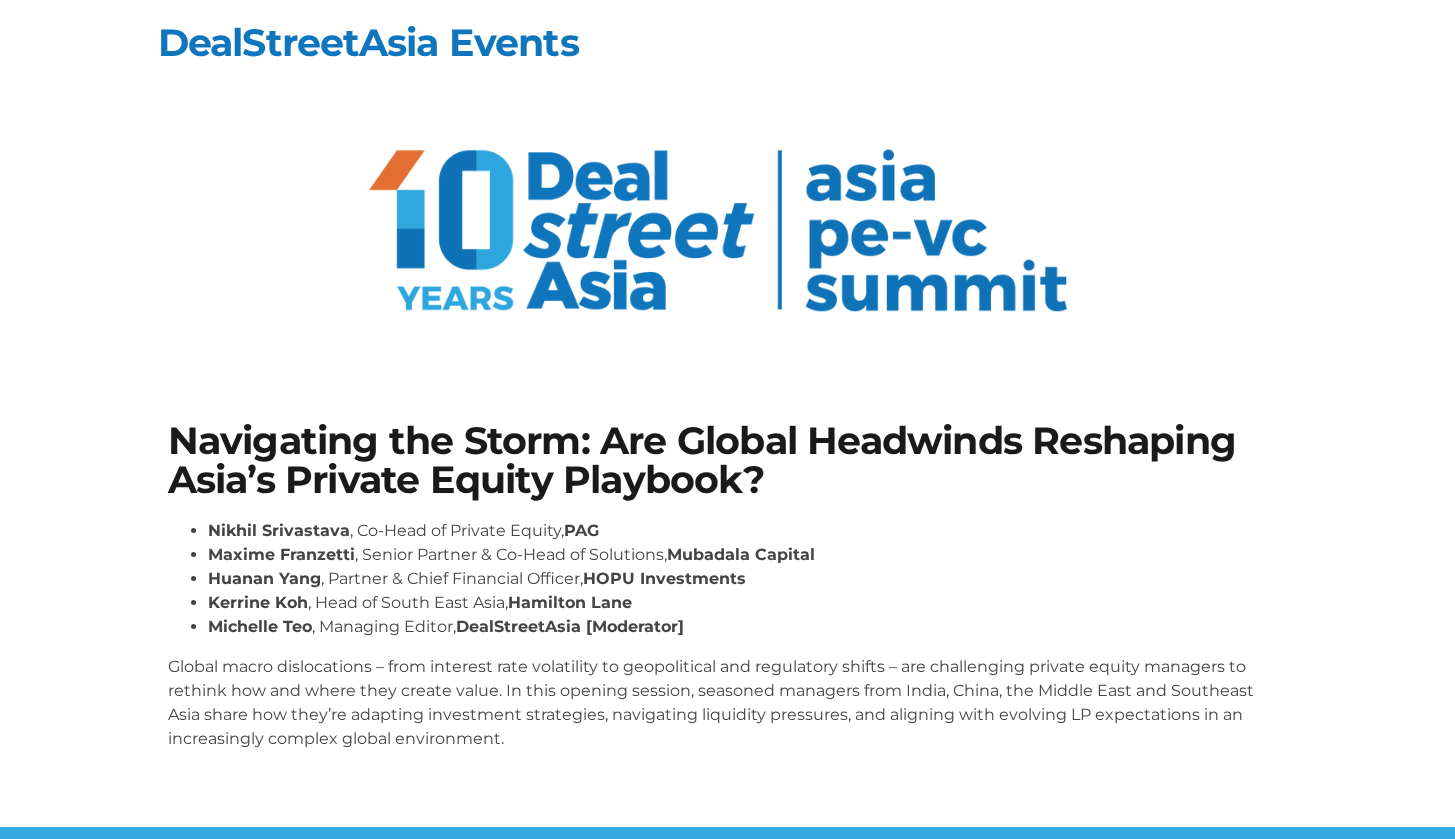 scroll, scrollTop: 0, scrollLeft: 0, axis: both 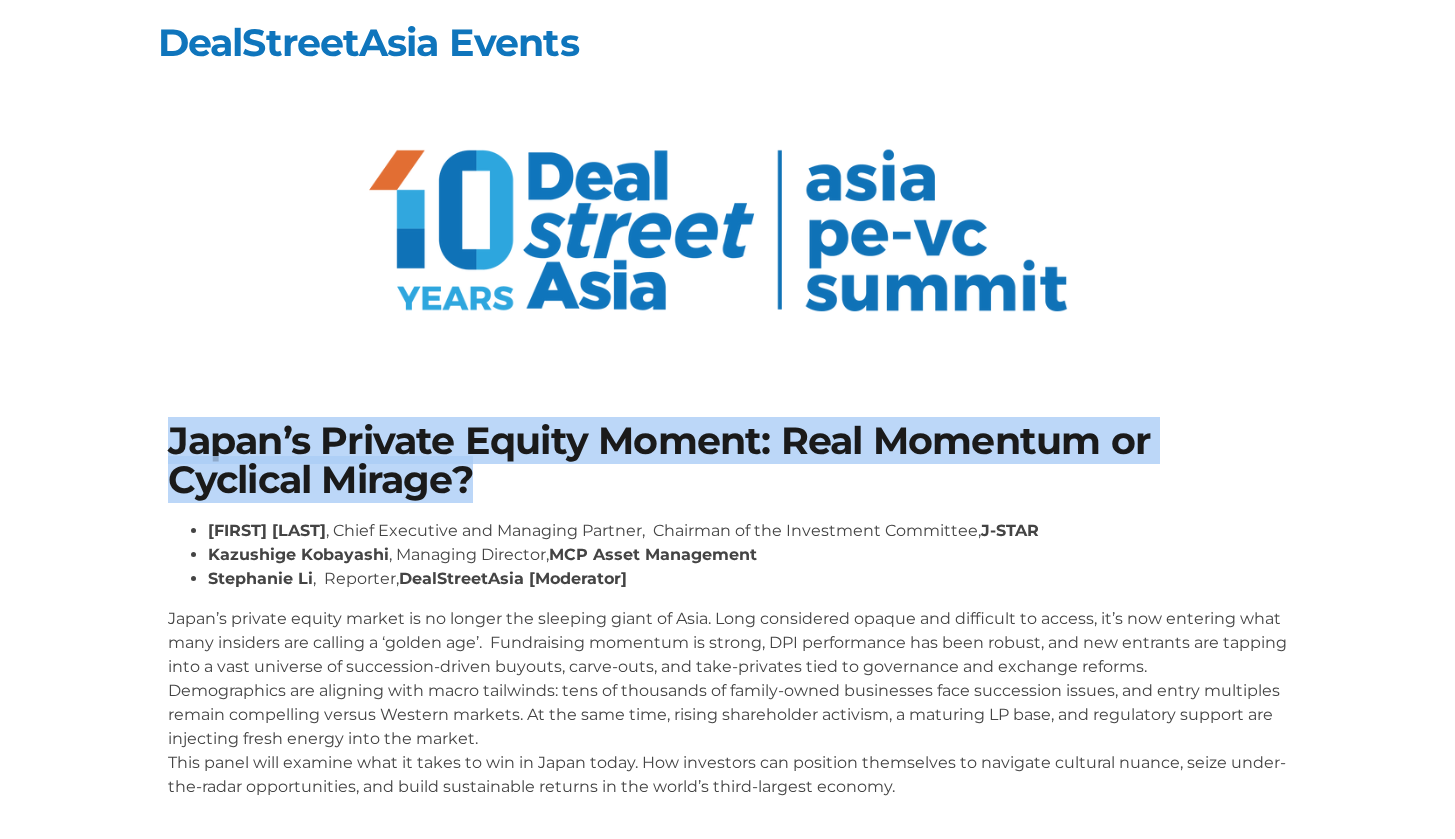 drag, startPoint x: 177, startPoint y: 431, endPoint x: 509, endPoint y: 498, distance: 338.69308 